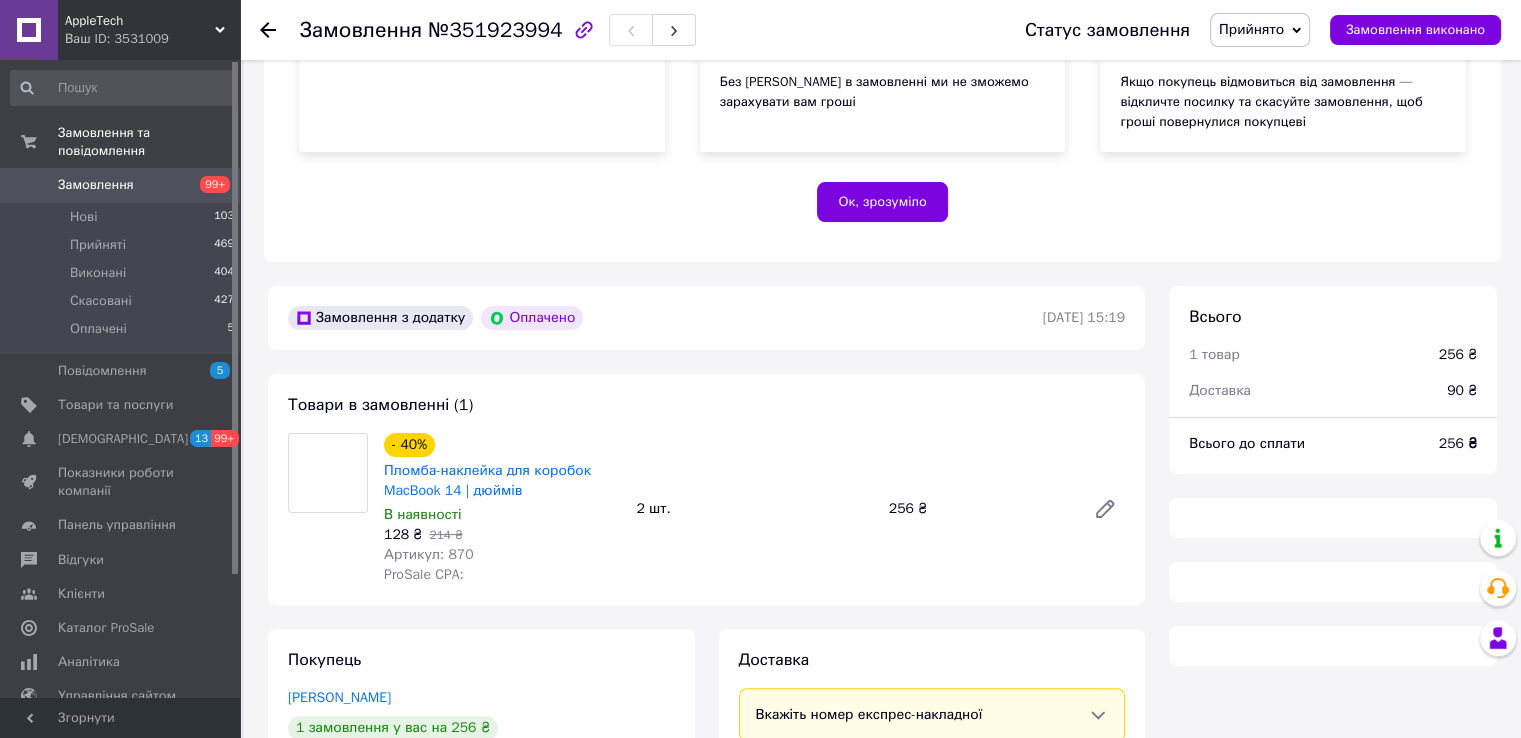scroll, scrollTop: 400, scrollLeft: 0, axis: vertical 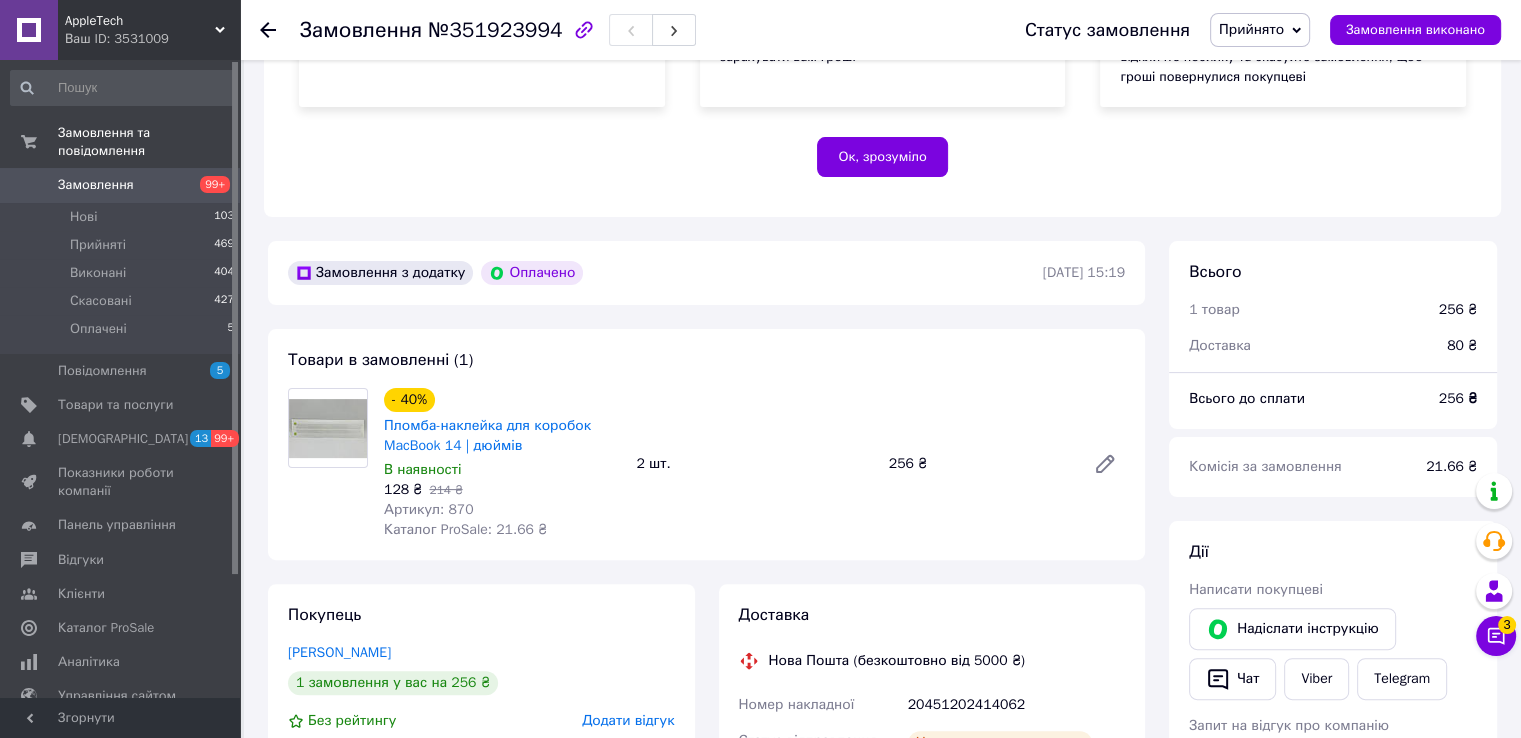 click on "Замовлення" at bounding box center (96, 185) 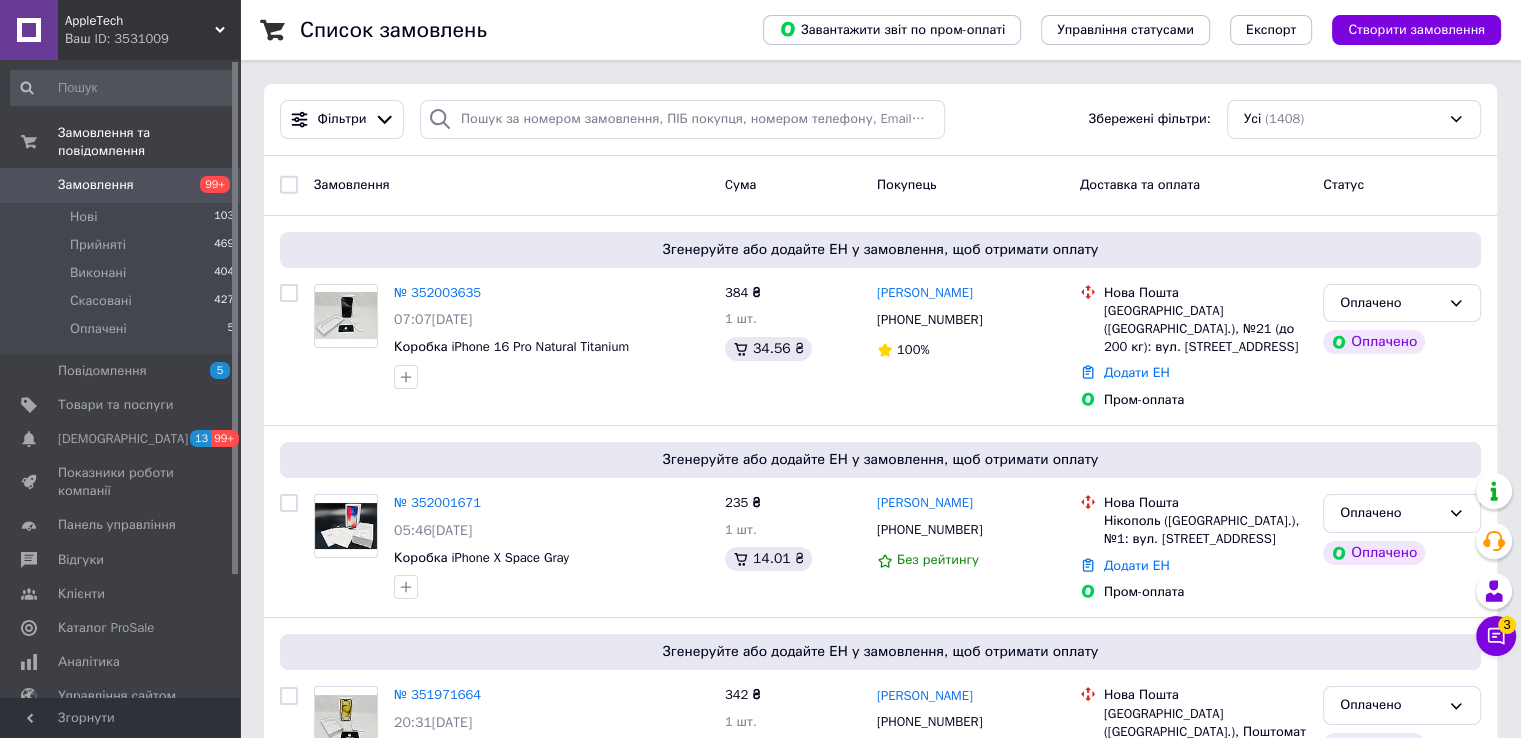 scroll, scrollTop: 844, scrollLeft: 0, axis: vertical 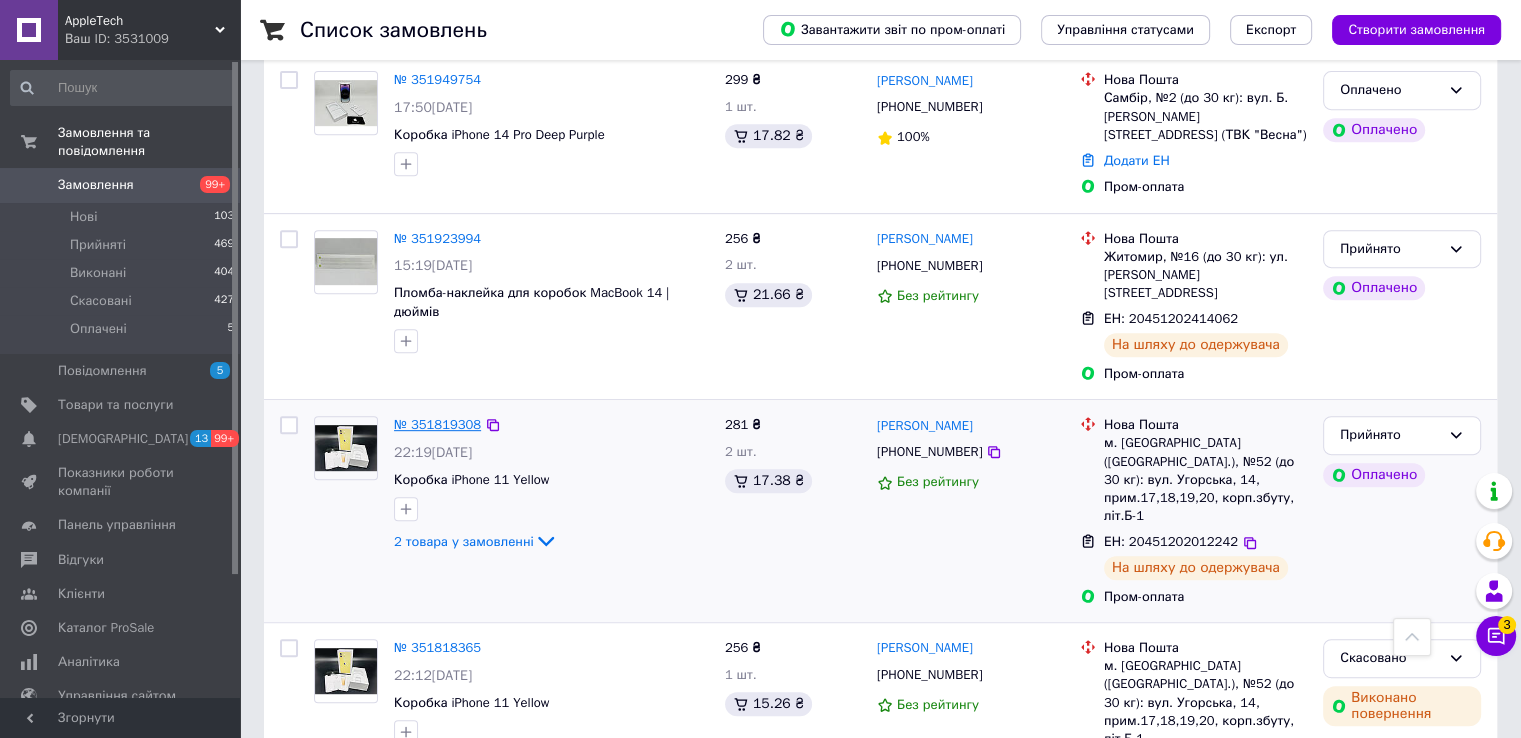 click on "№ 351819308" at bounding box center (437, 424) 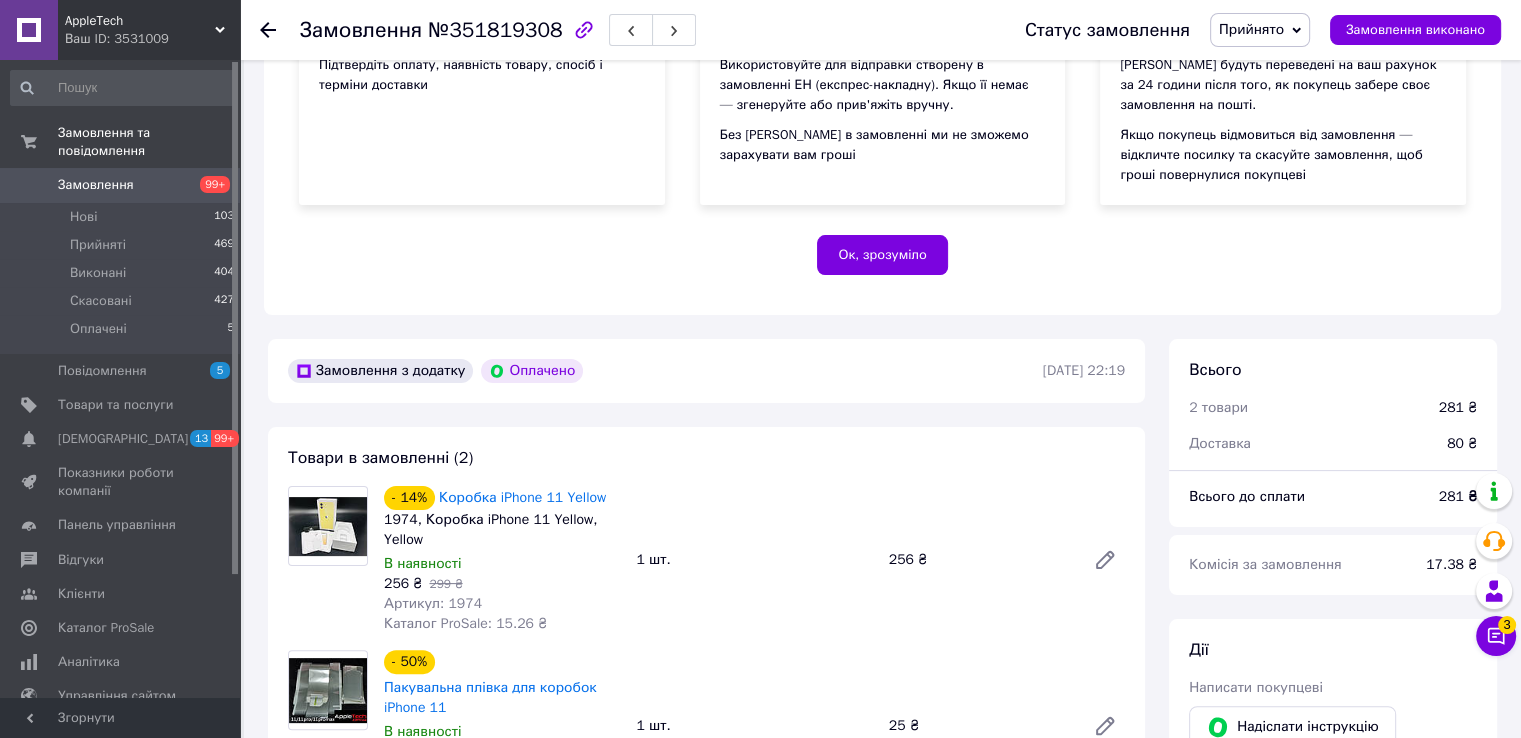 scroll, scrollTop: 2, scrollLeft: 0, axis: vertical 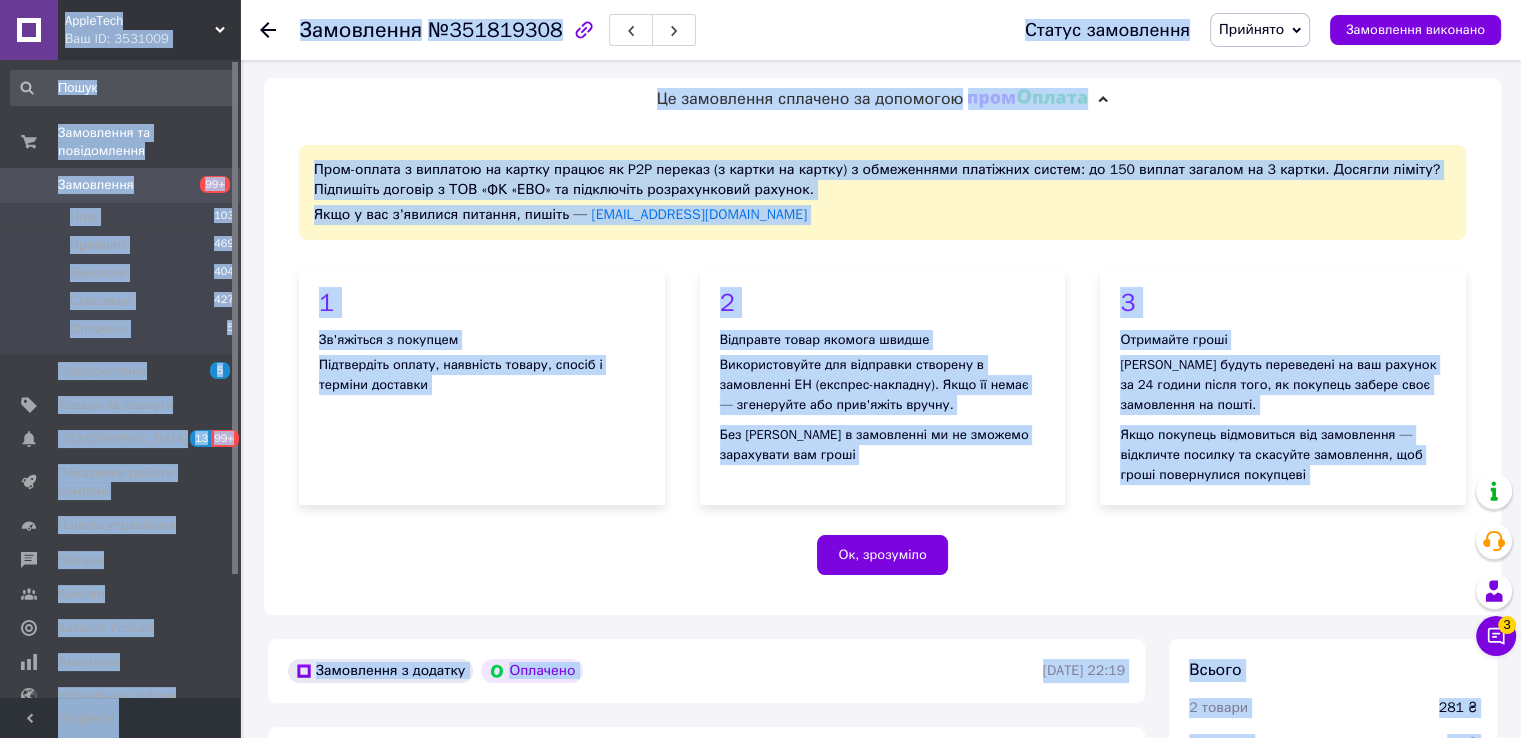 click on "Це замовлення сплачено за допомогою" at bounding box center (882, 99) 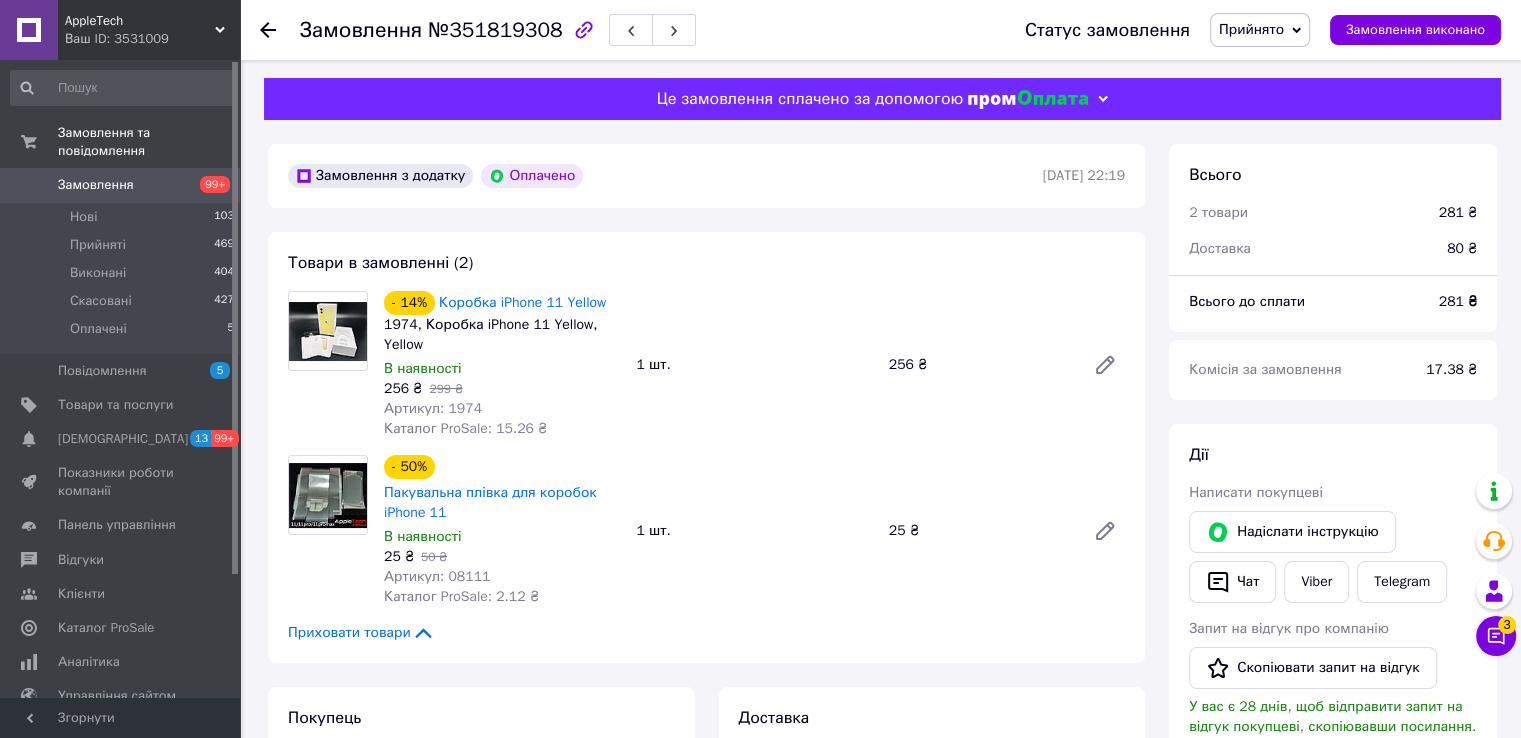 click on "Замовлення" at bounding box center [96, 185] 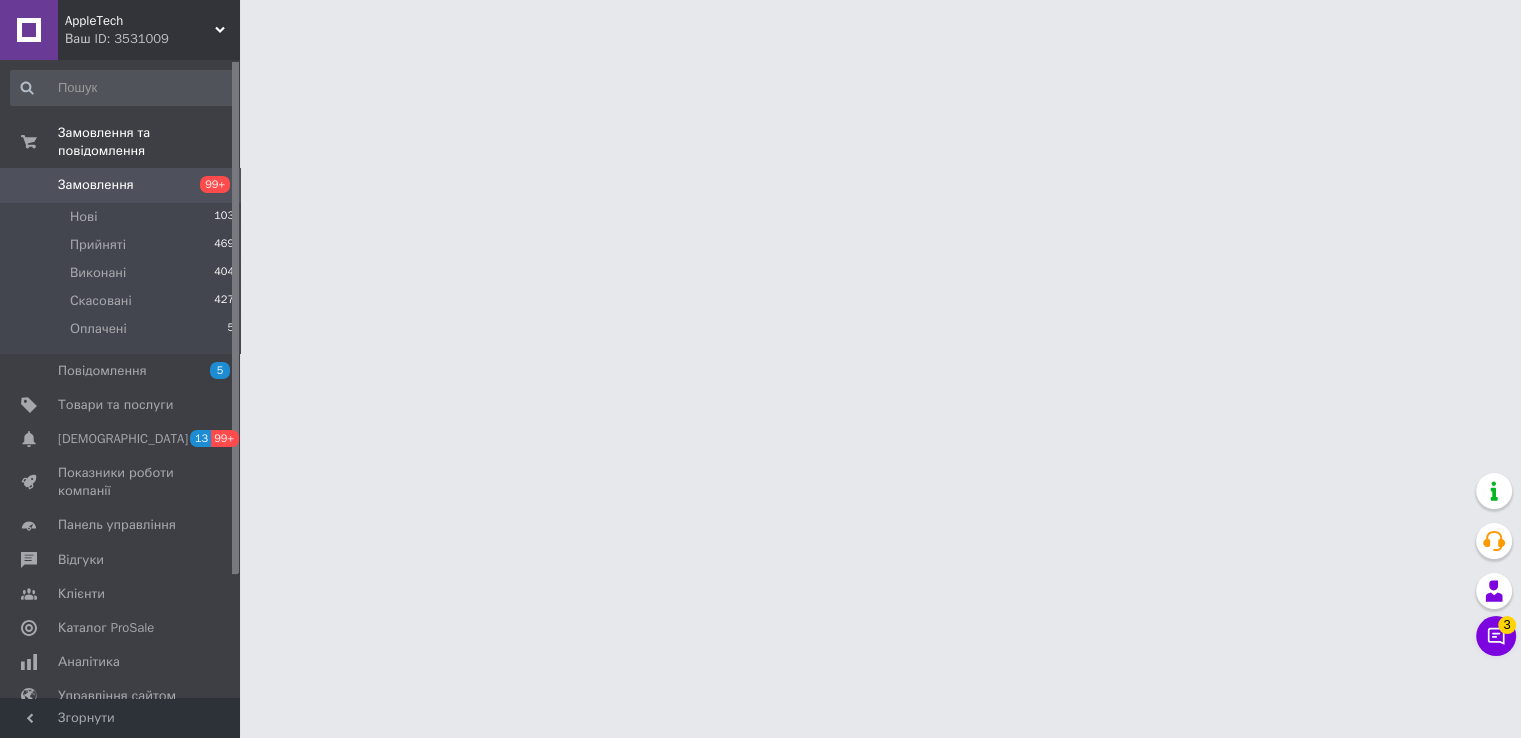 scroll, scrollTop: 0, scrollLeft: 0, axis: both 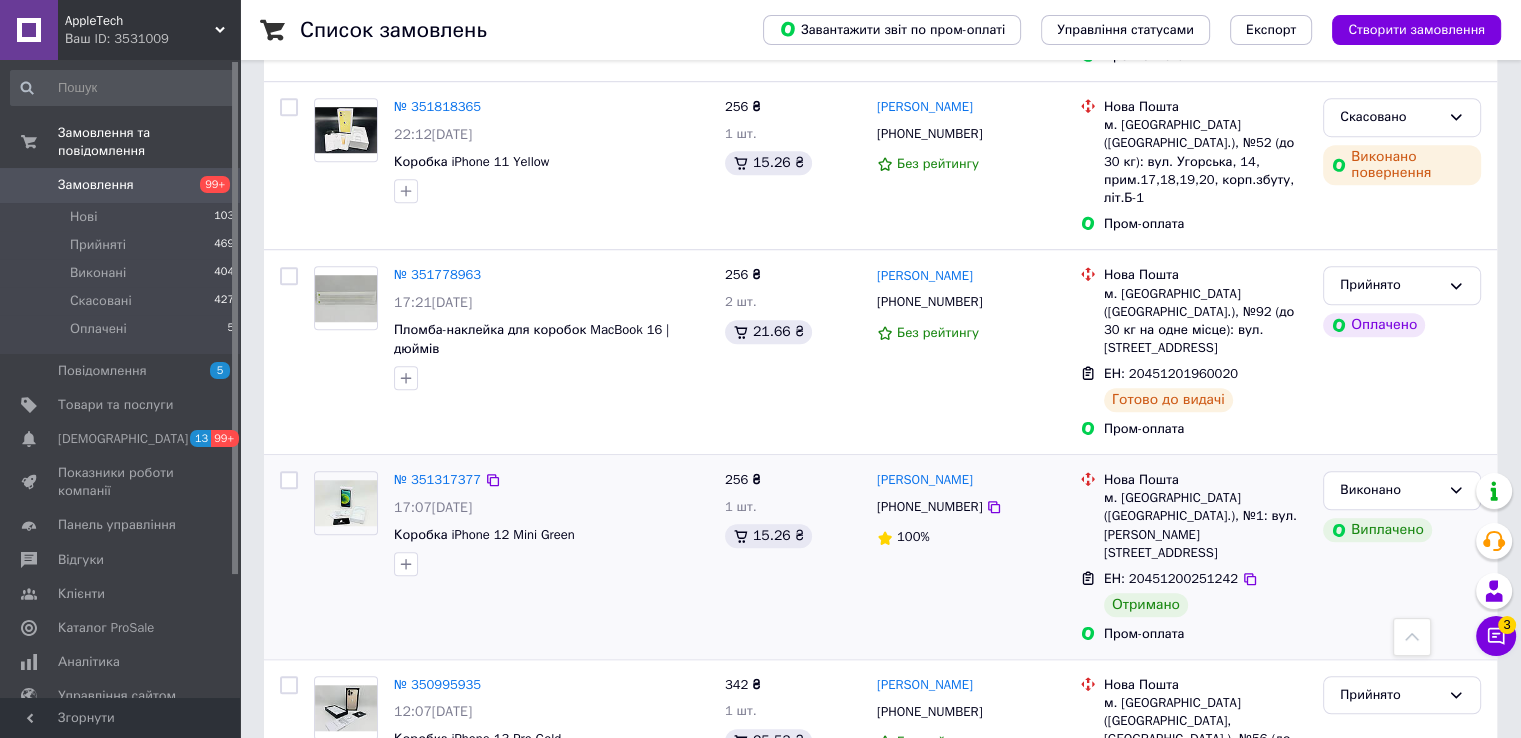 click on "256 ₴" at bounding box center (743, 479) 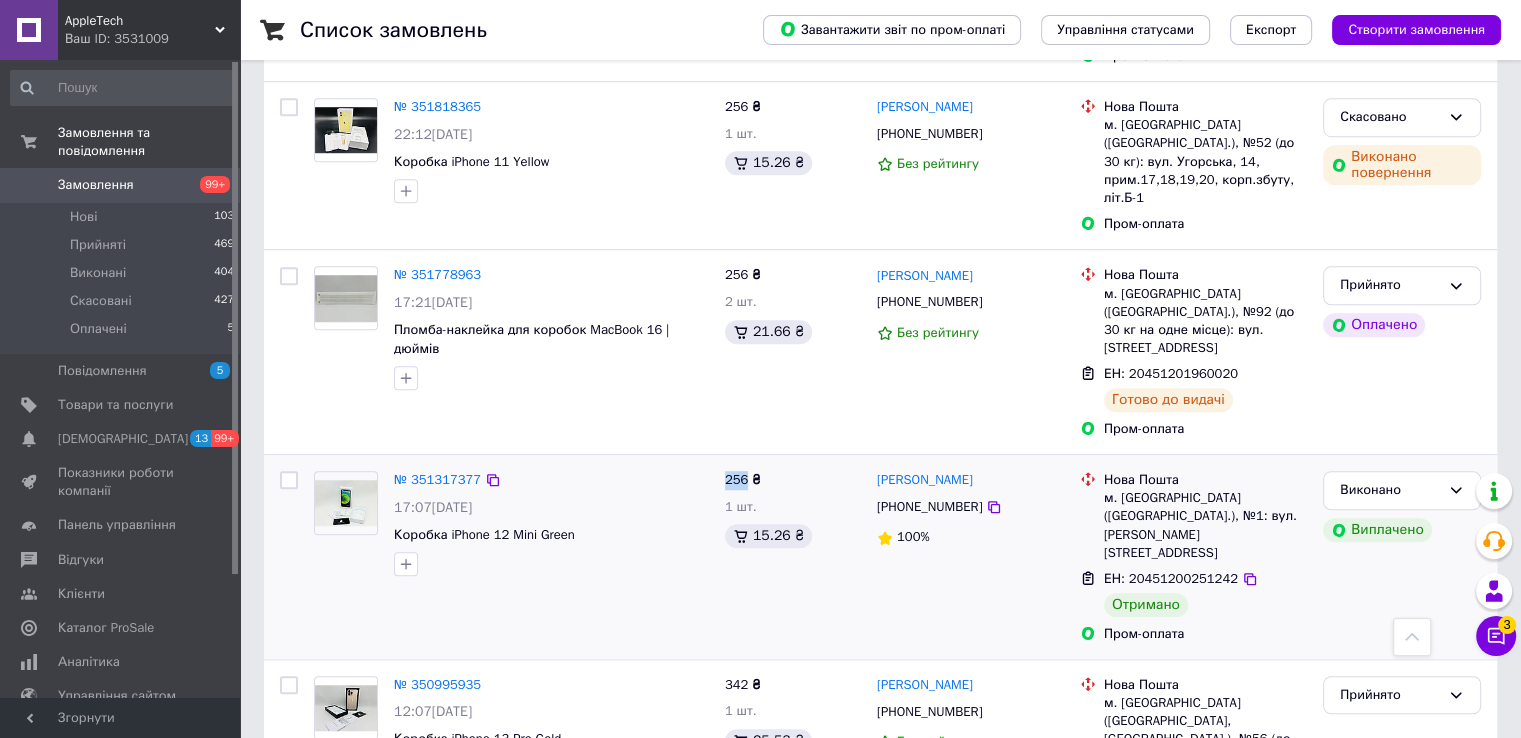click on "256 ₴" at bounding box center [743, 479] 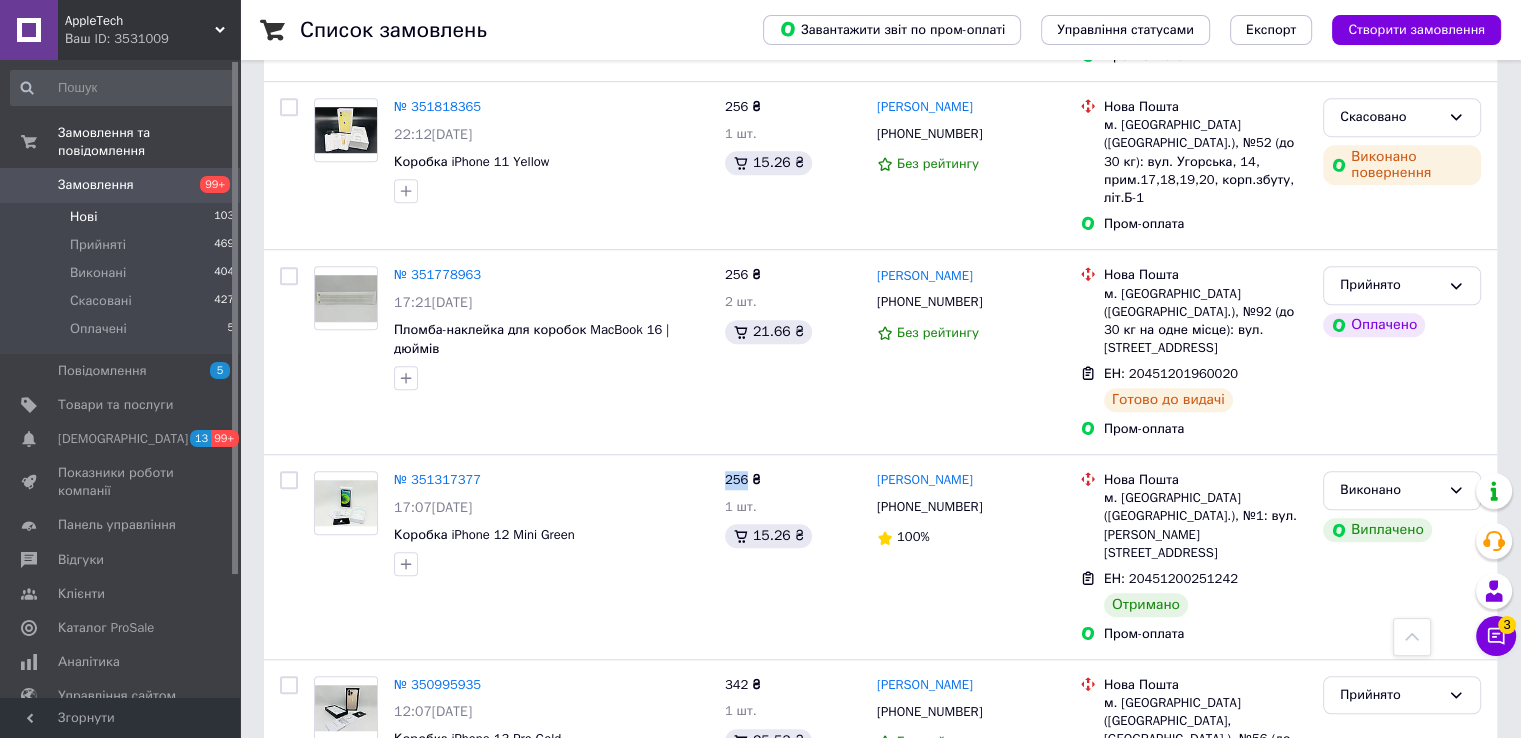 drag, startPoint x: 164, startPoint y: 168, endPoint x: 185, endPoint y: 195, distance: 34.20526 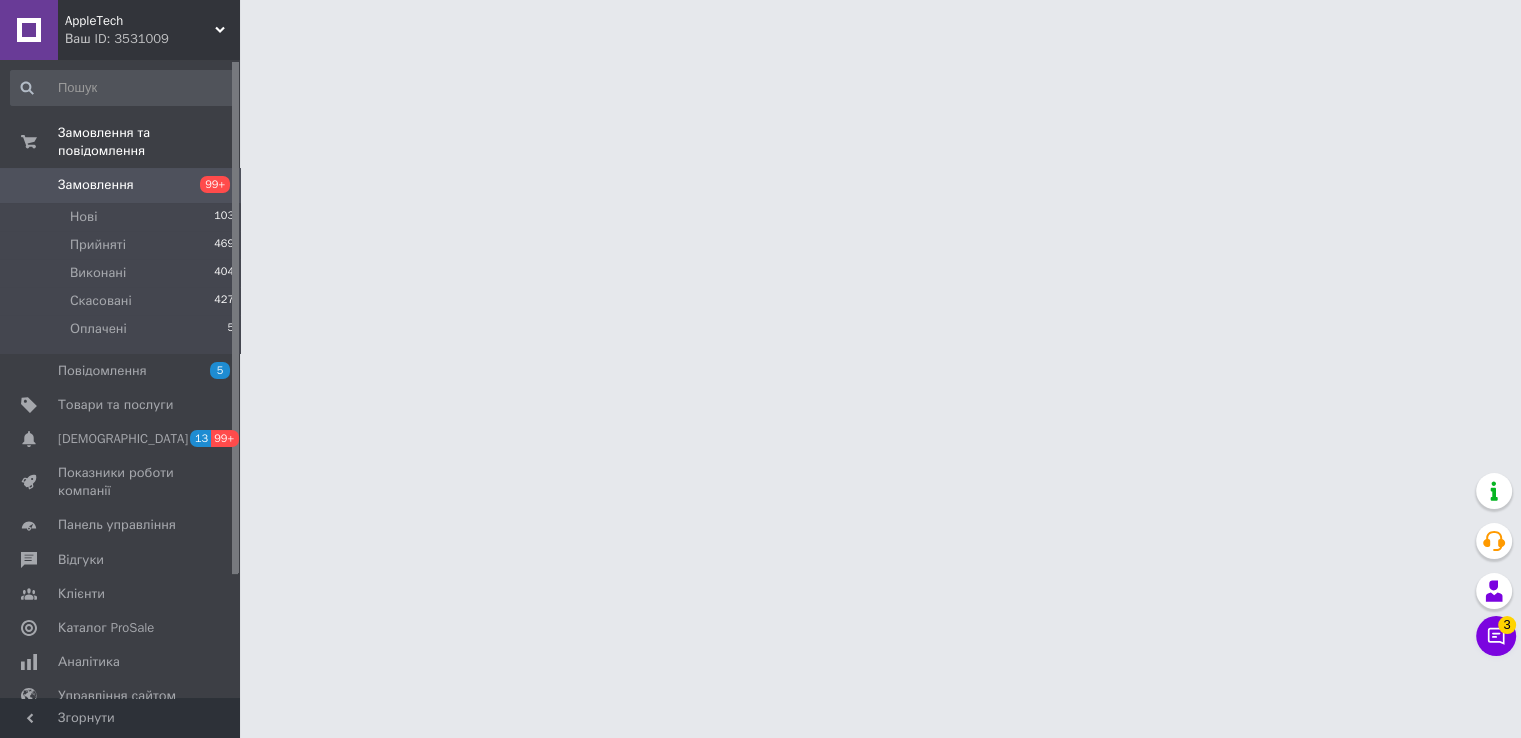 scroll, scrollTop: 0, scrollLeft: 0, axis: both 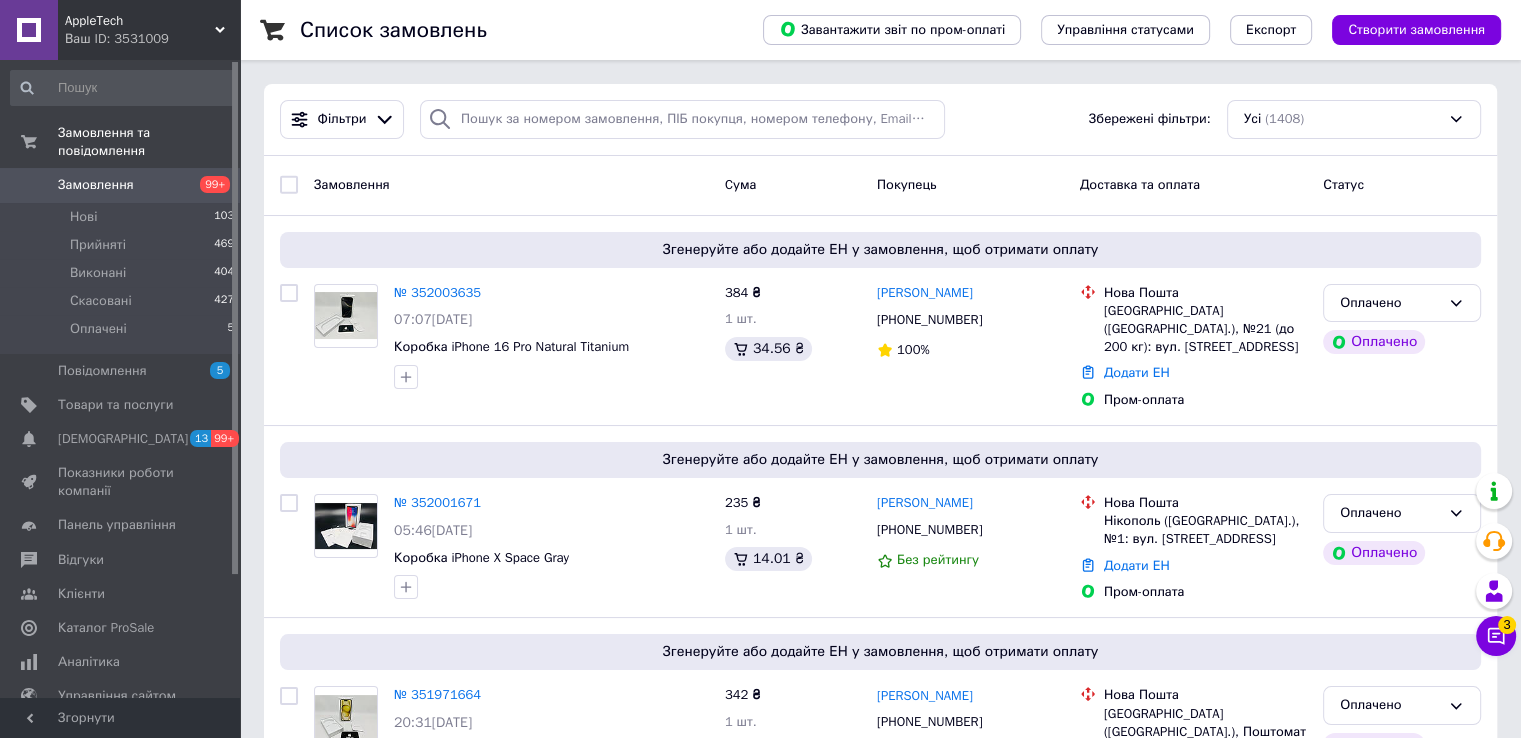 click on "Замовлення" at bounding box center [121, 185] 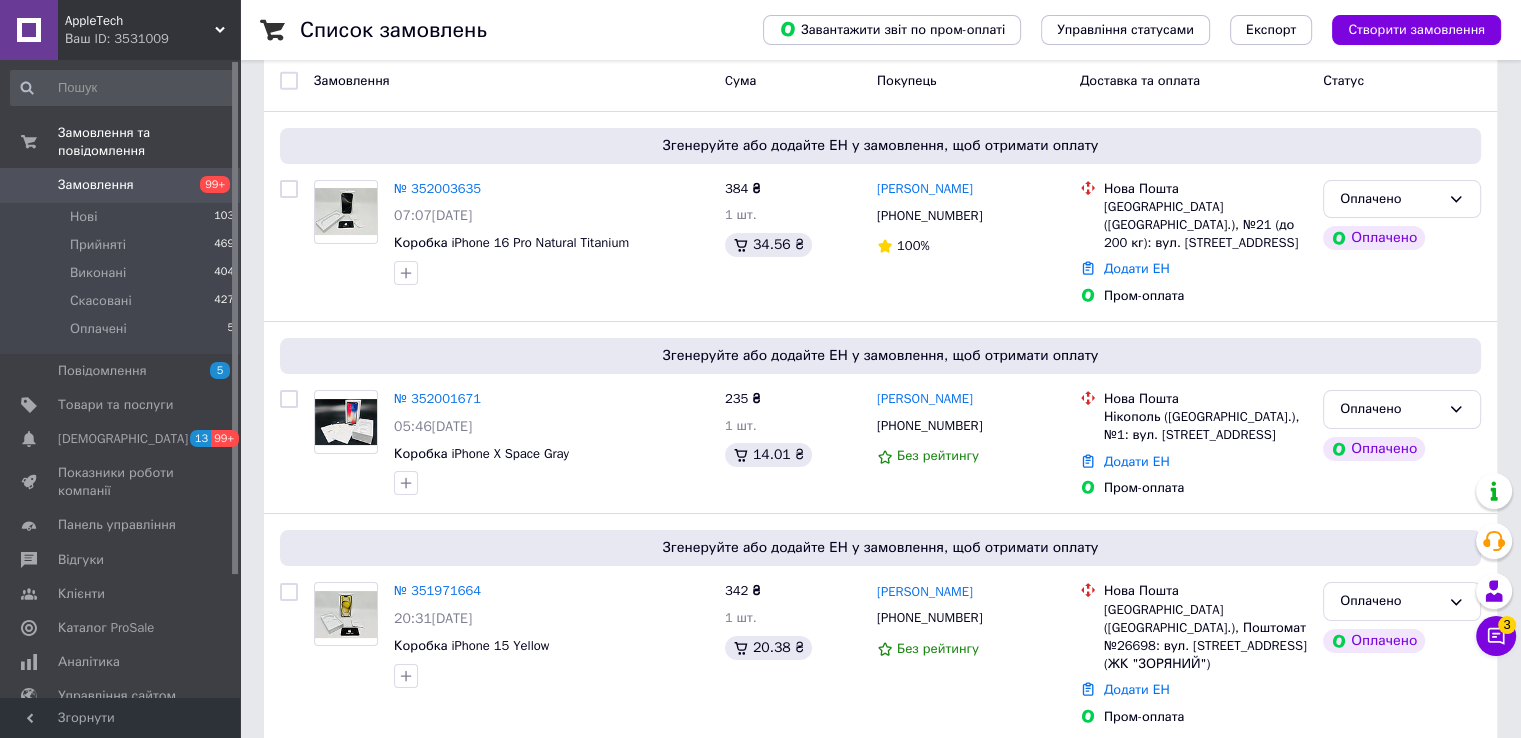 scroll, scrollTop: 100, scrollLeft: 0, axis: vertical 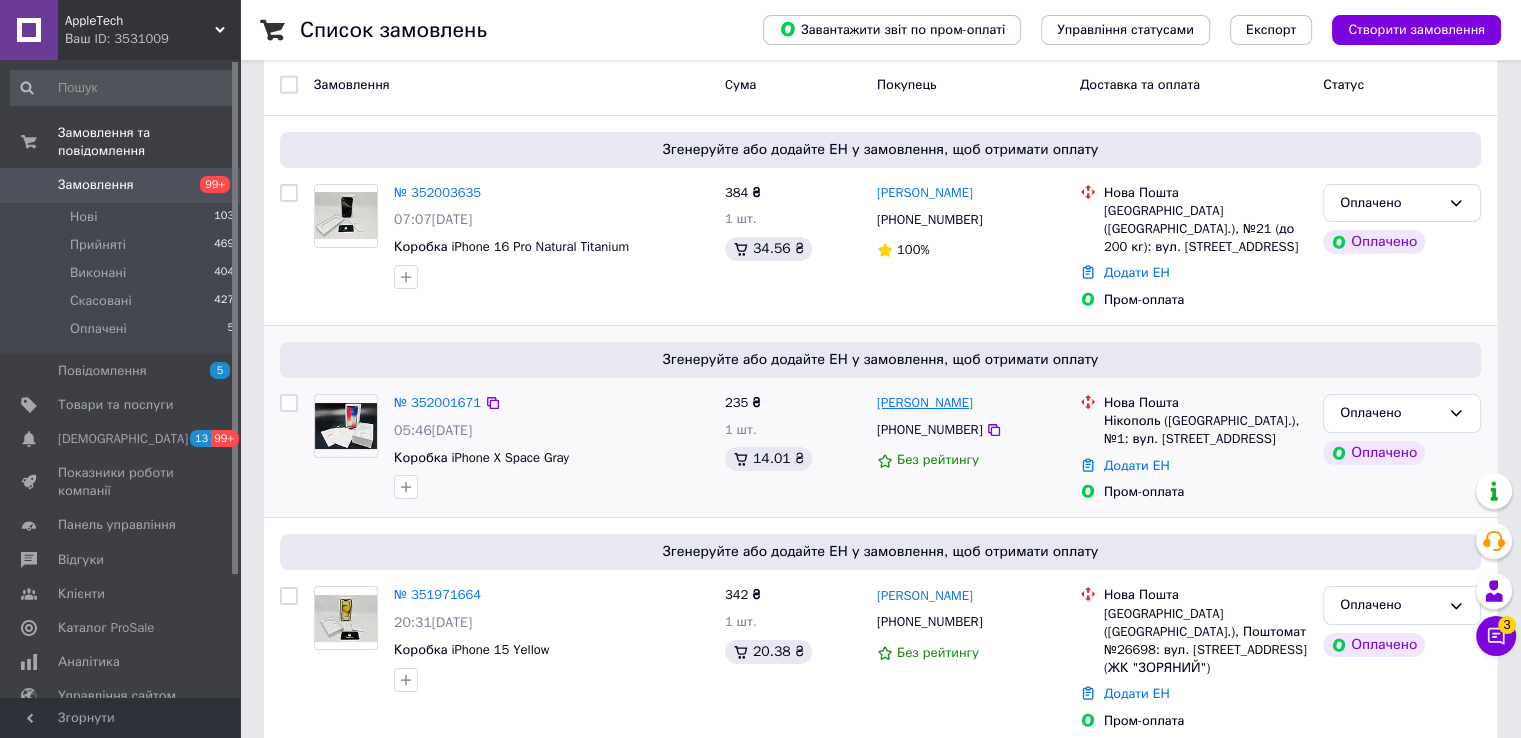 drag, startPoint x: 988, startPoint y: 389, endPoint x: 924, endPoint y: 384, distance: 64.195015 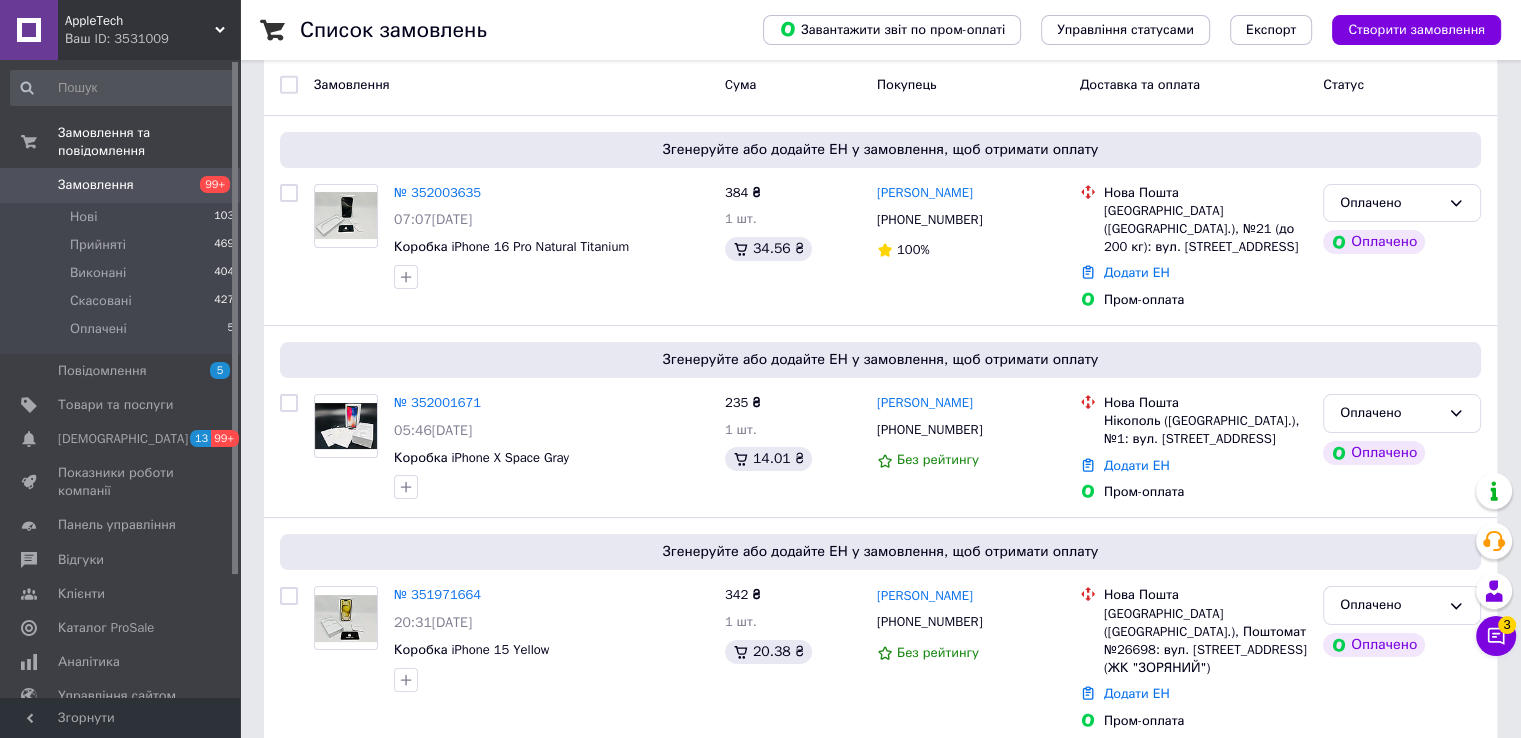 click on "Замовлення" at bounding box center (511, 85) 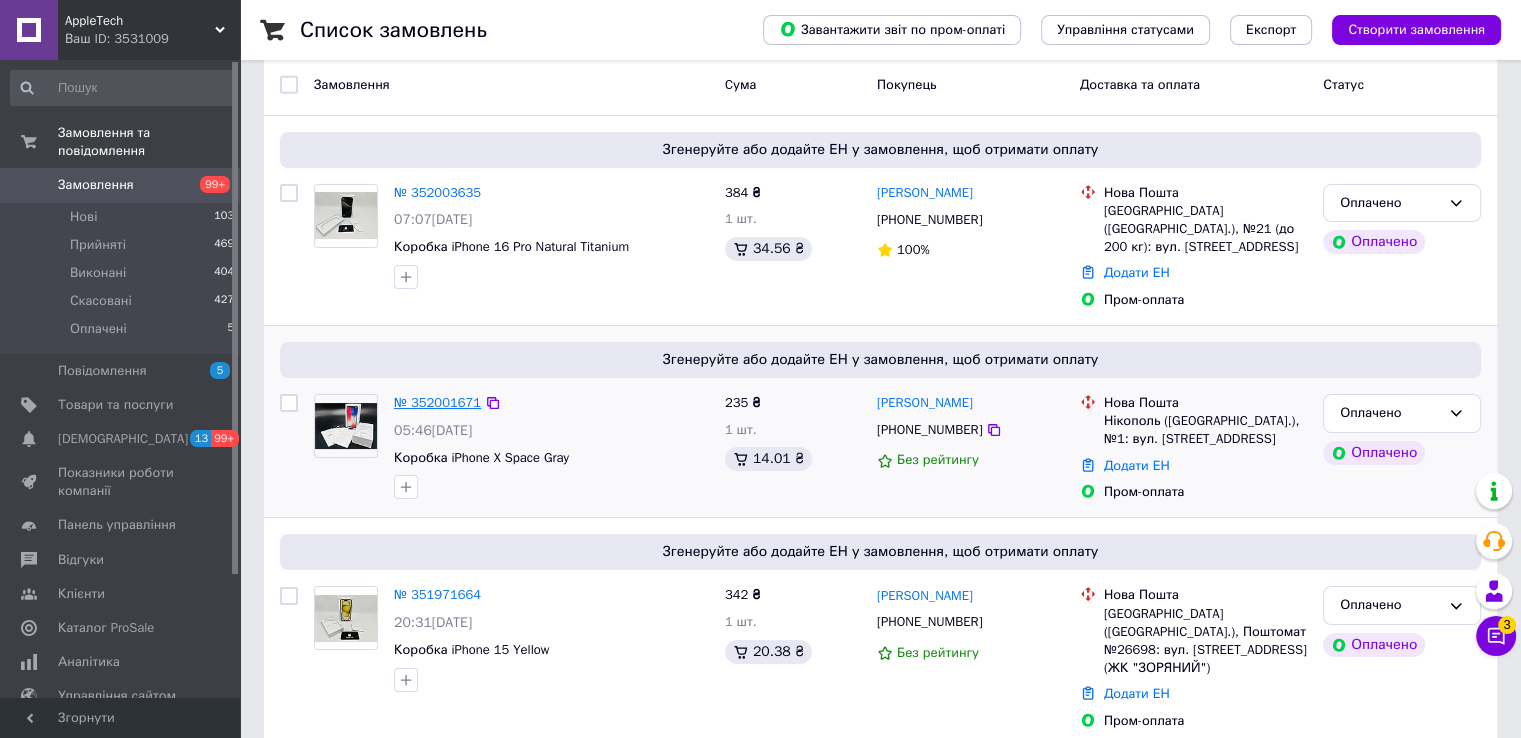 click on "№ 352001671" at bounding box center [437, 402] 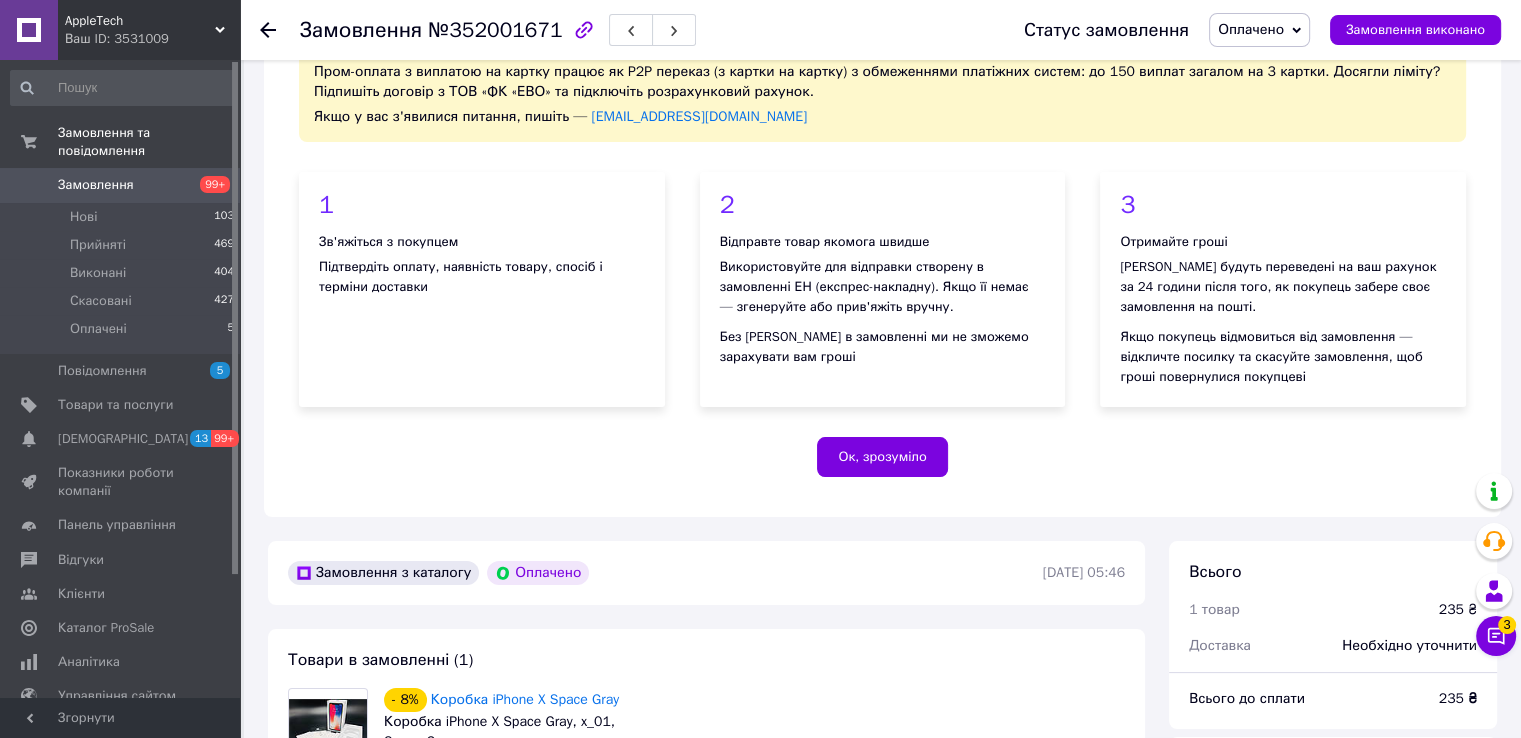 click on "Оплачено" at bounding box center (1251, 29) 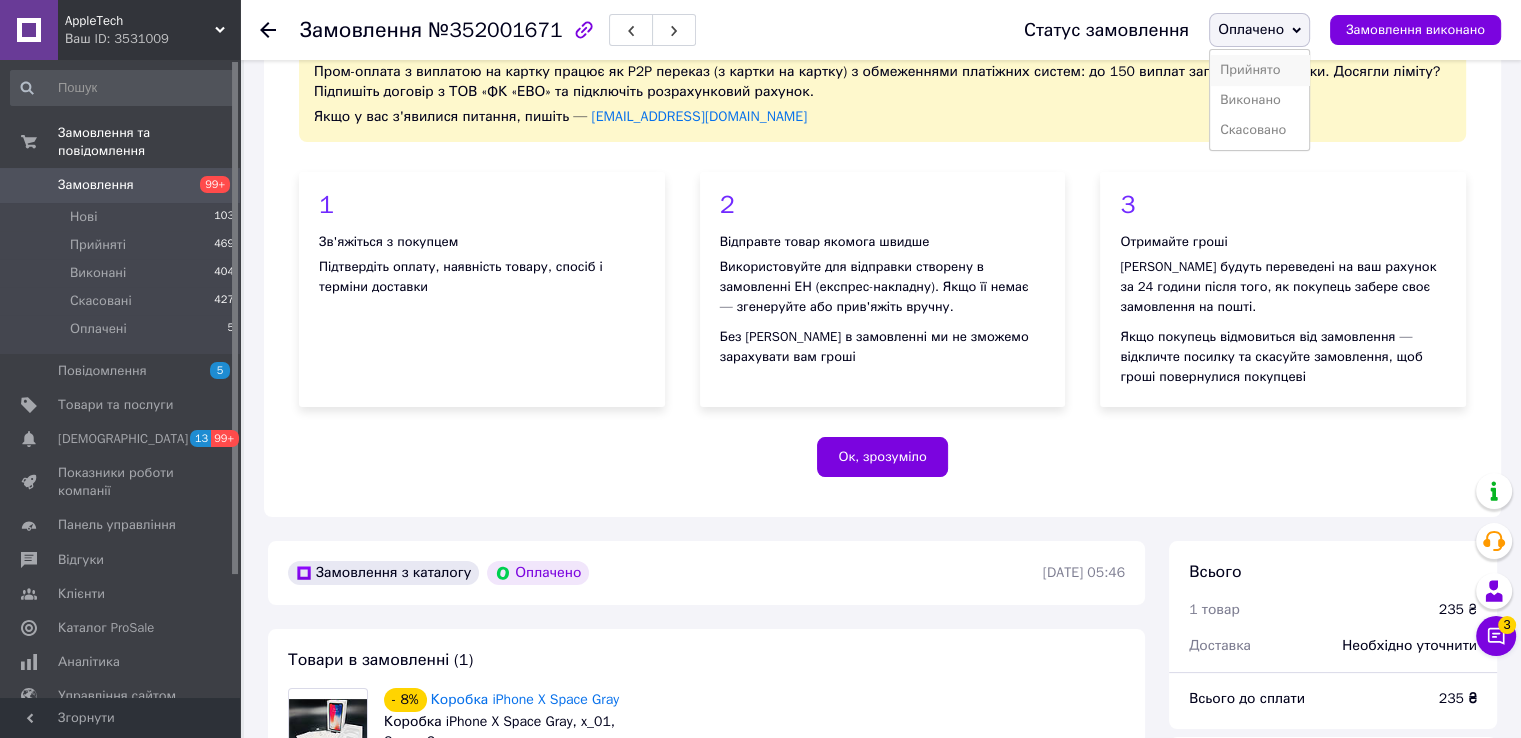 click on "Прийнято" at bounding box center (1259, 70) 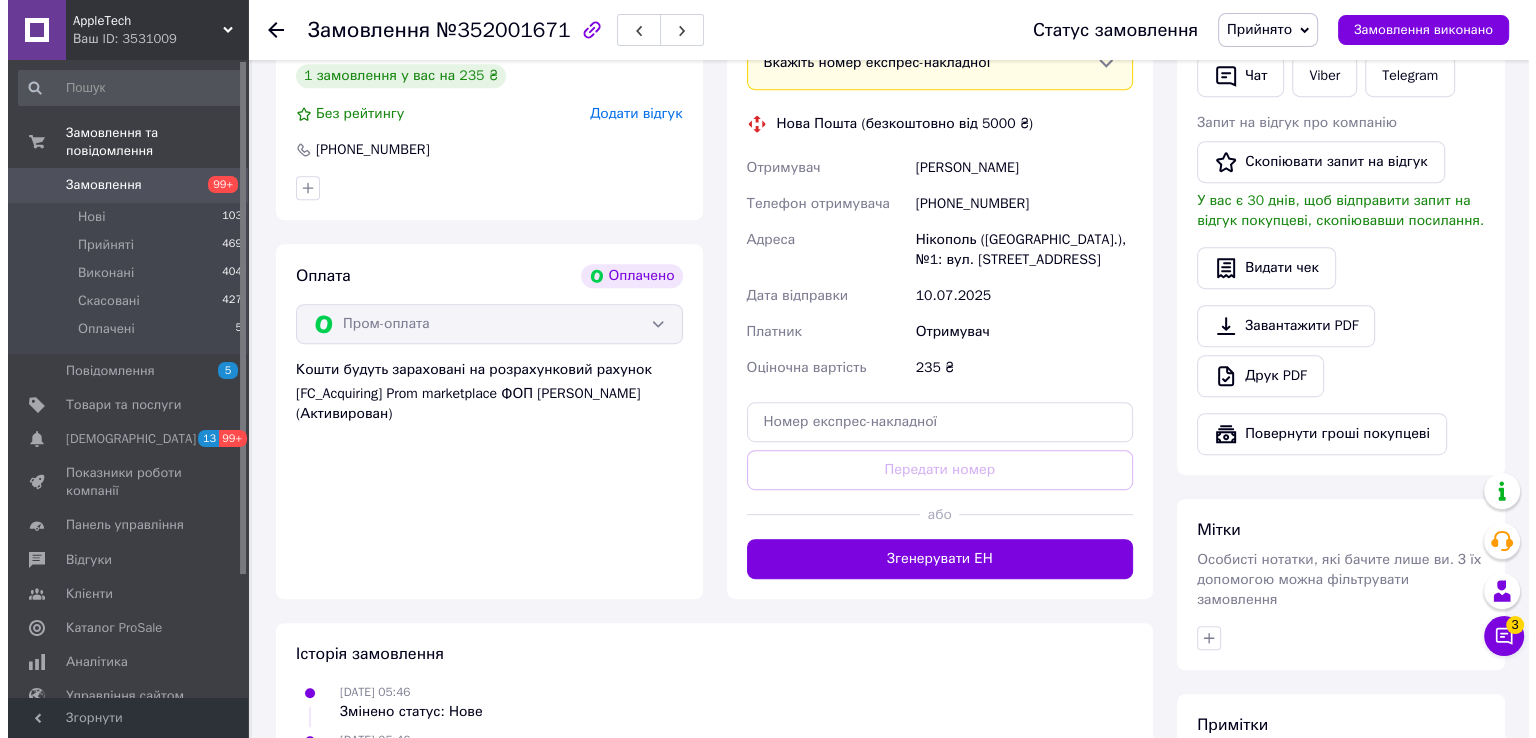 scroll, scrollTop: 900, scrollLeft: 0, axis: vertical 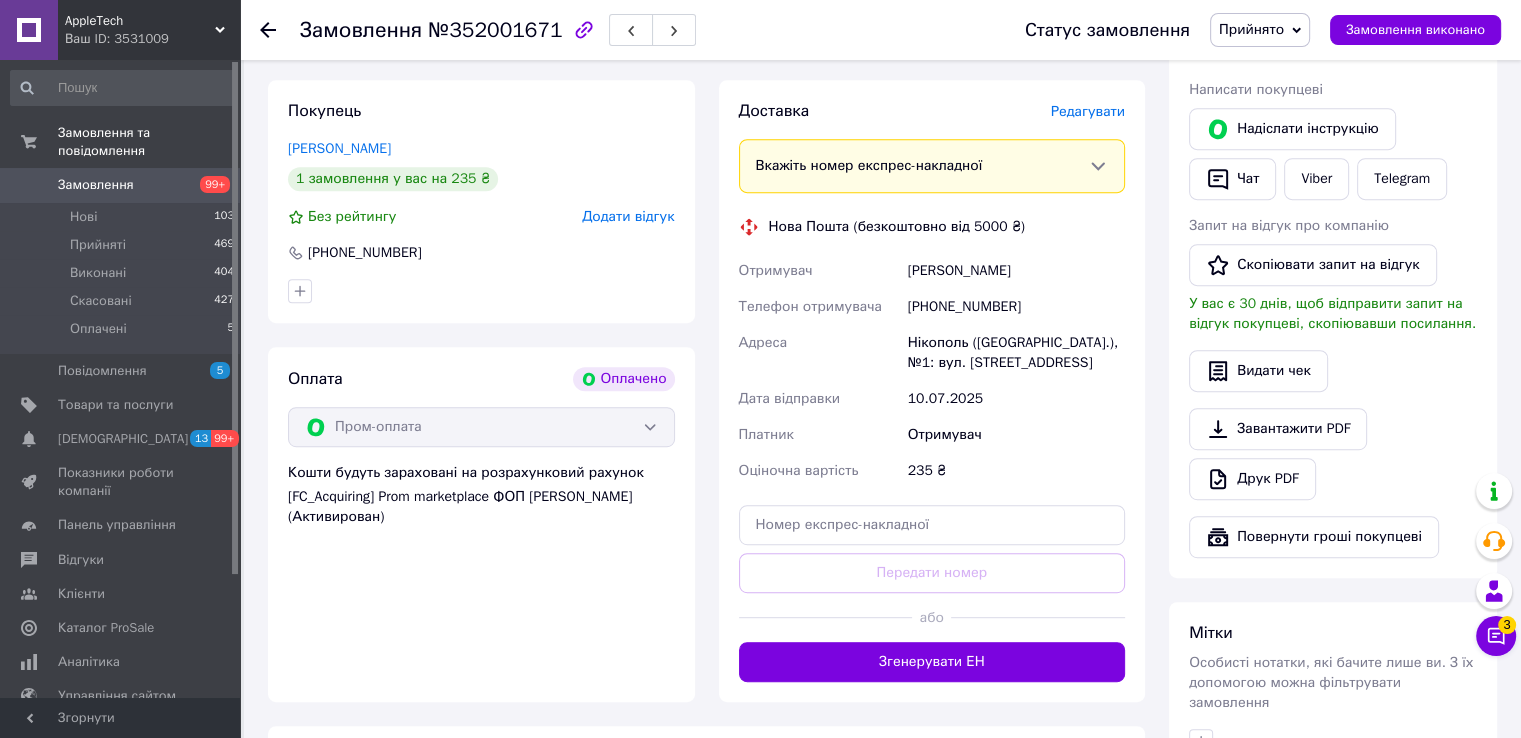 click on "Редагувати" at bounding box center (1088, 111) 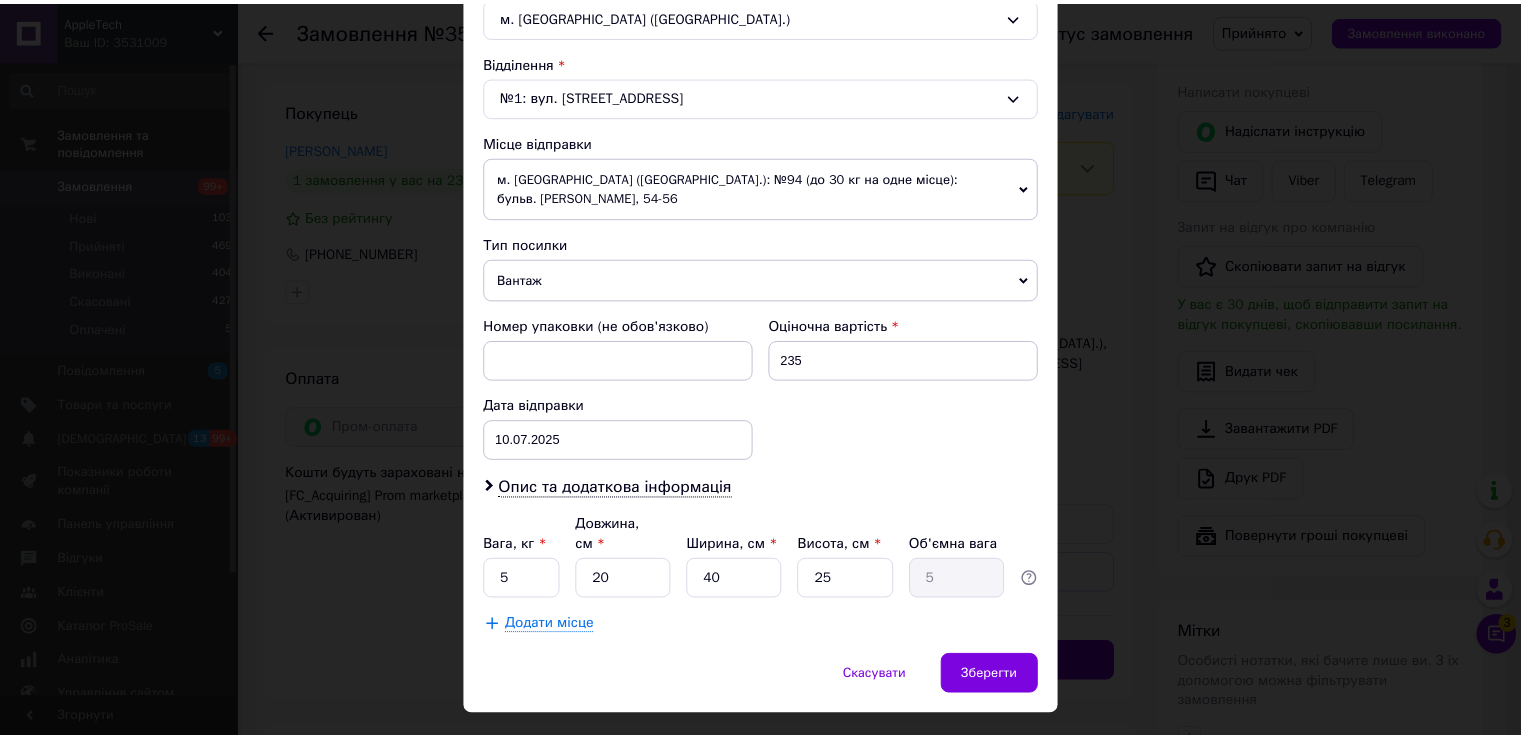 scroll, scrollTop: 584, scrollLeft: 0, axis: vertical 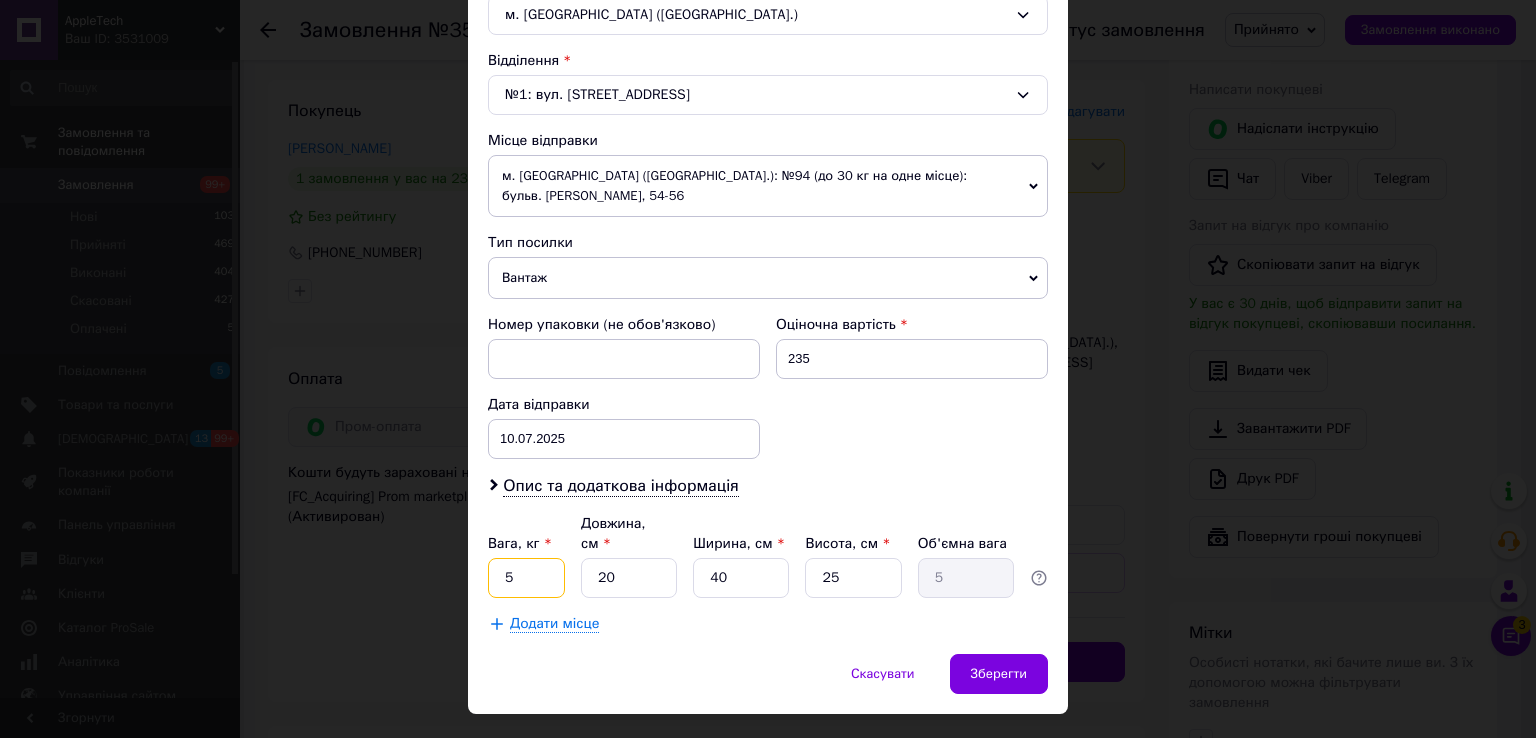 click on "5" at bounding box center (526, 578) 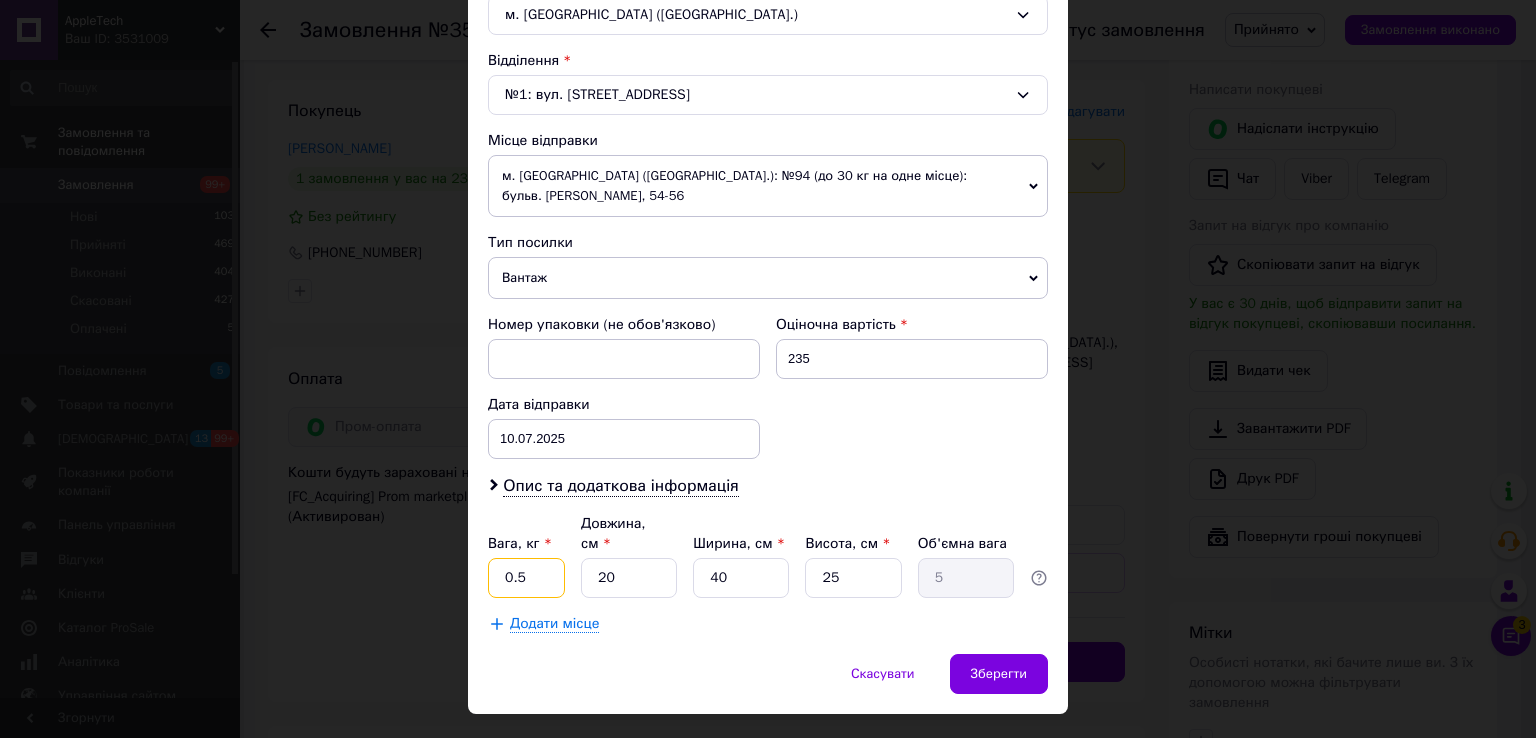 type on "0.5" 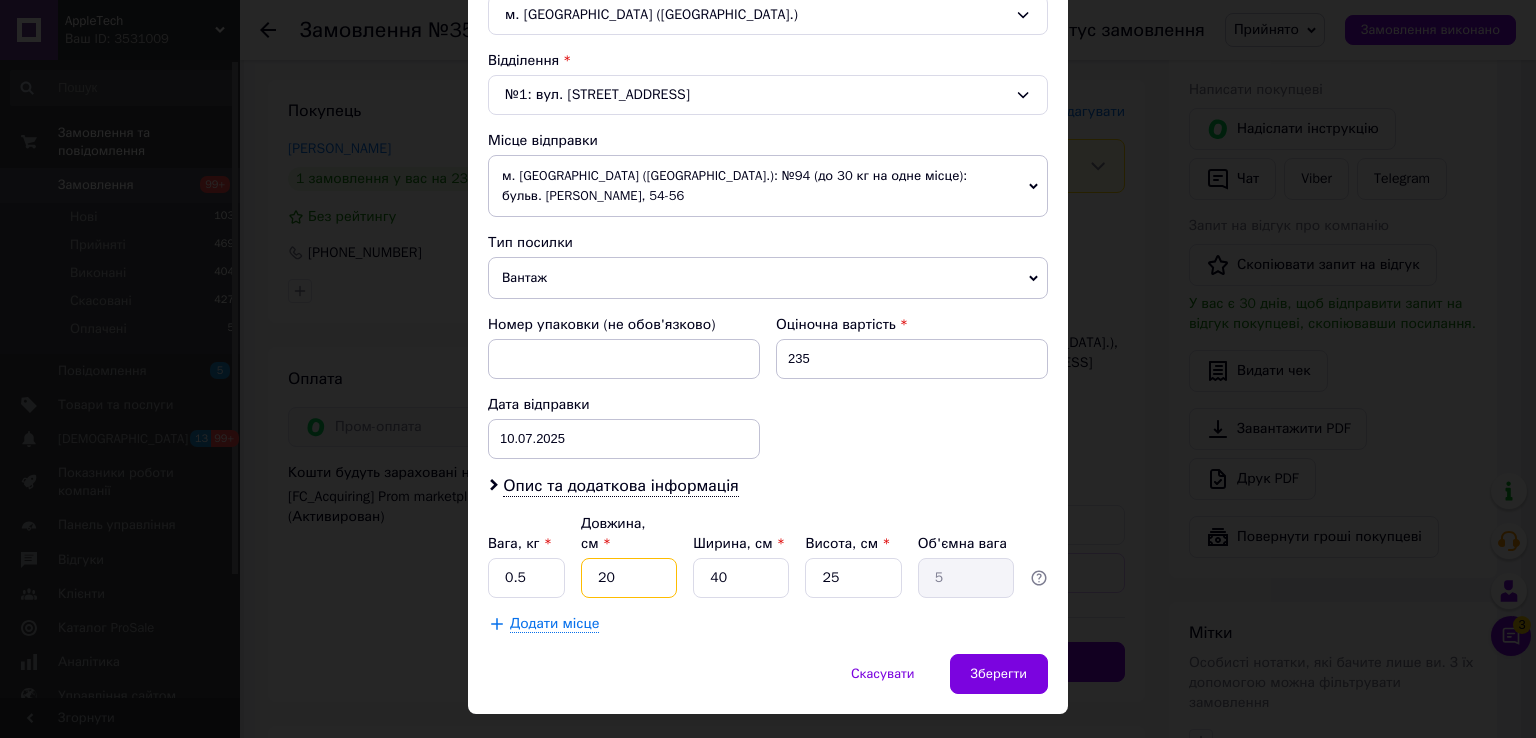 click on "20" at bounding box center [629, 578] 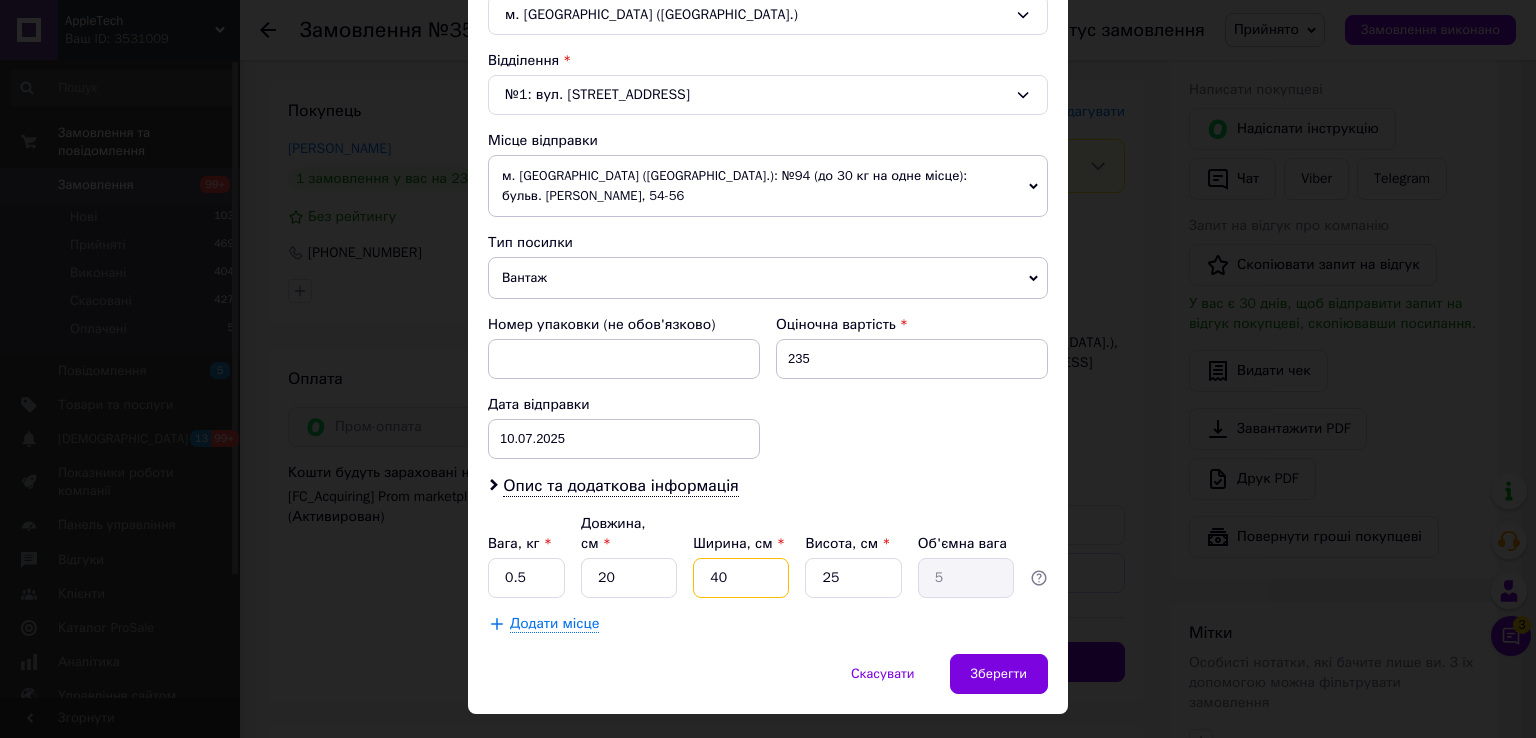click on "40" at bounding box center [741, 578] 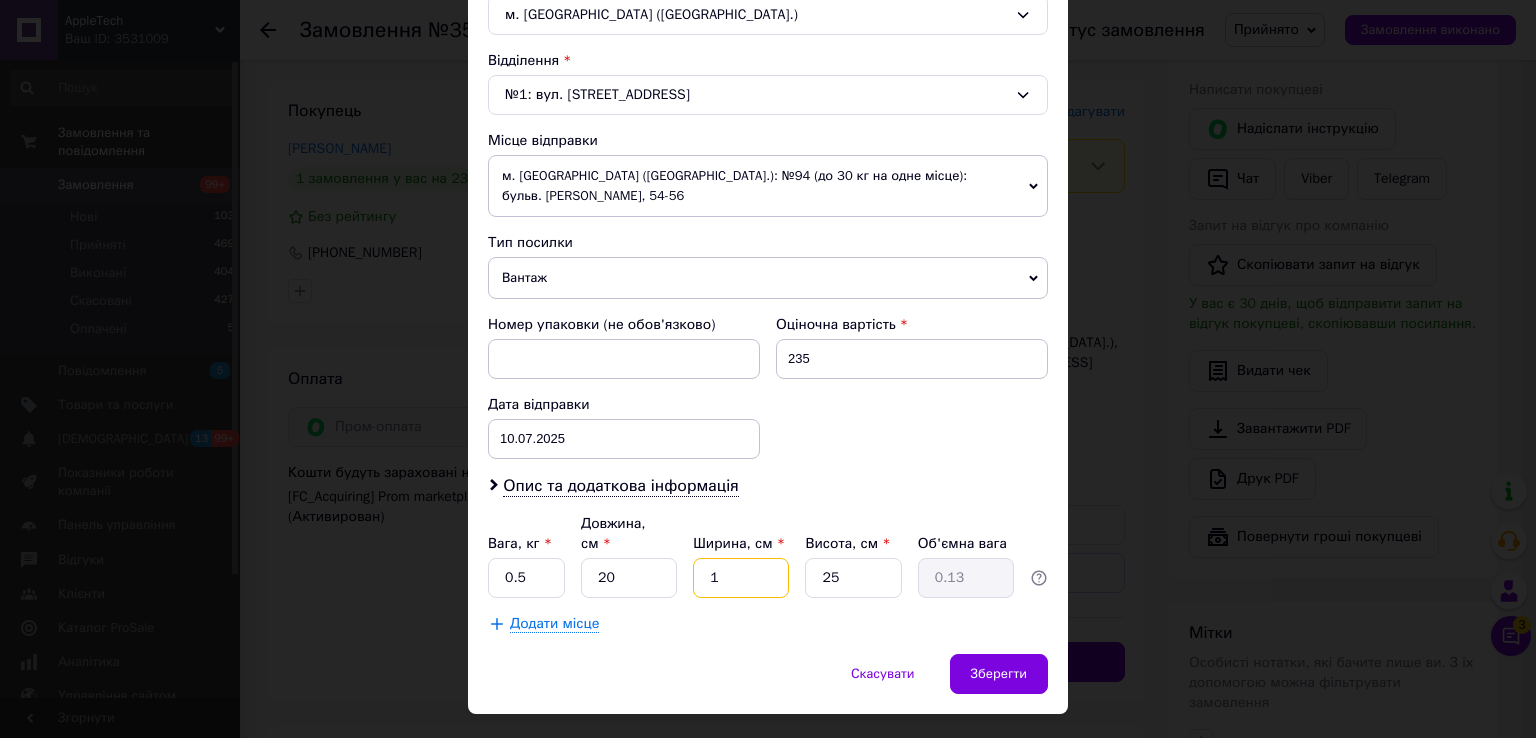 type on "10" 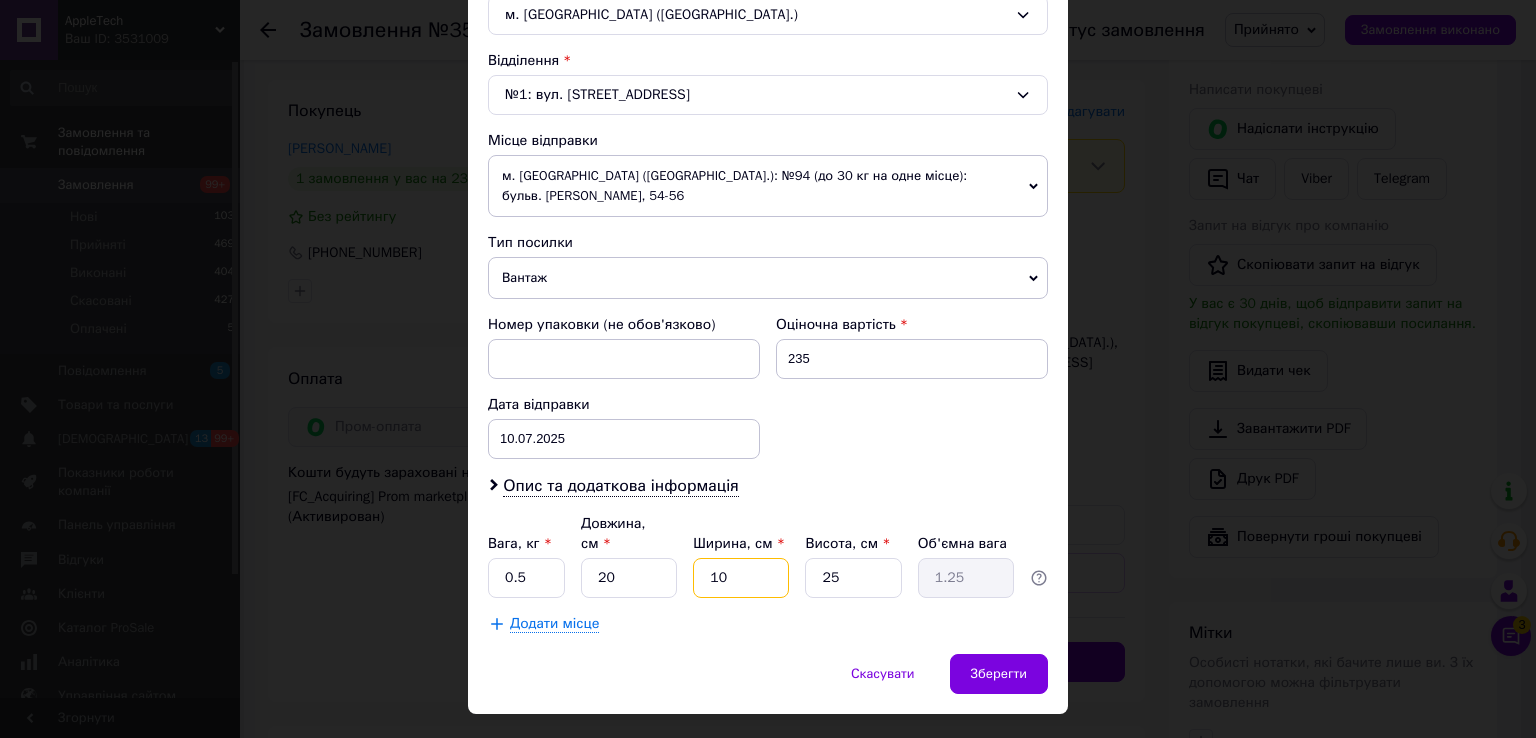 type on "10" 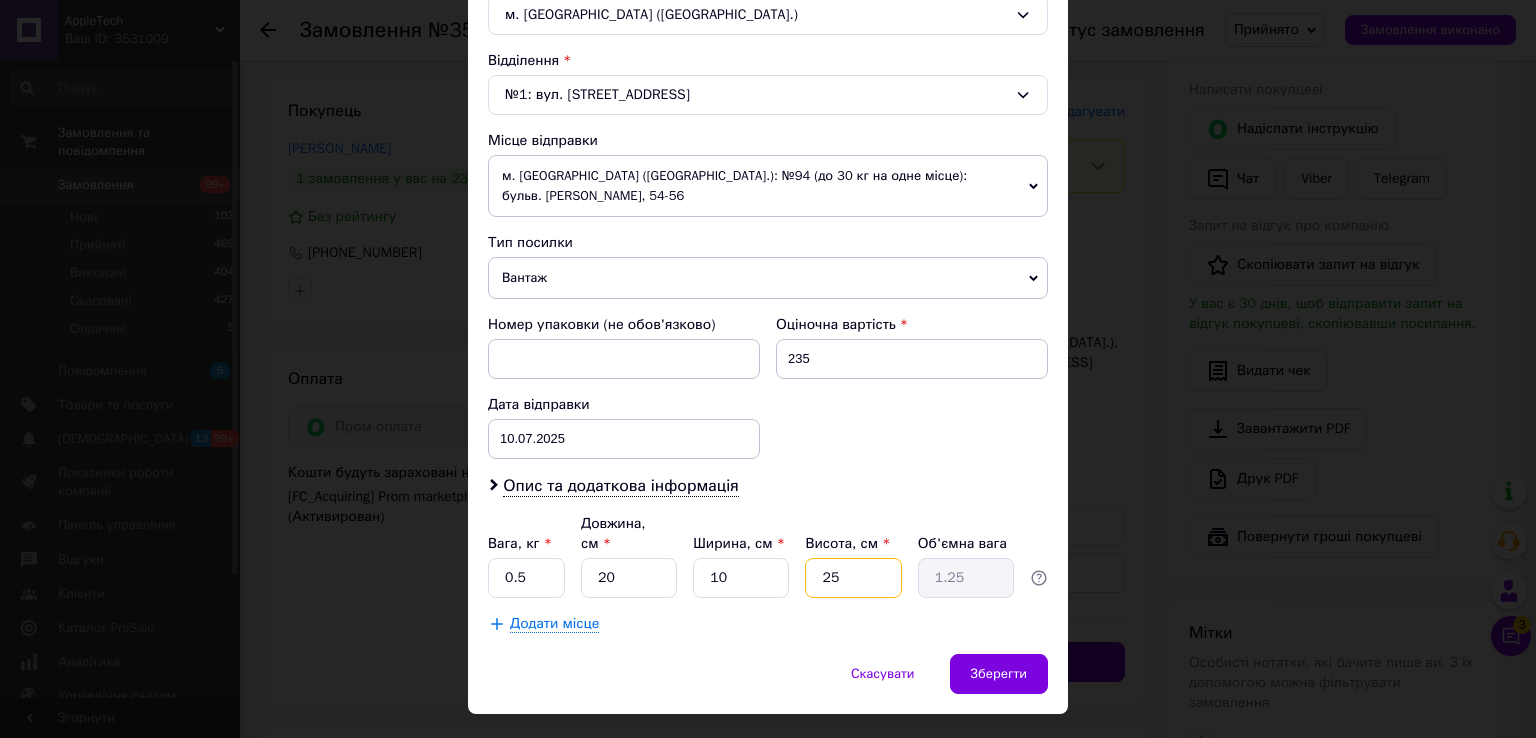 click on "25" at bounding box center (853, 578) 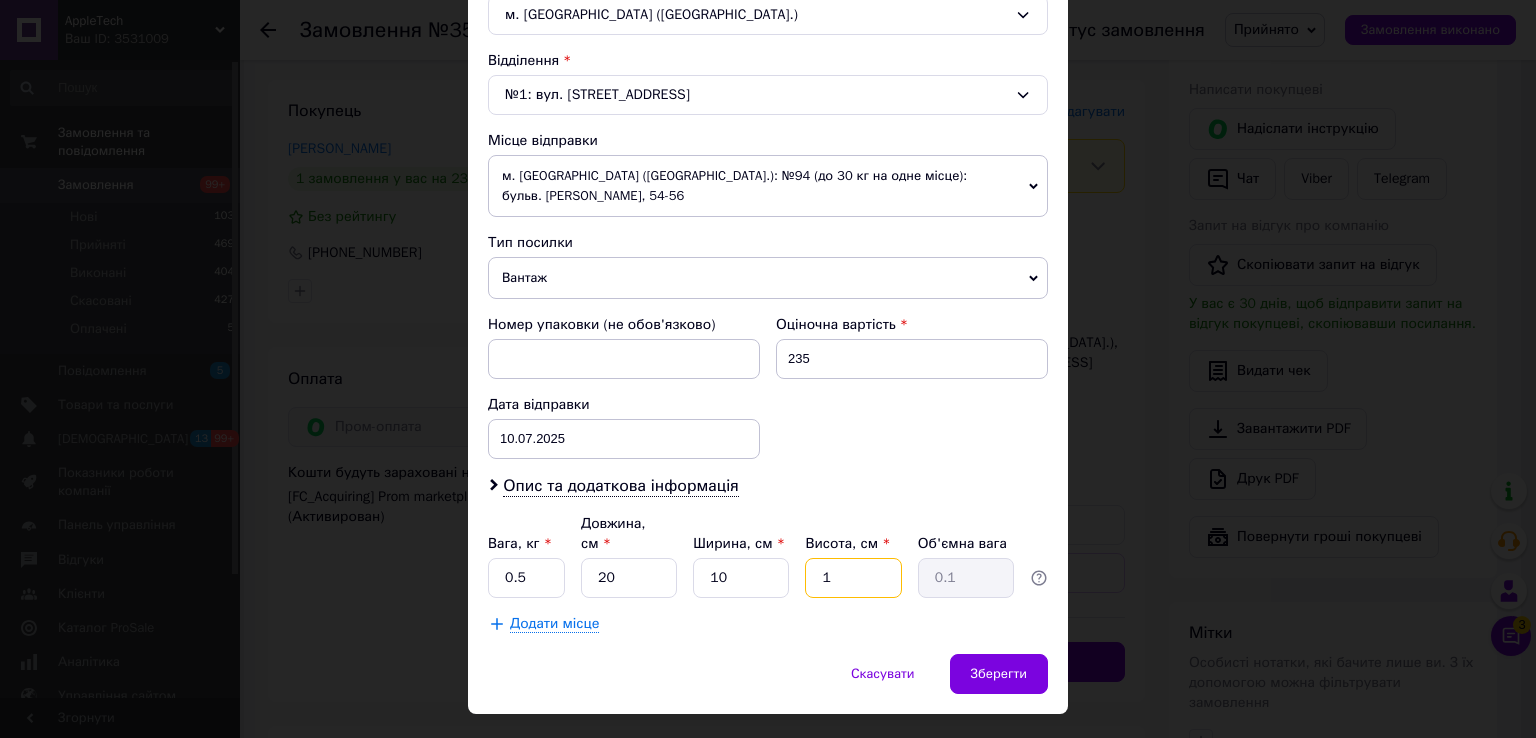 type on "10" 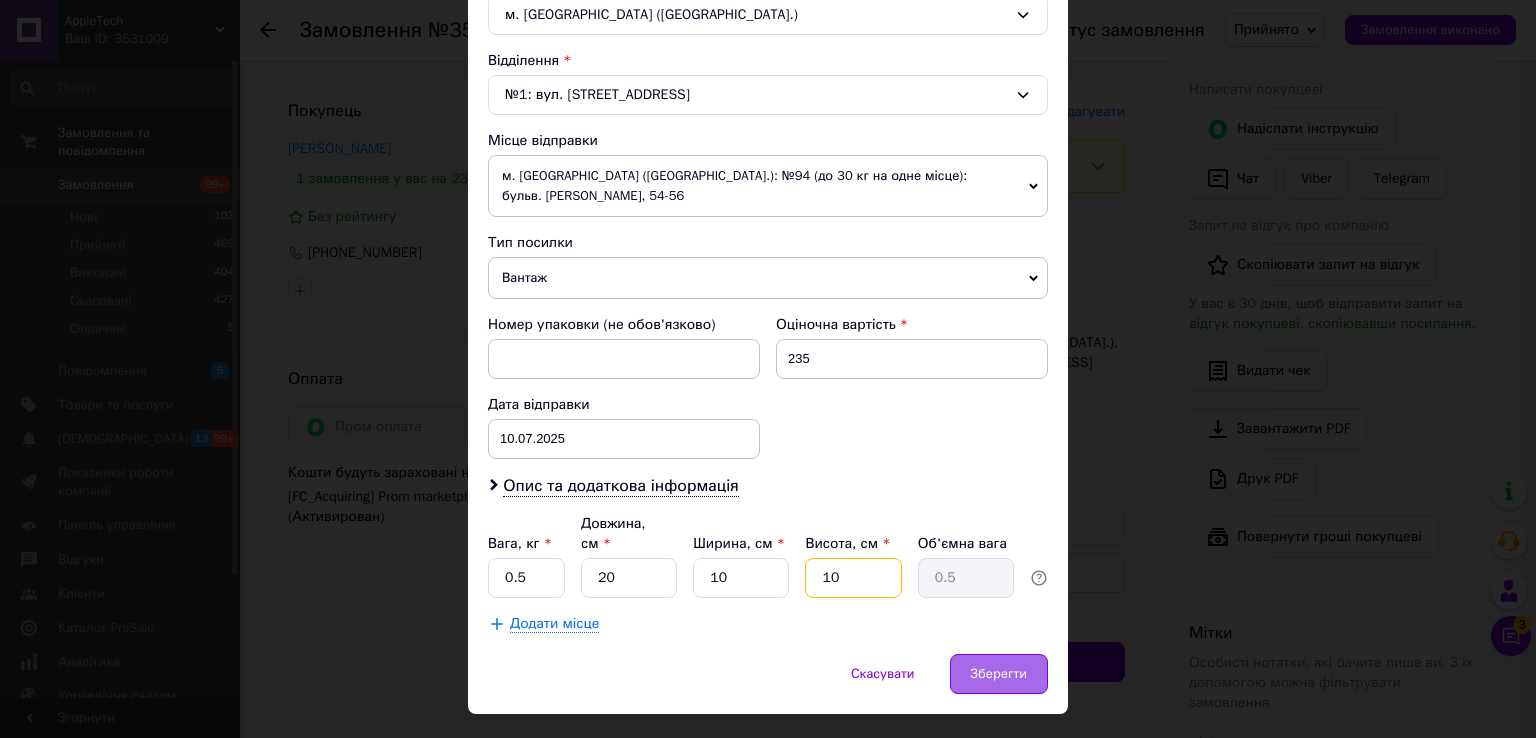 type on "10" 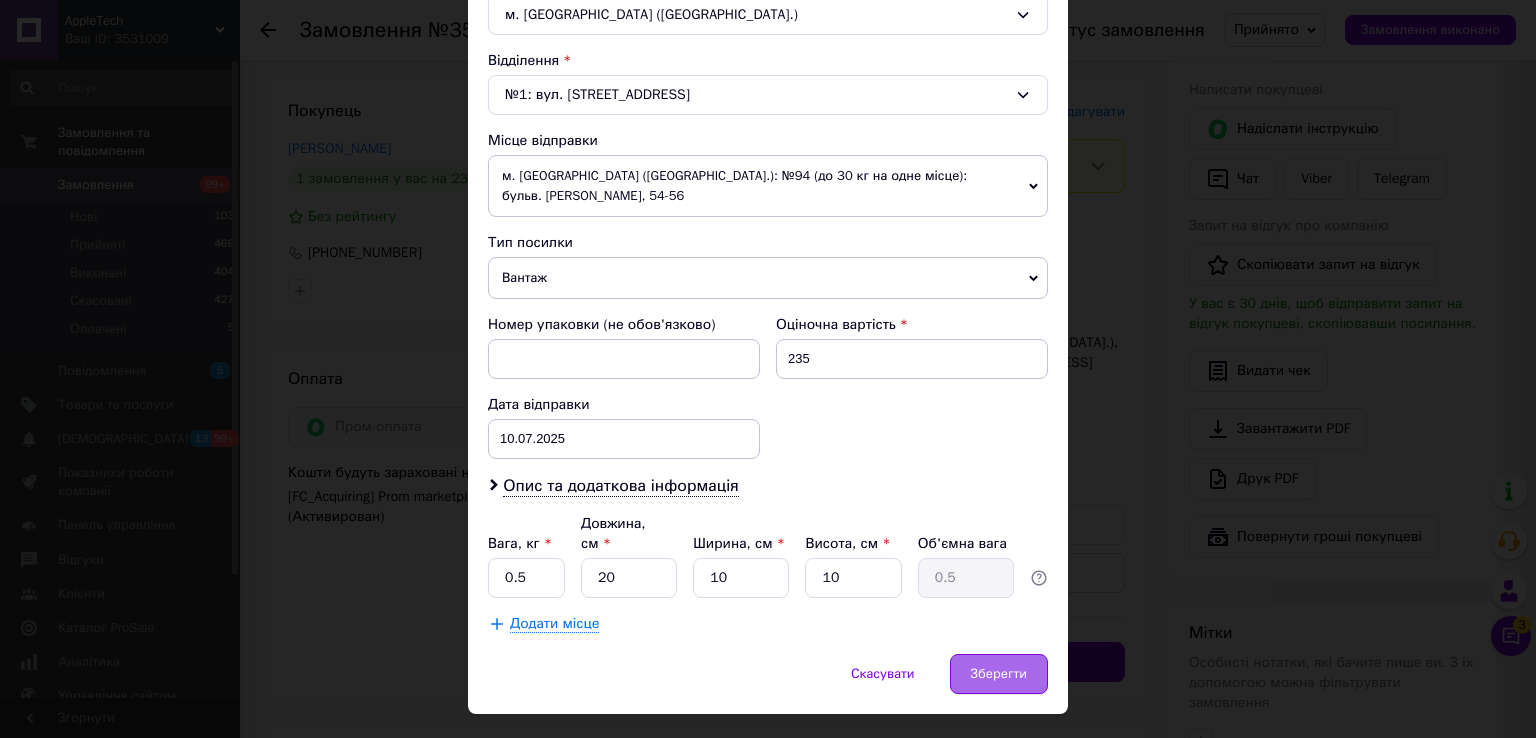 click on "Зберегти" at bounding box center (999, 674) 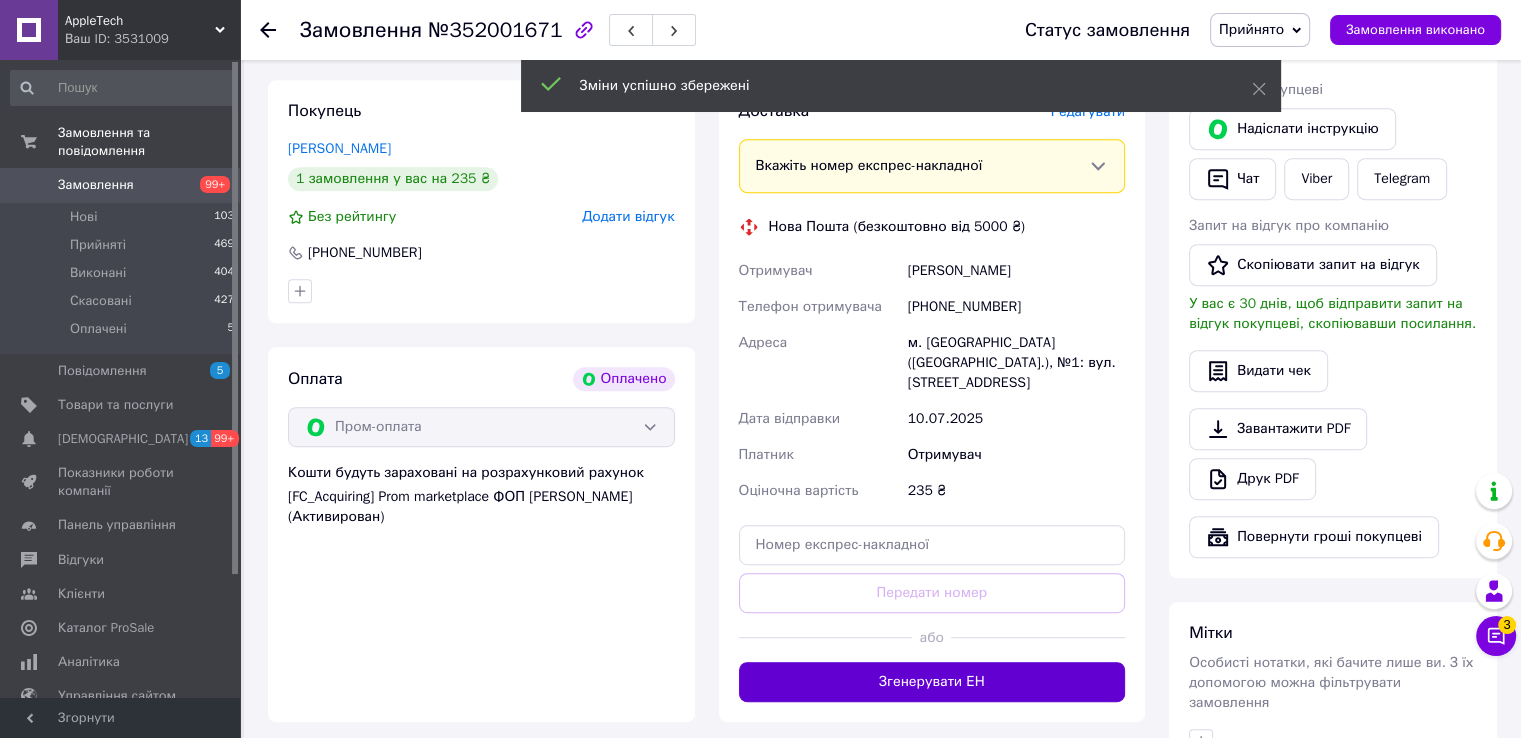 click on "Згенерувати ЕН" at bounding box center (932, 682) 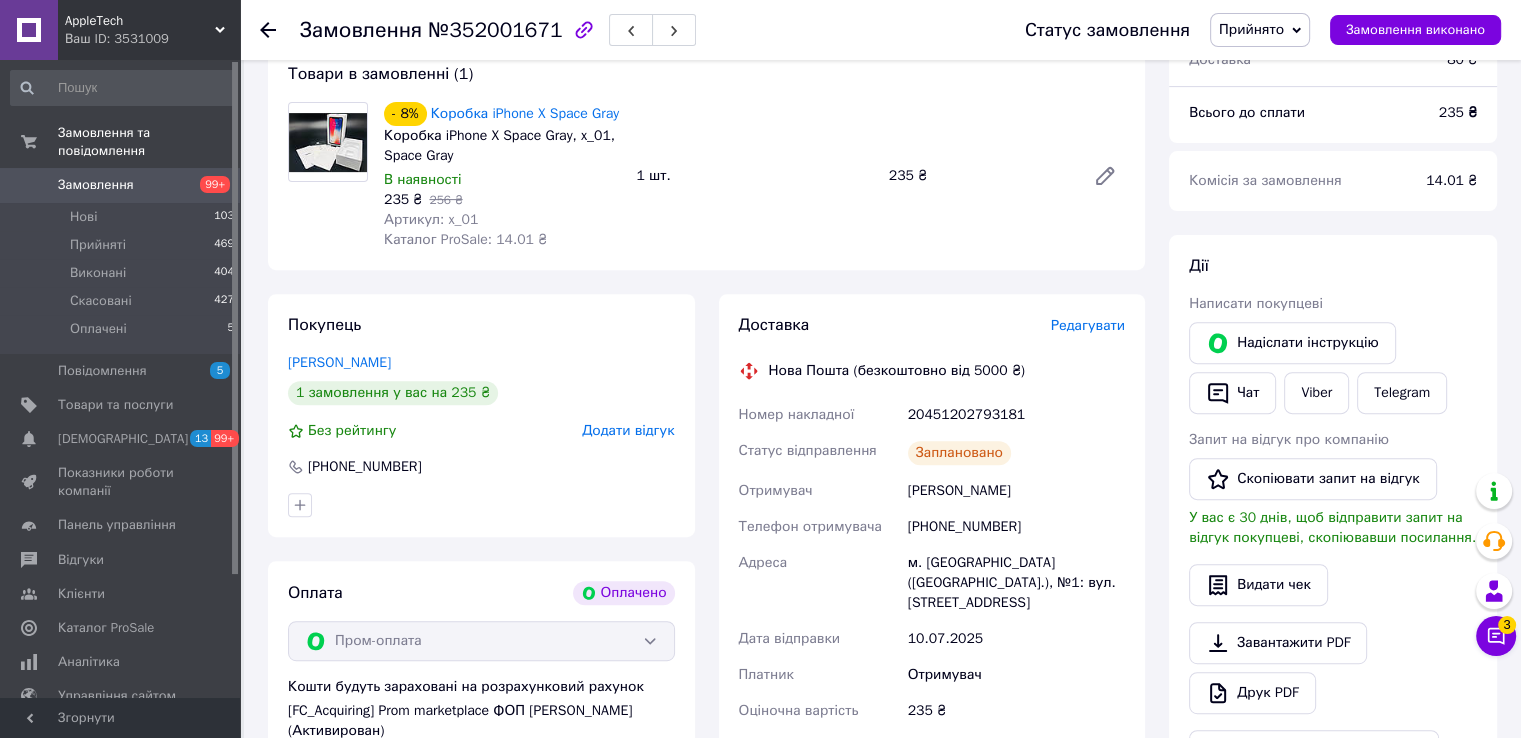 scroll, scrollTop: 500, scrollLeft: 0, axis: vertical 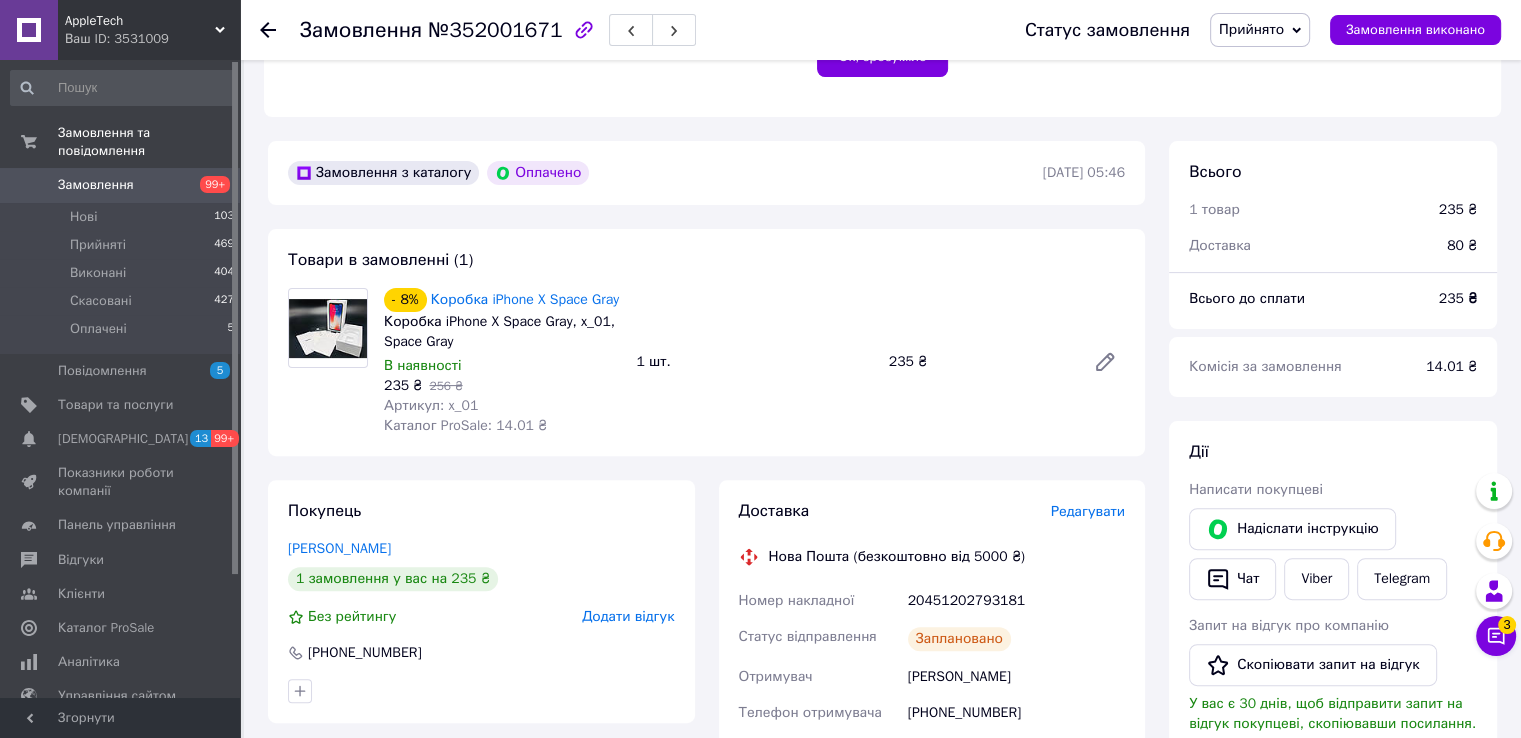 click on "№352001671" at bounding box center (495, 30) 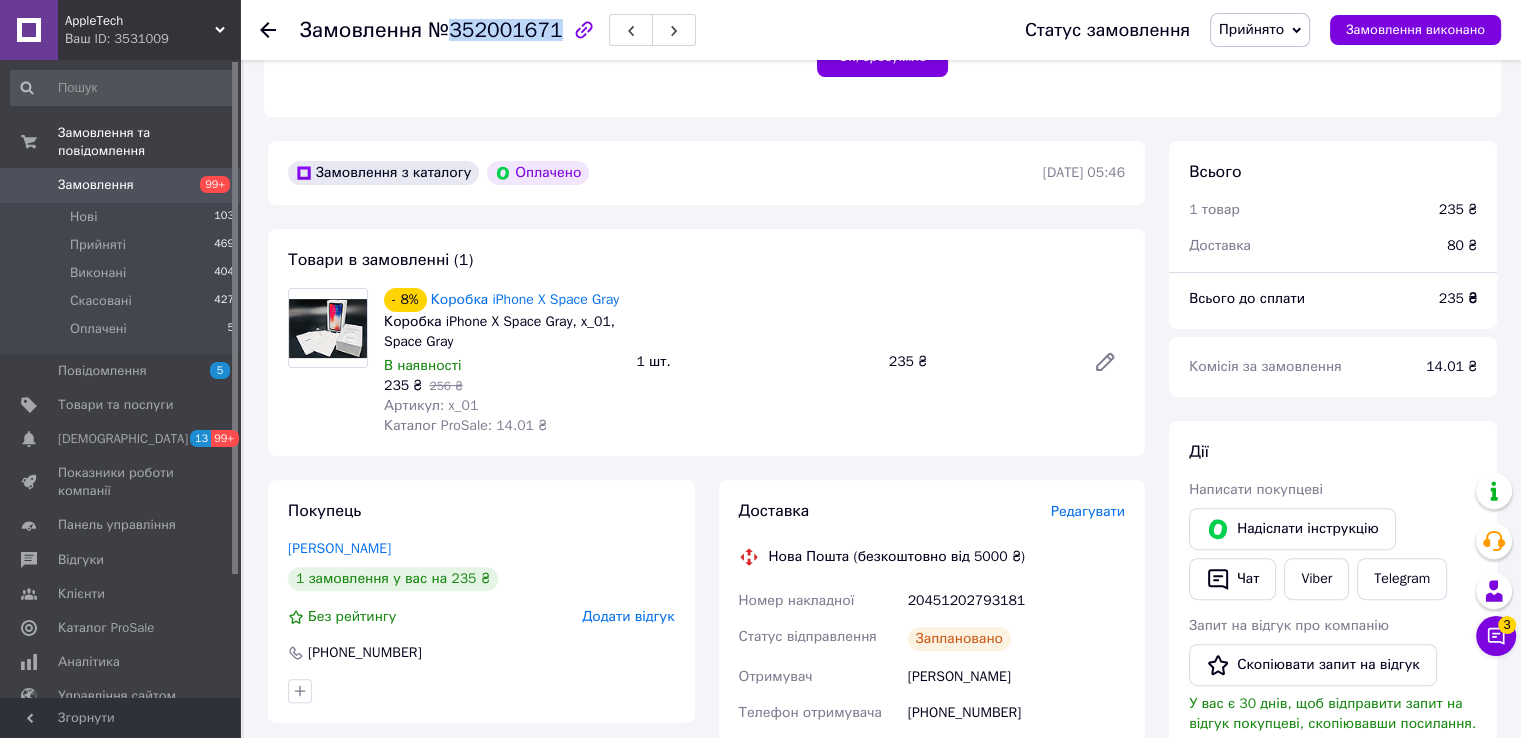 click on "№352001671" at bounding box center [495, 30] 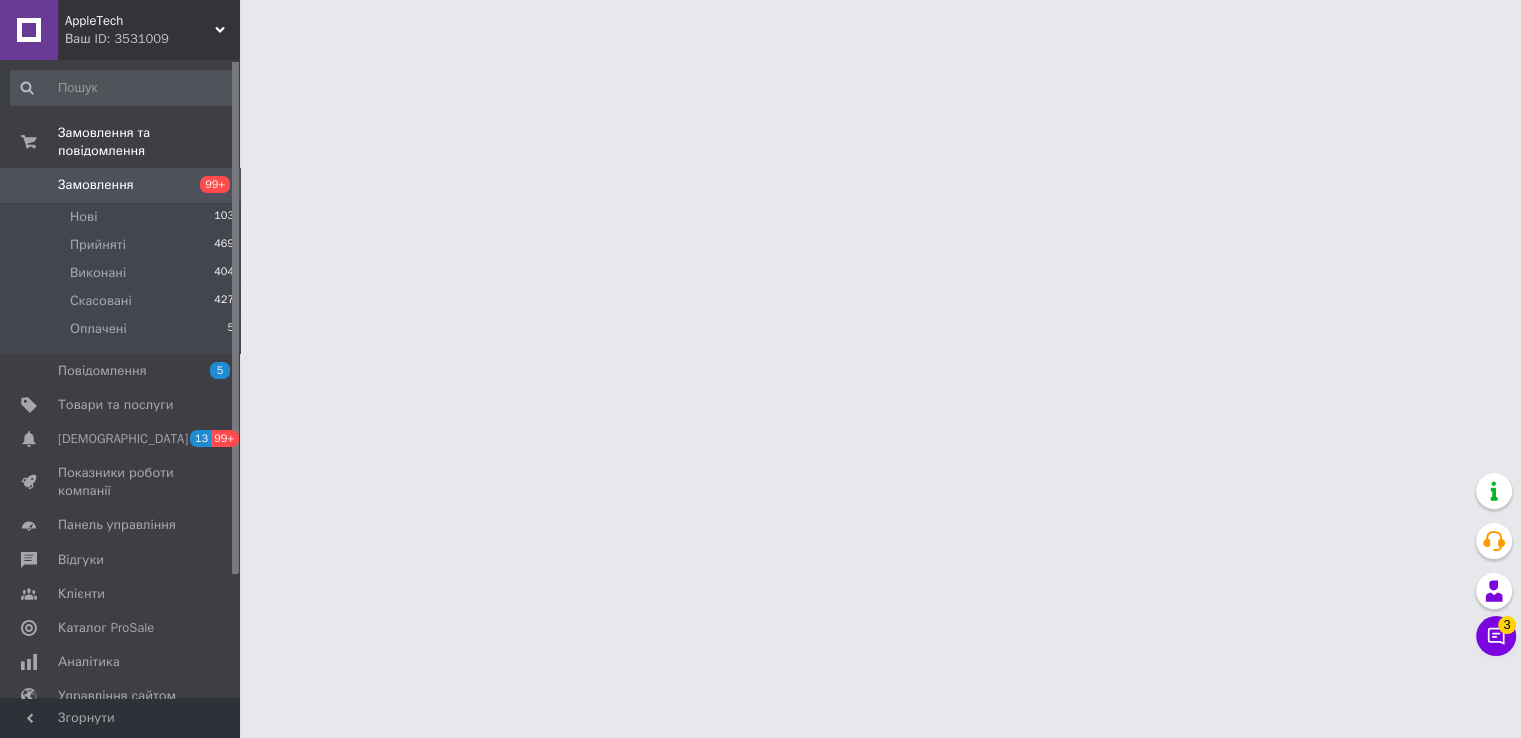 scroll, scrollTop: 0, scrollLeft: 0, axis: both 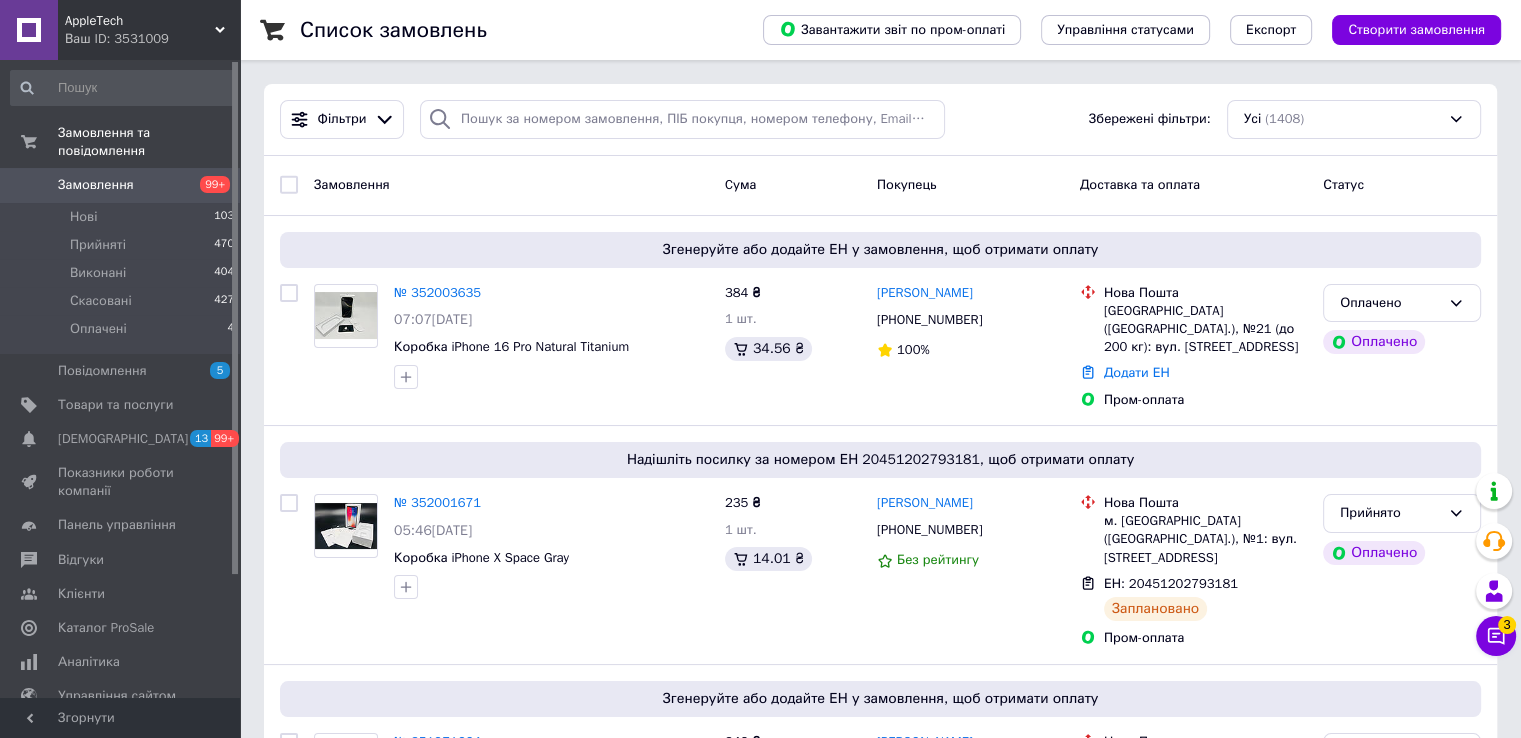click on "Список замовлень" at bounding box center [511, 30] 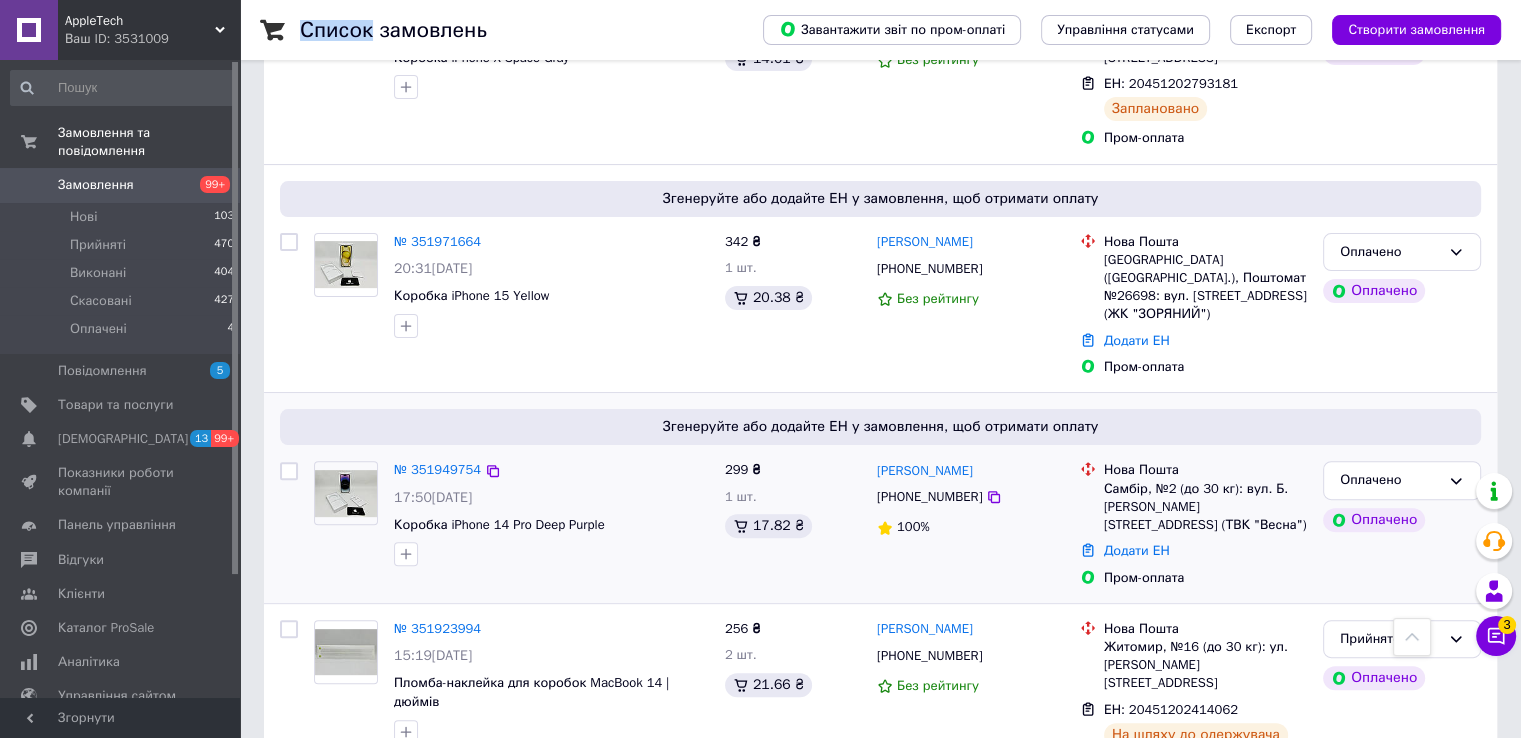 scroll, scrollTop: 600, scrollLeft: 0, axis: vertical 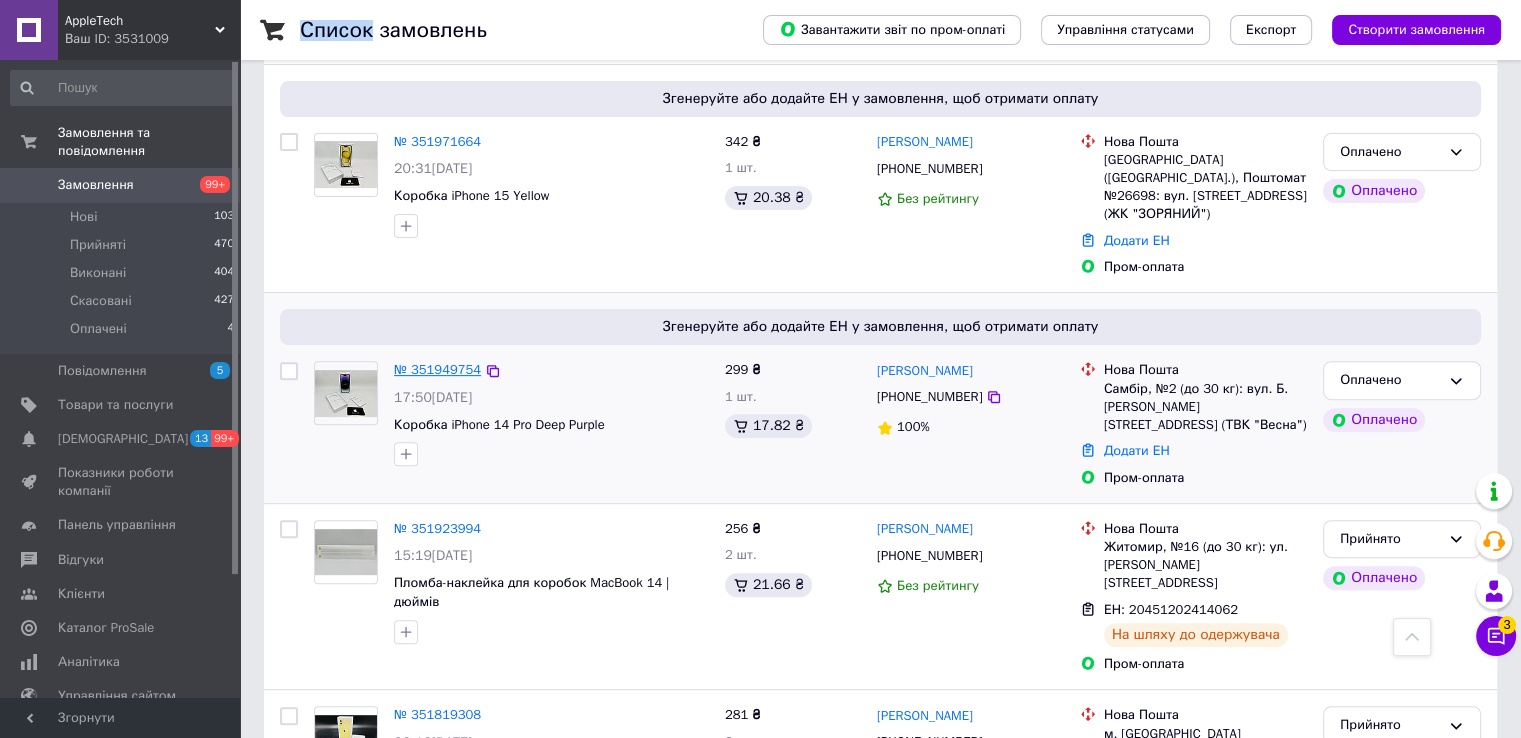 click on "№ 351949754" at bounding box center [437, 369] 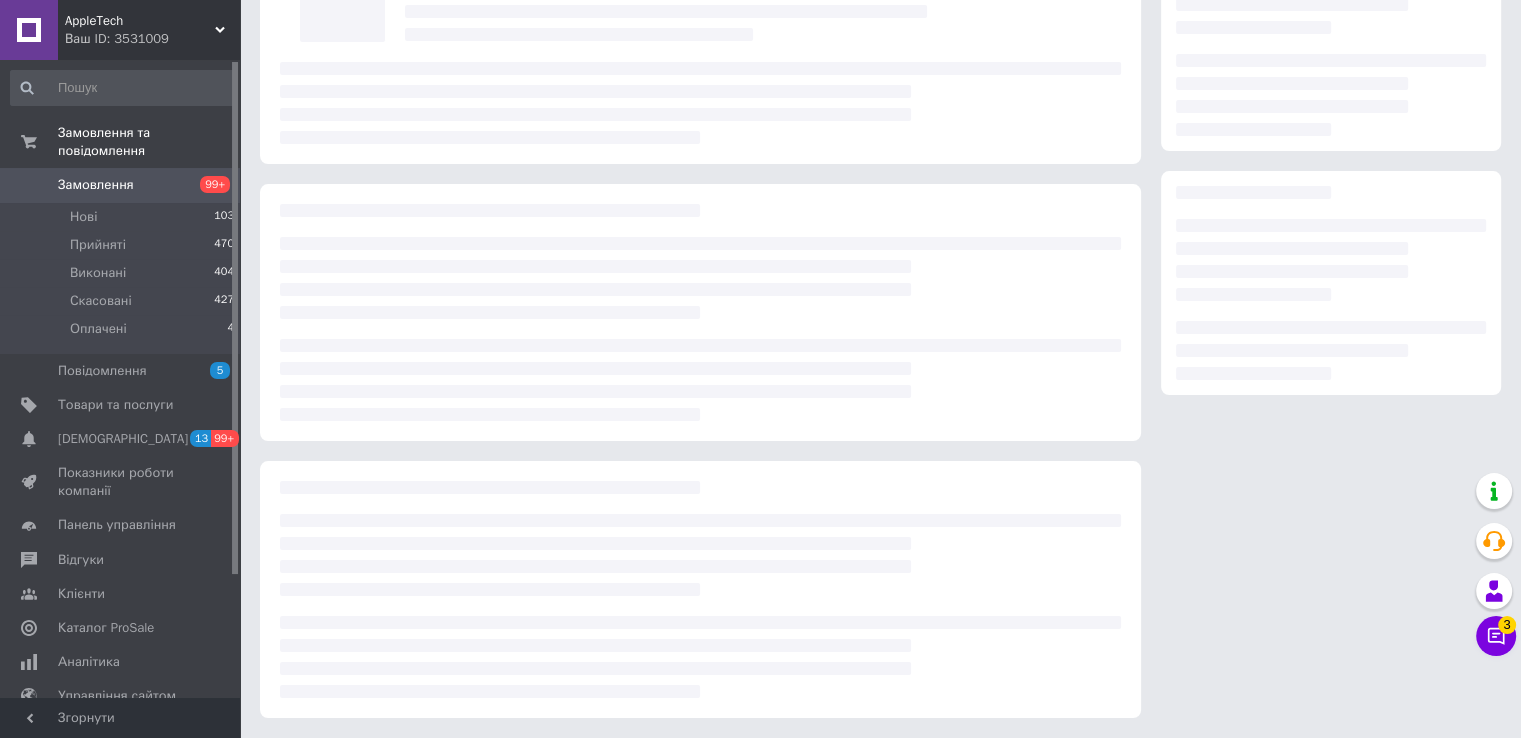 scroll, scrollTop: 600, scrollLeft: 0, axis: vertical 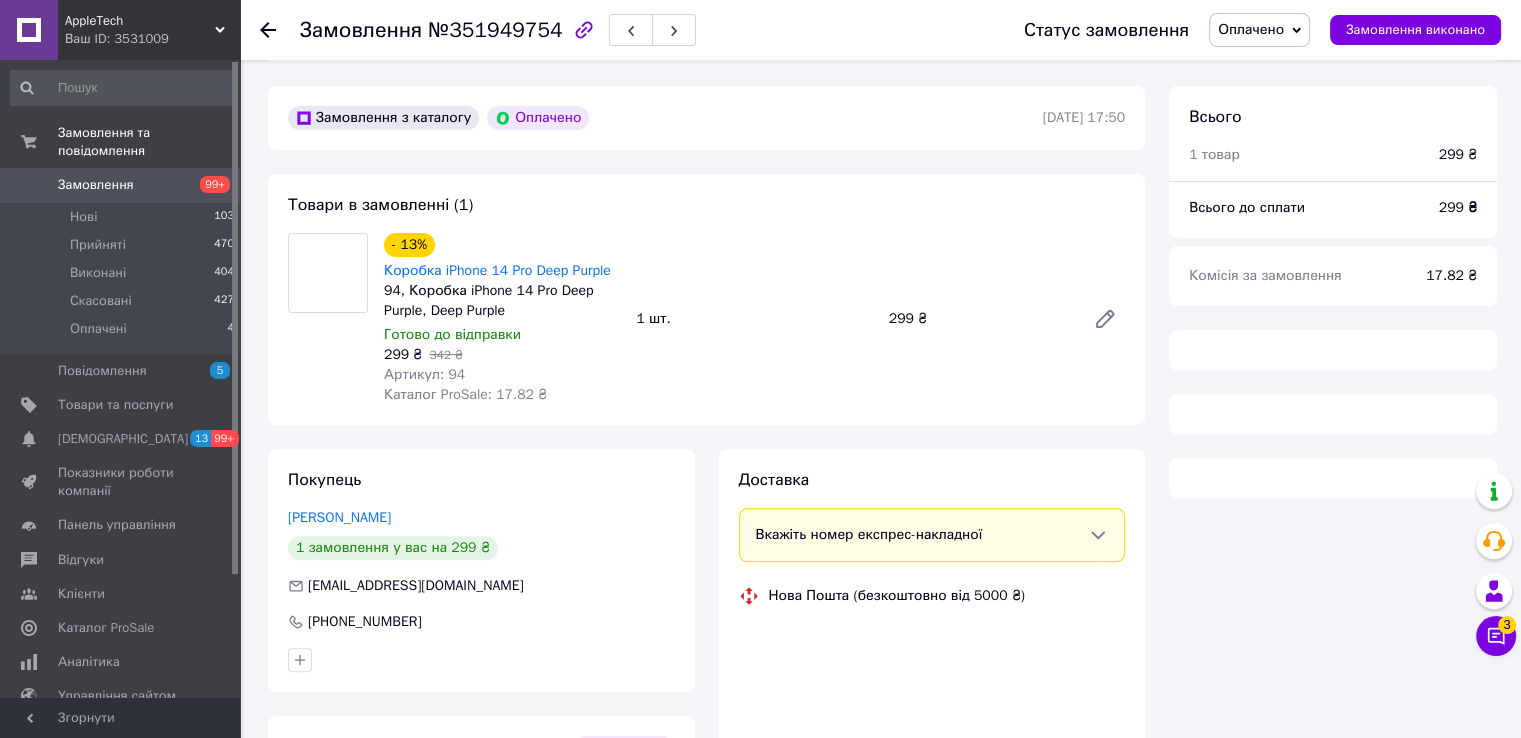 click on "Оплачено" at bounding box center (1251, 29) 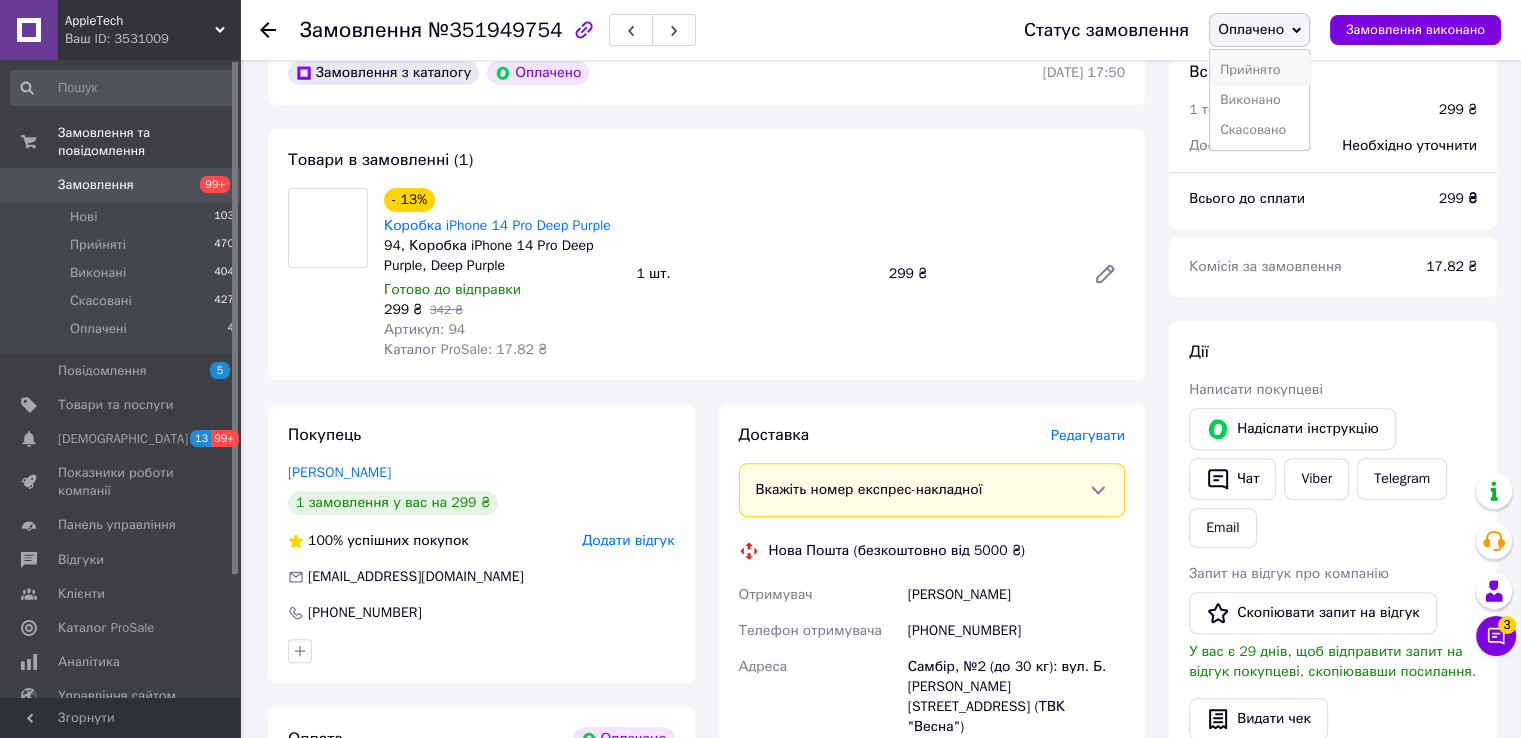 click on "Прийнято" at bounding box center [1259, 70] 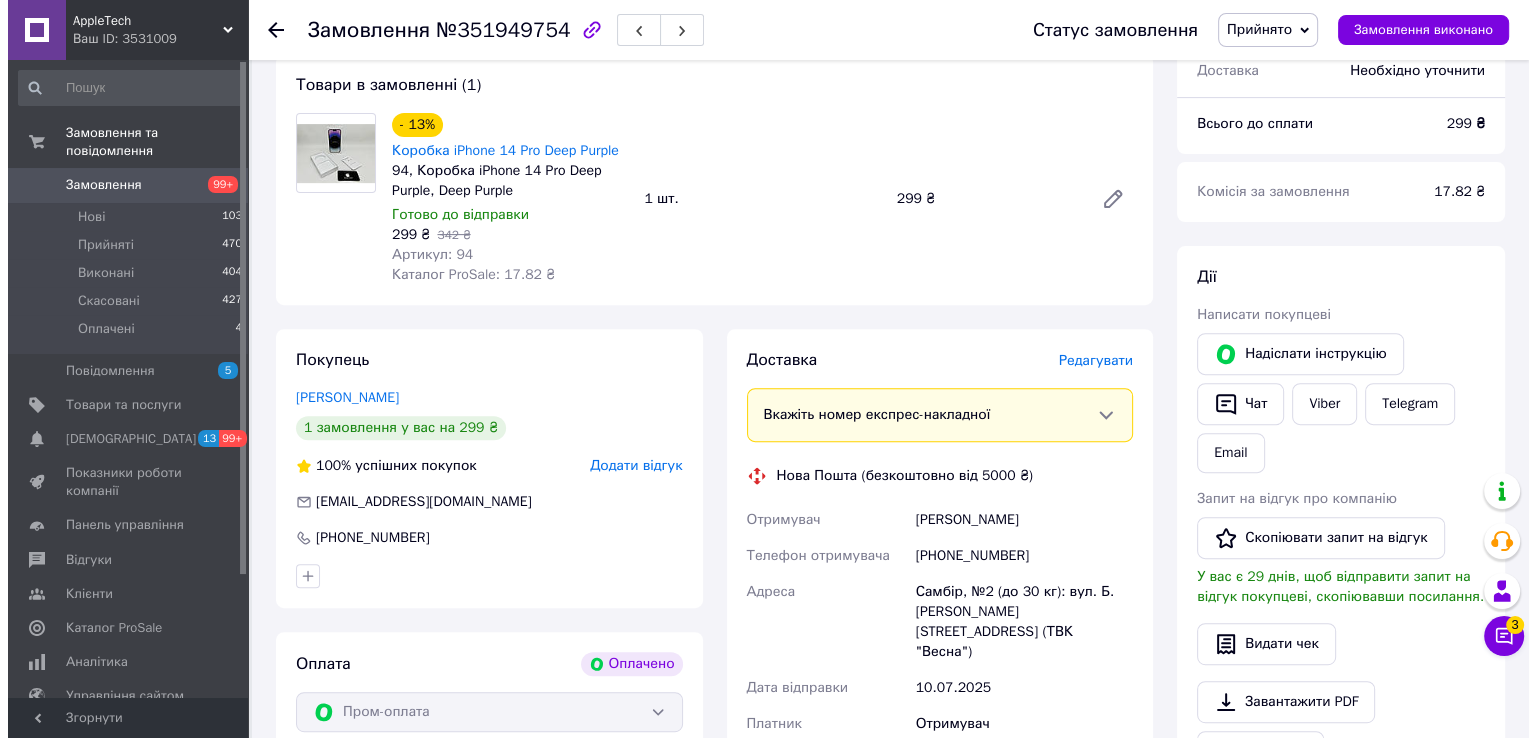 scroll, scrollTop: 700, scrollLeft: 0, axis: vertical 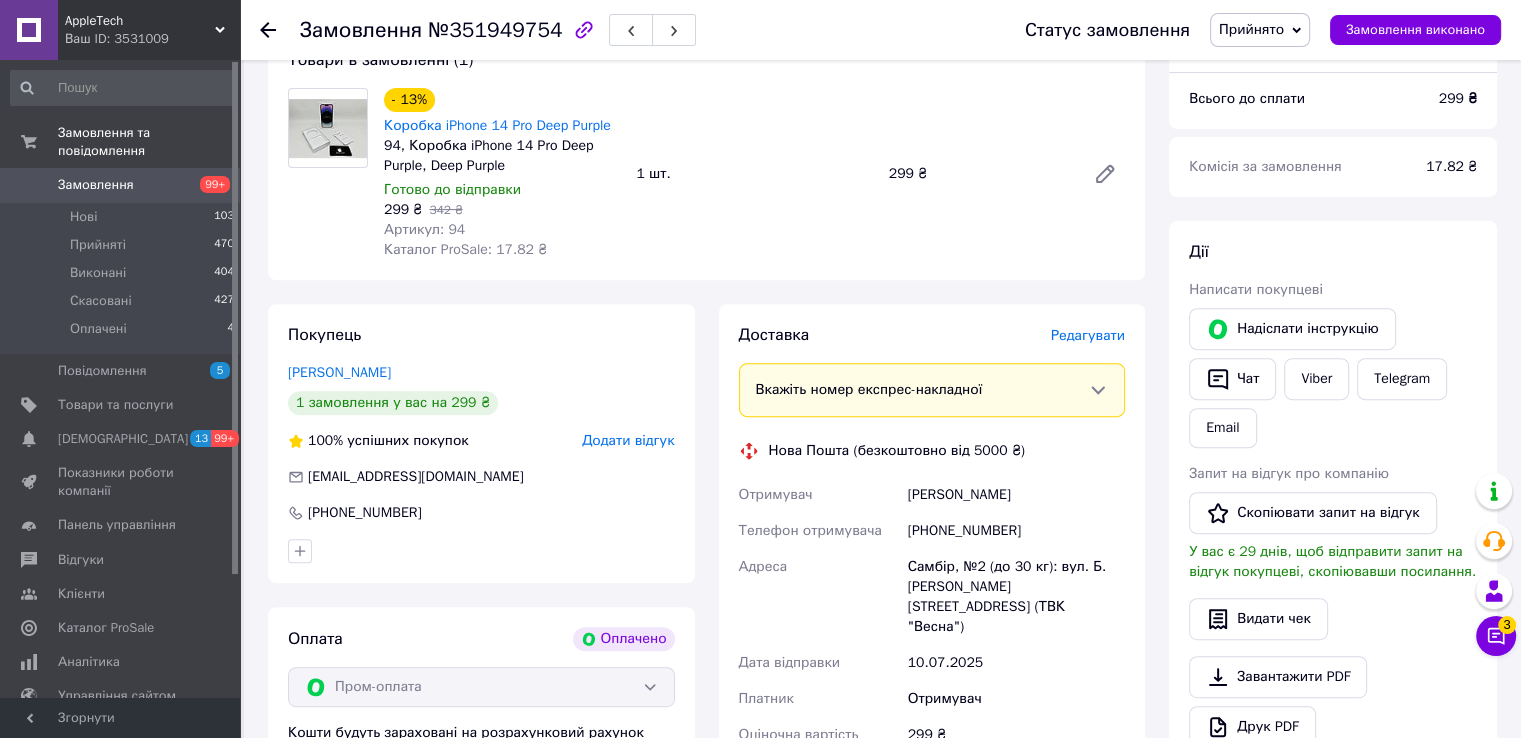 click on "Редагувати" at bounding box center [1088, 335] 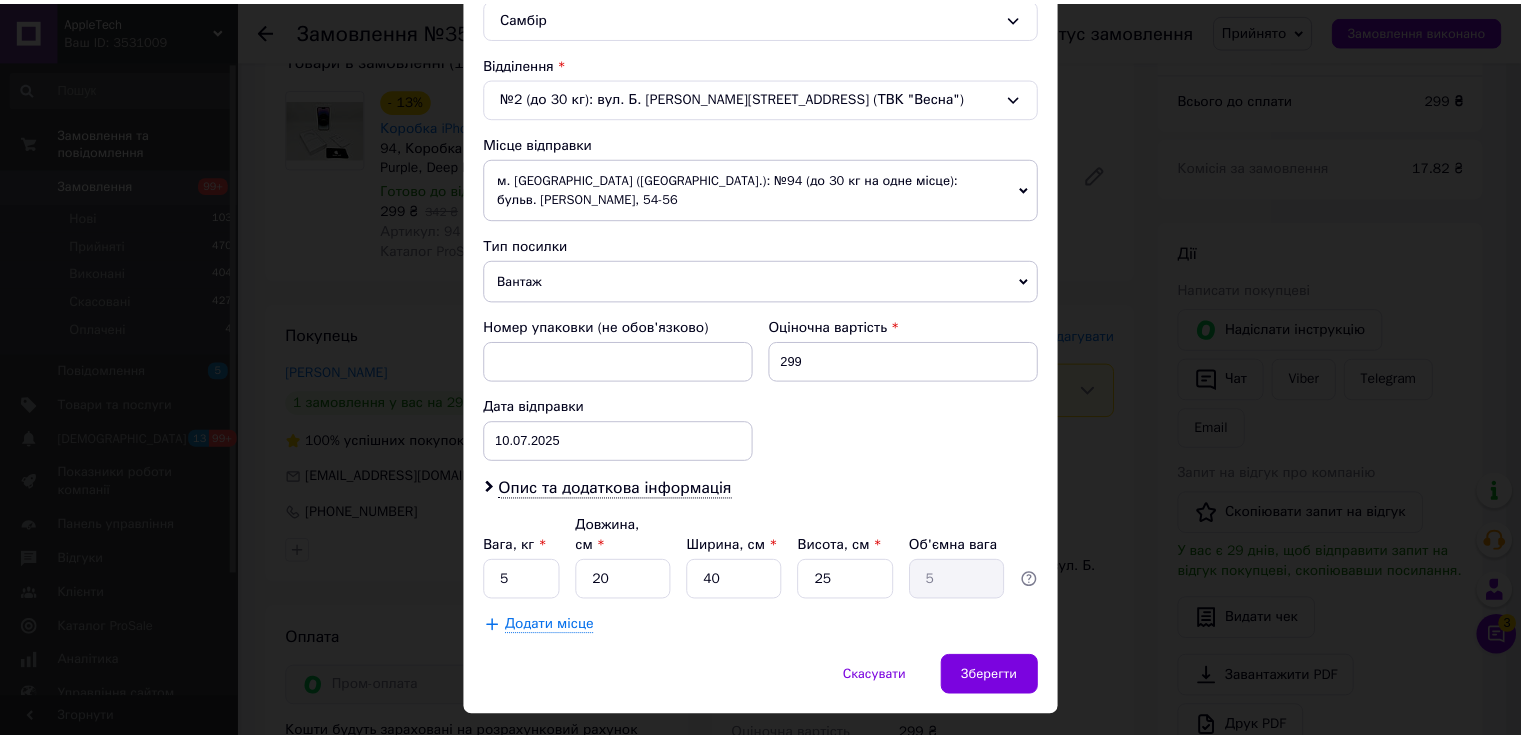 scroll, scrollTop: 584, scrollLeft: 0, axis: vertical 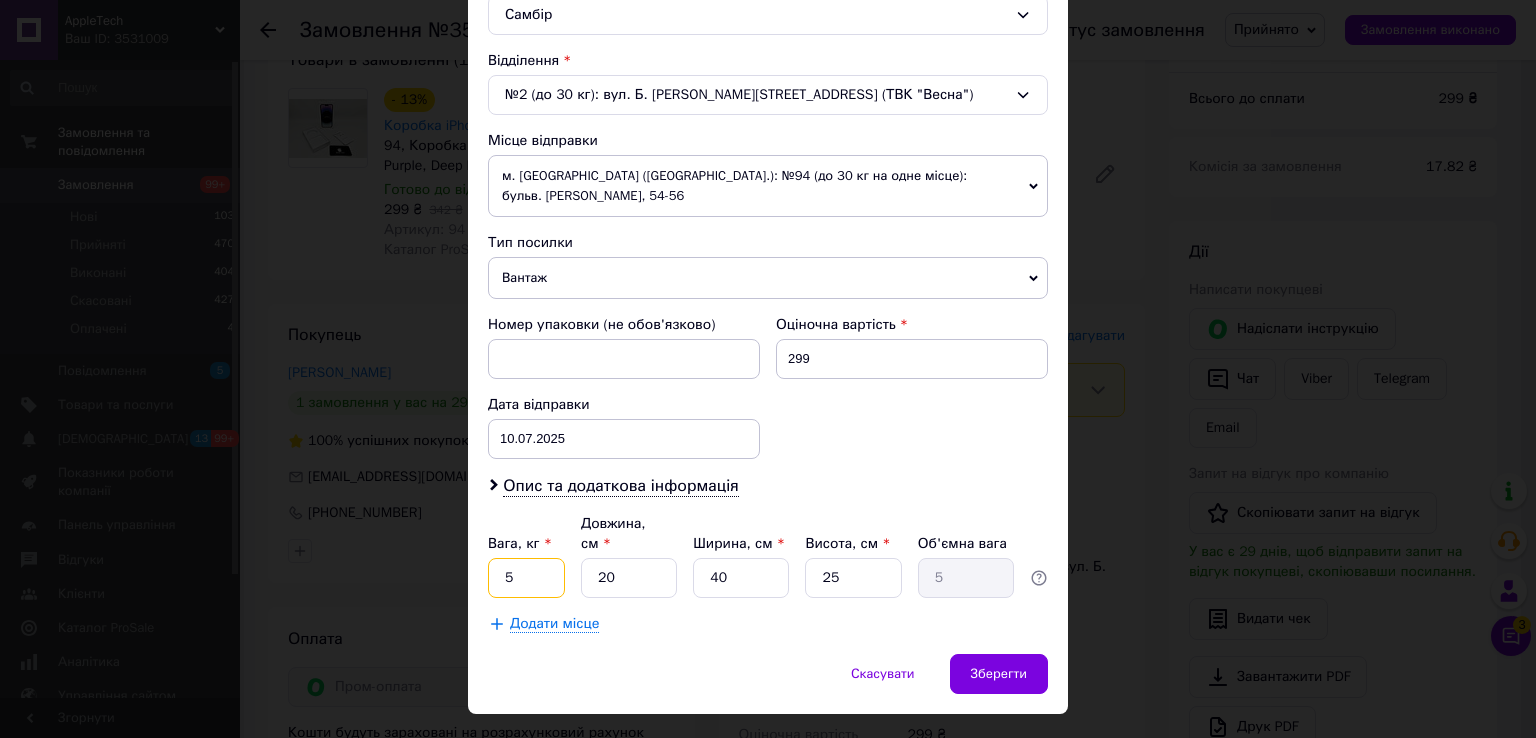 click on "5" at bounding box center (526, 578) 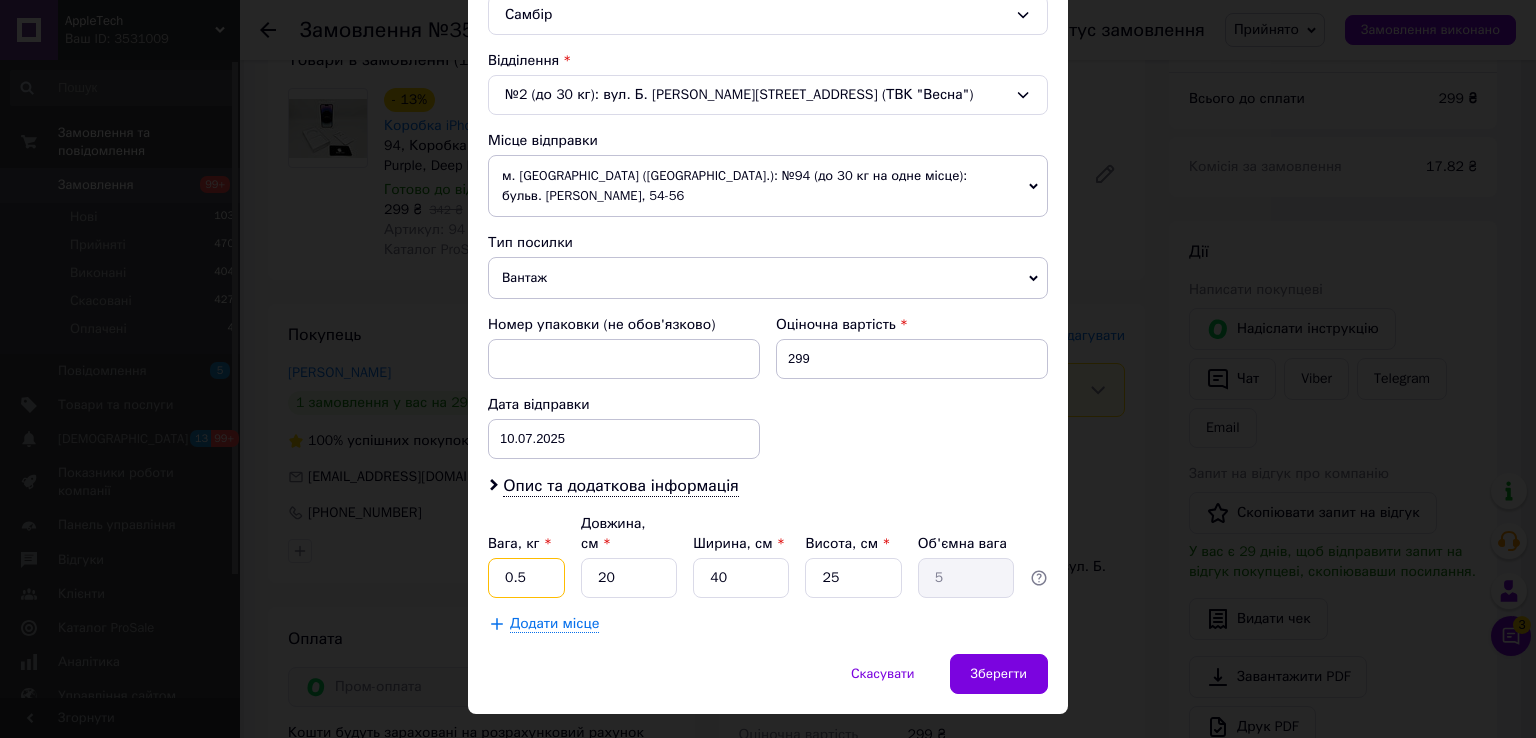 type on "0.5" 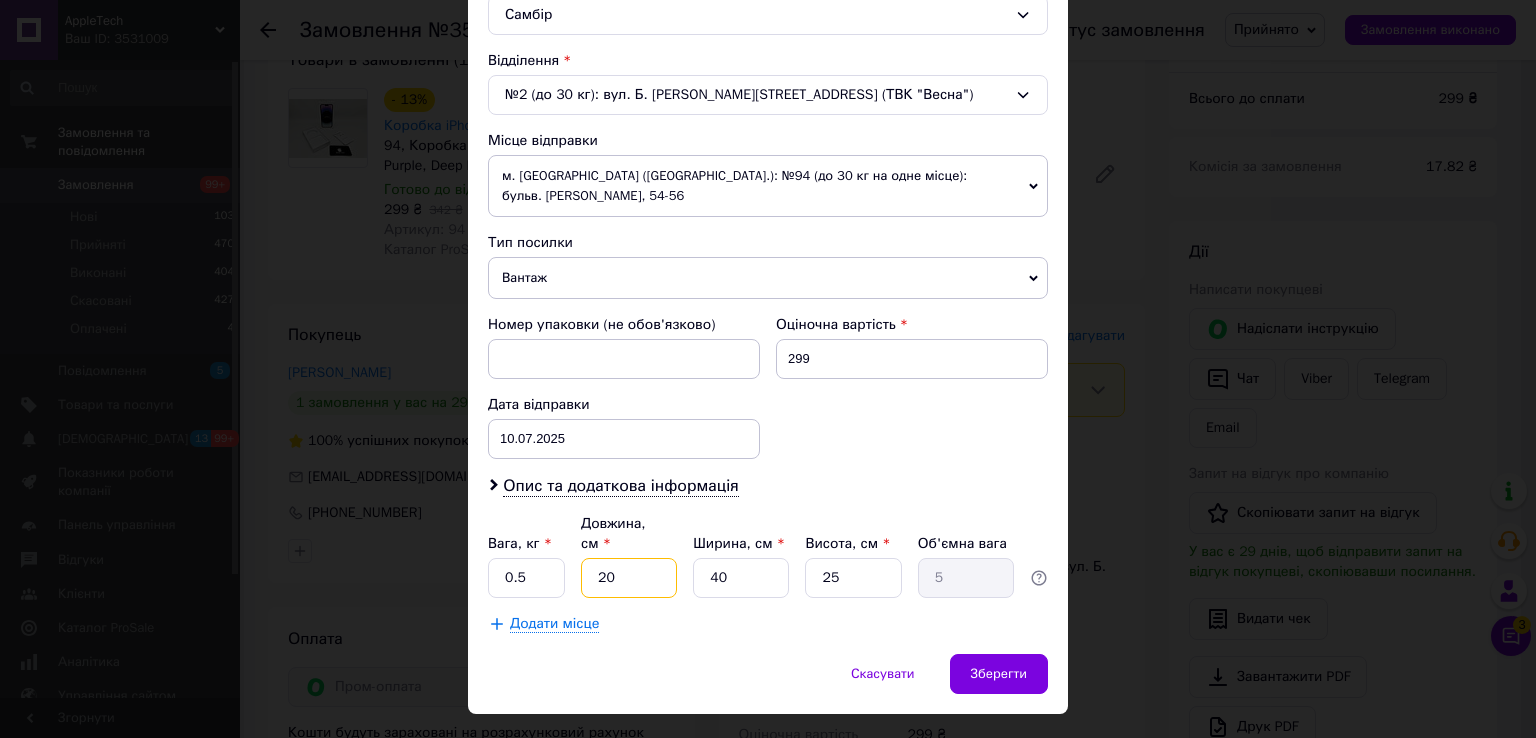 click on "20" at bounding box center [629, 578] 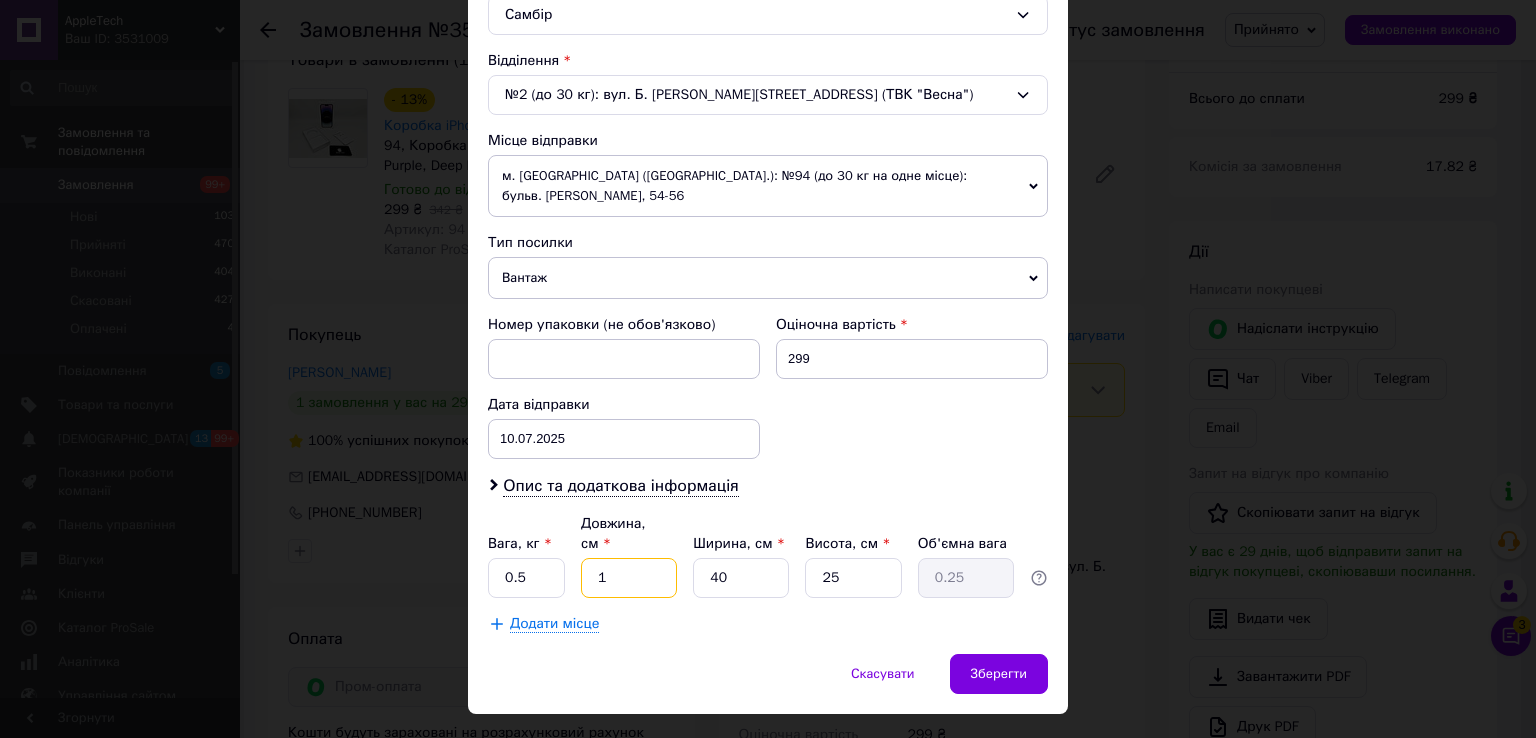 type on "10" 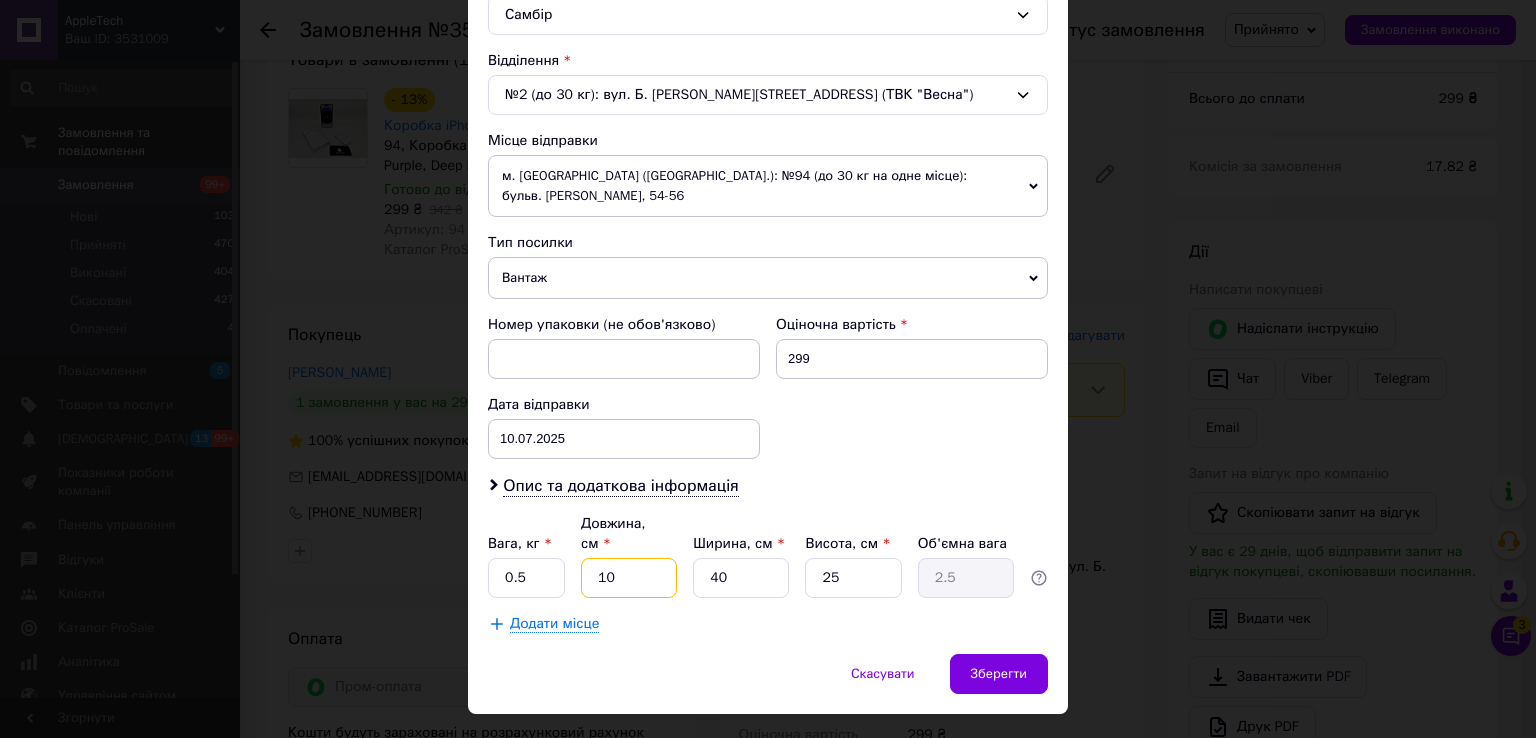 type on "10" 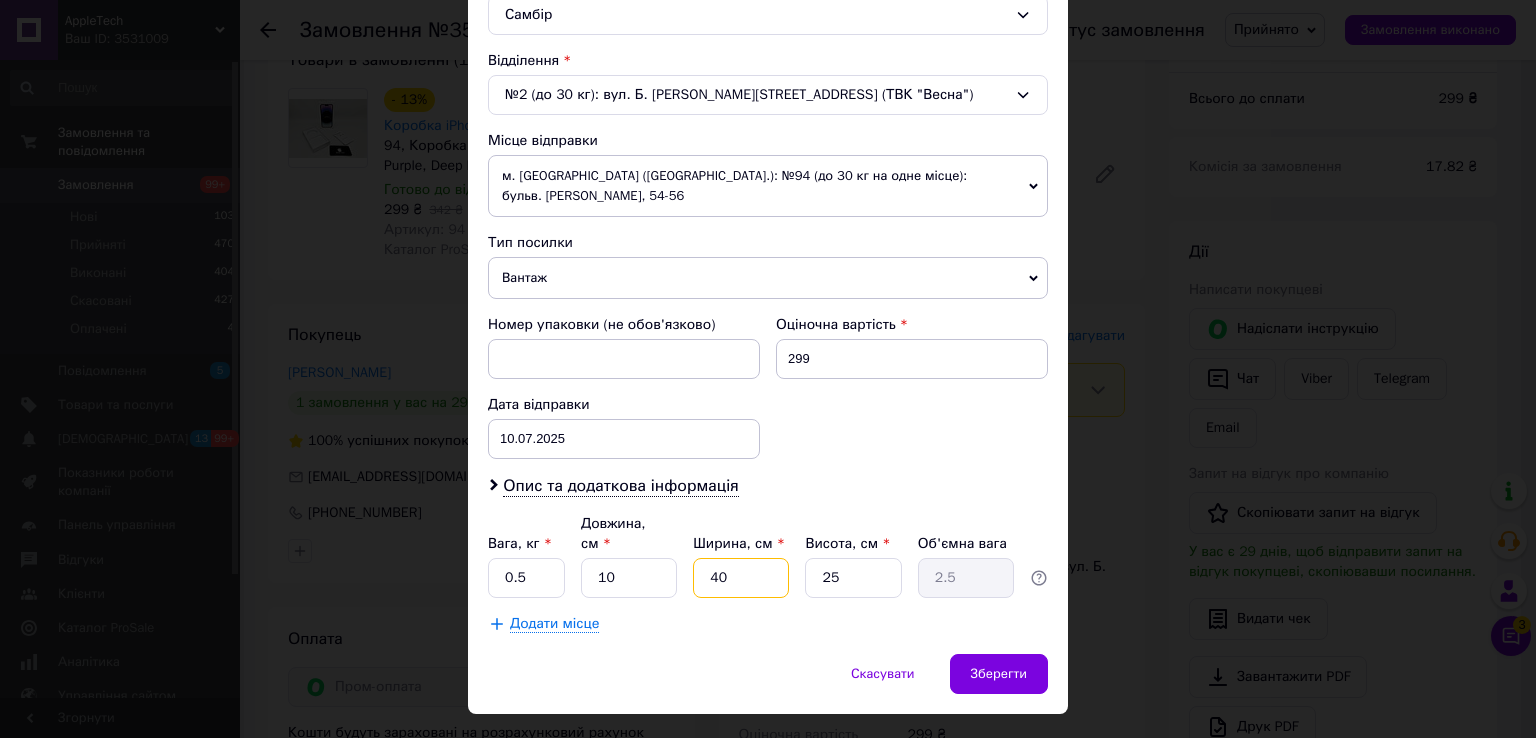type on "1" 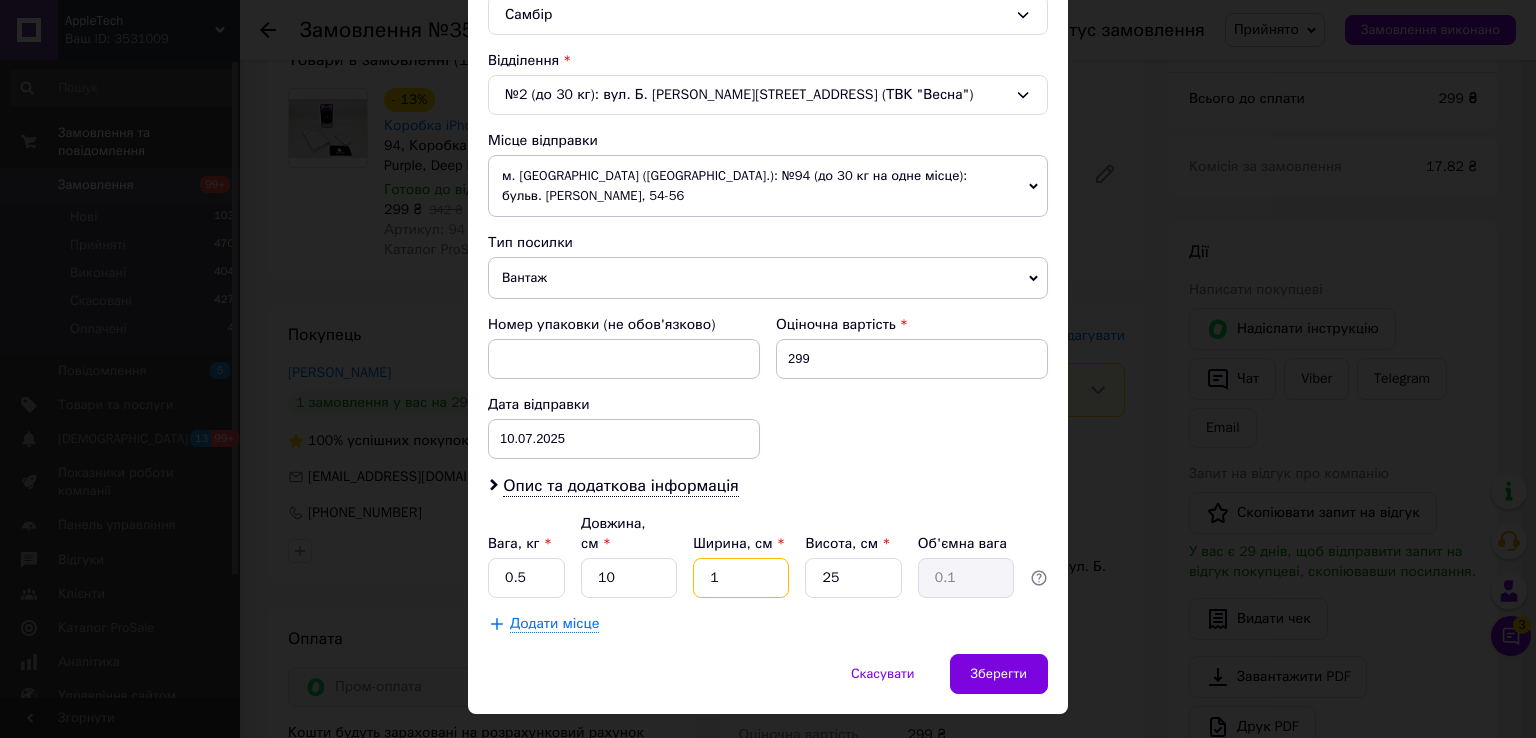 type on "10" 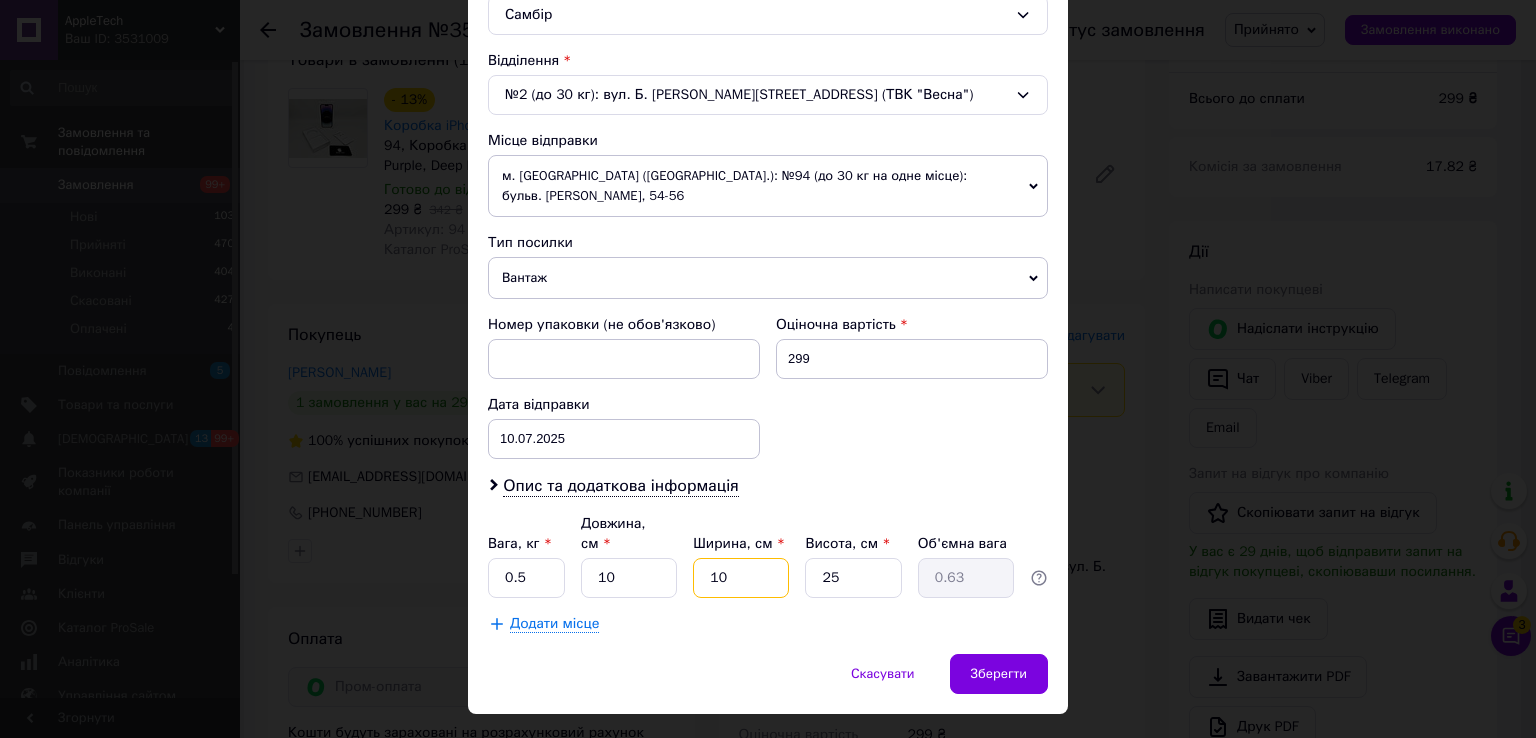 type on "10" 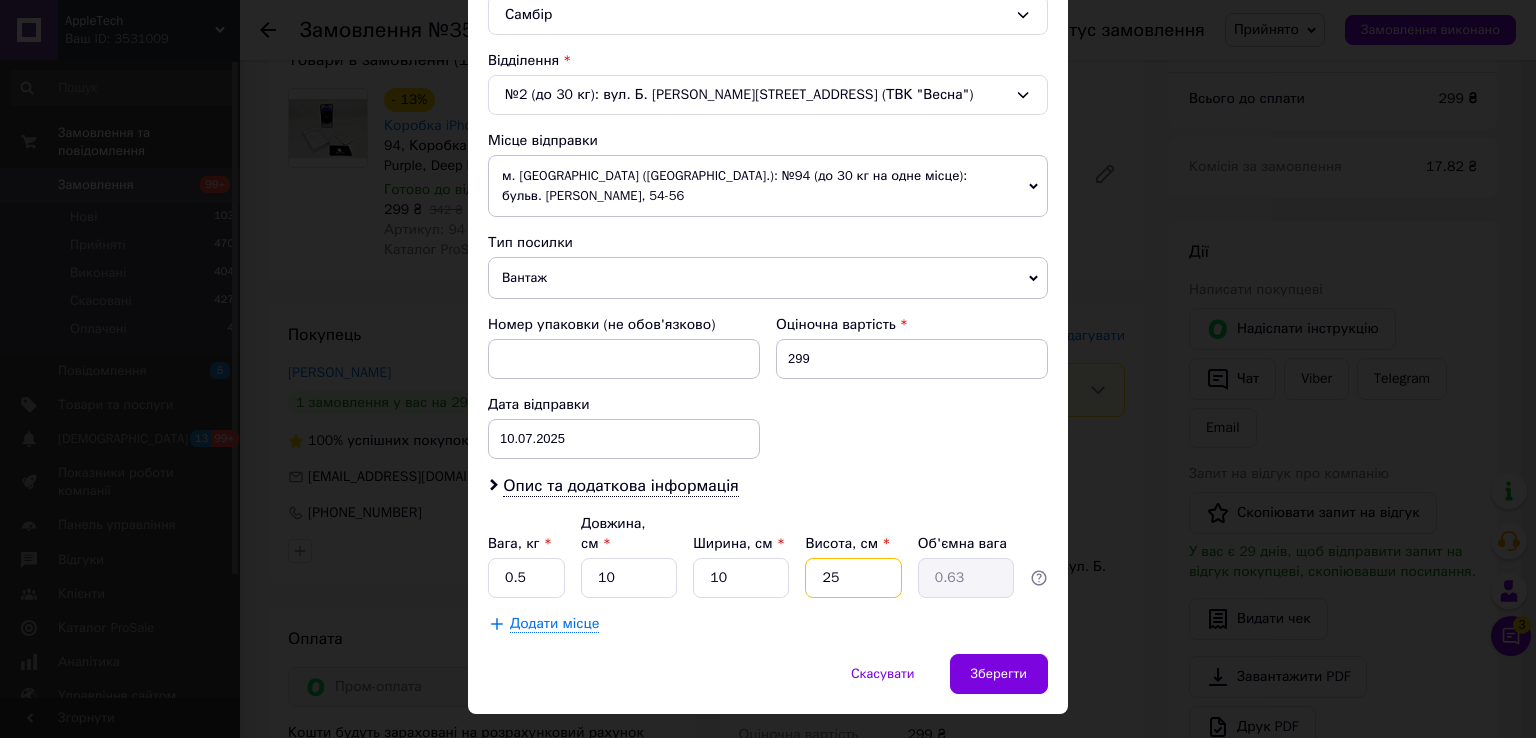 type on "2" 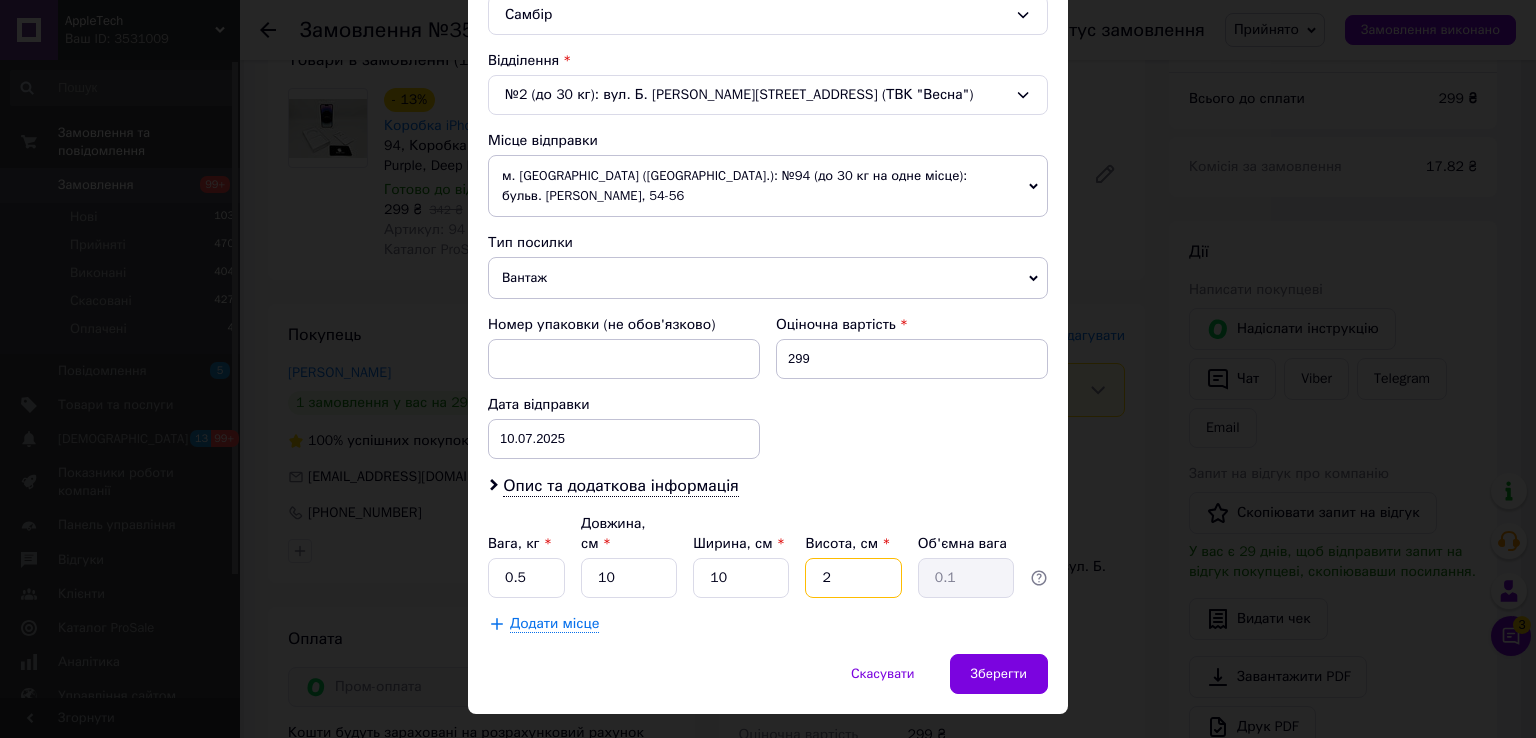 type on "20" 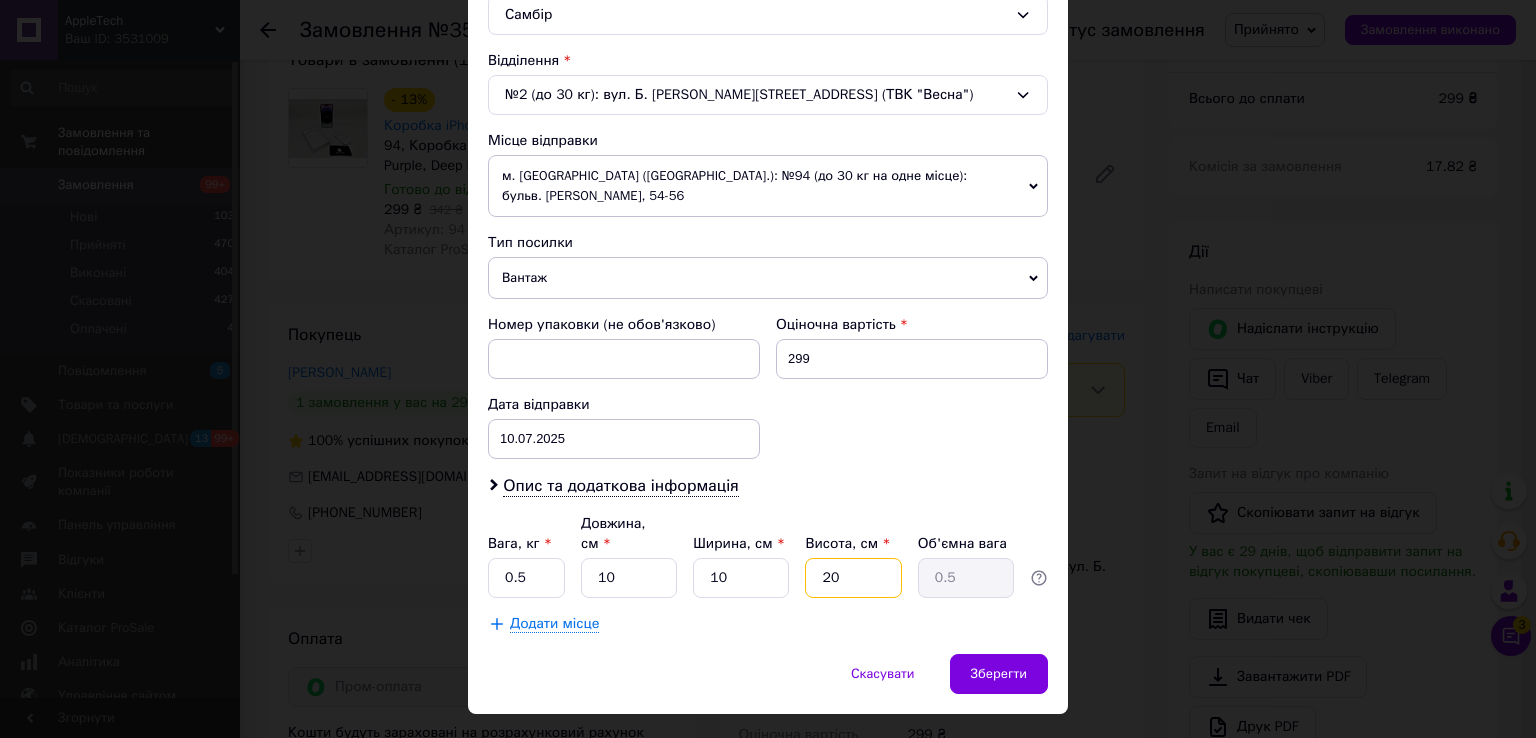 type on "20" 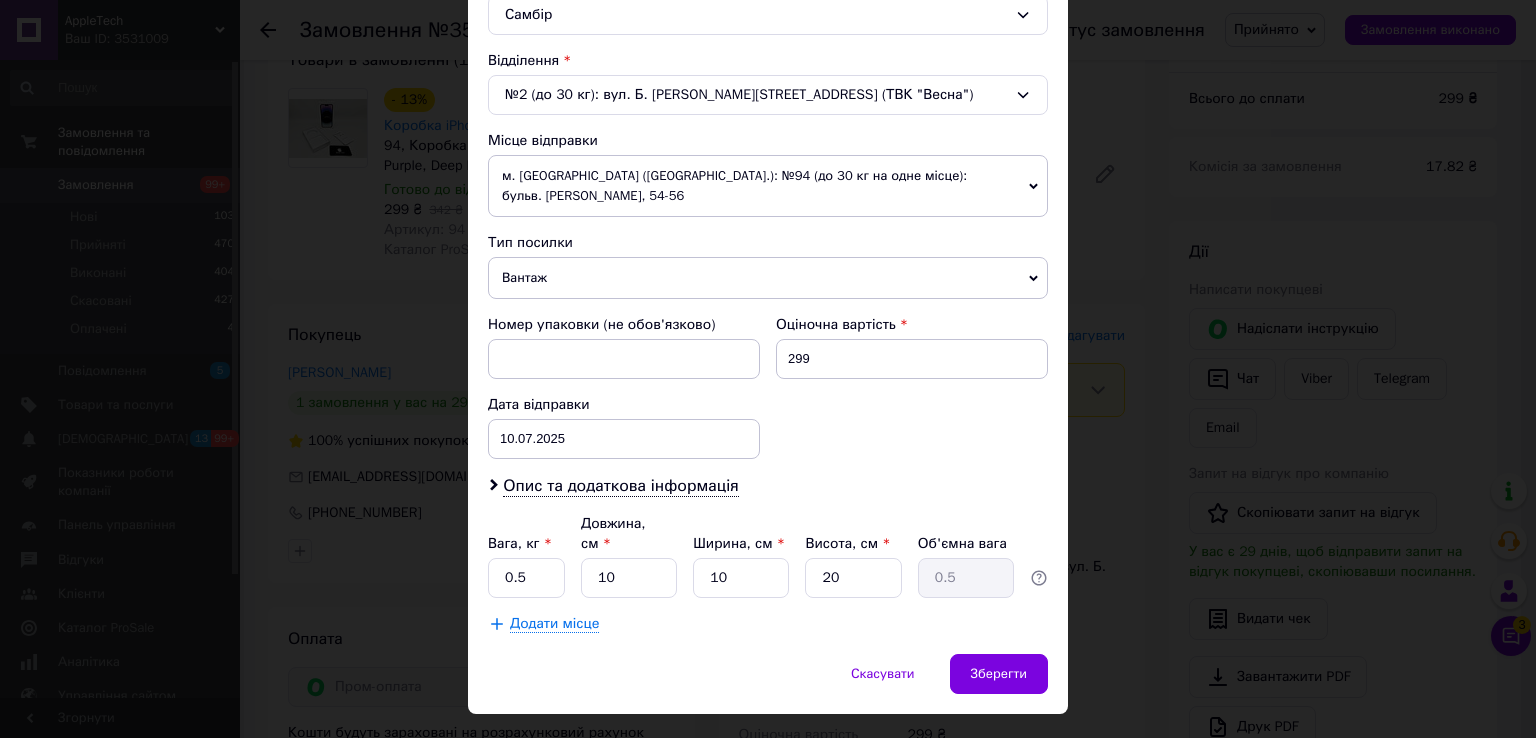 click on "Додати місце" at bounding box center (554, 624) 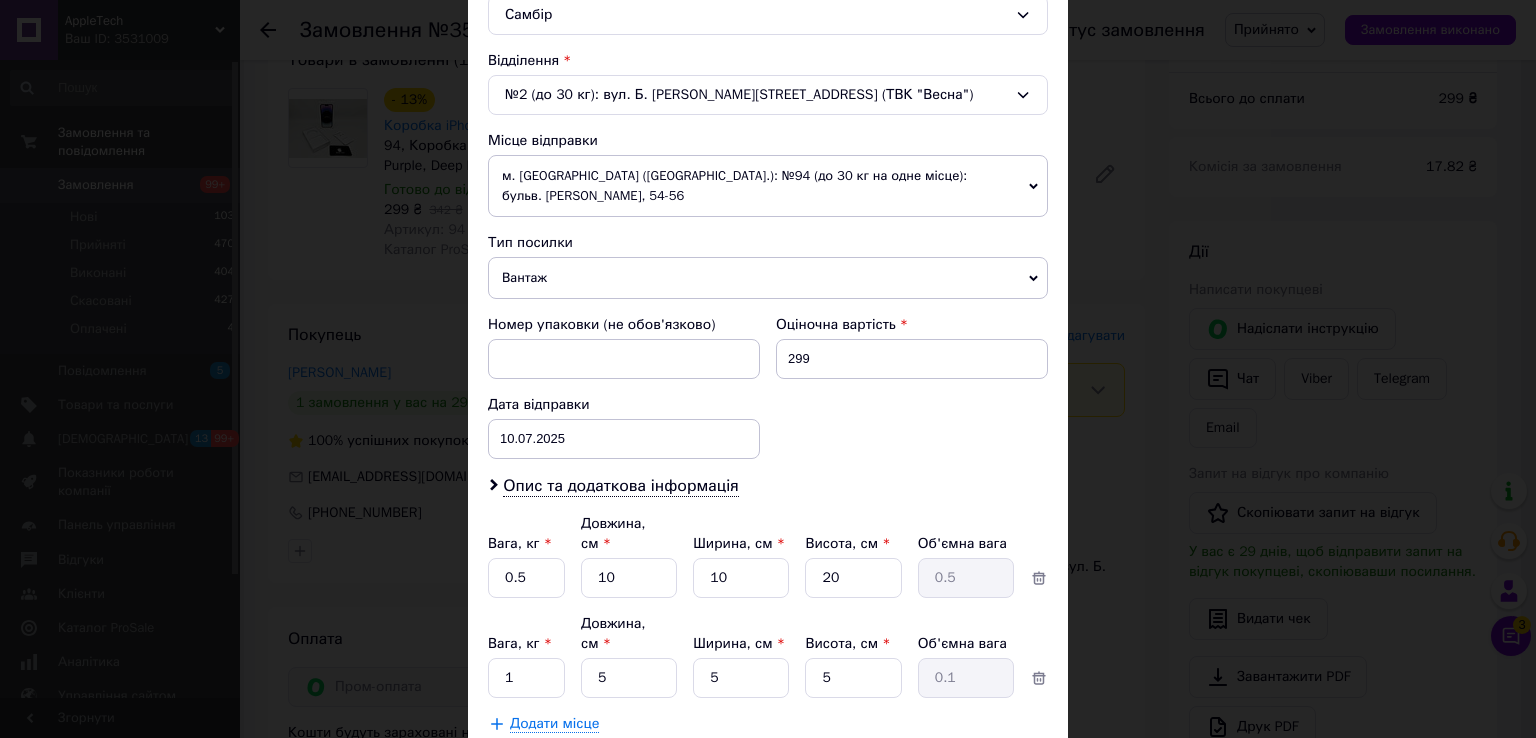click on "Зберегти" at bounding box center (999, 774) 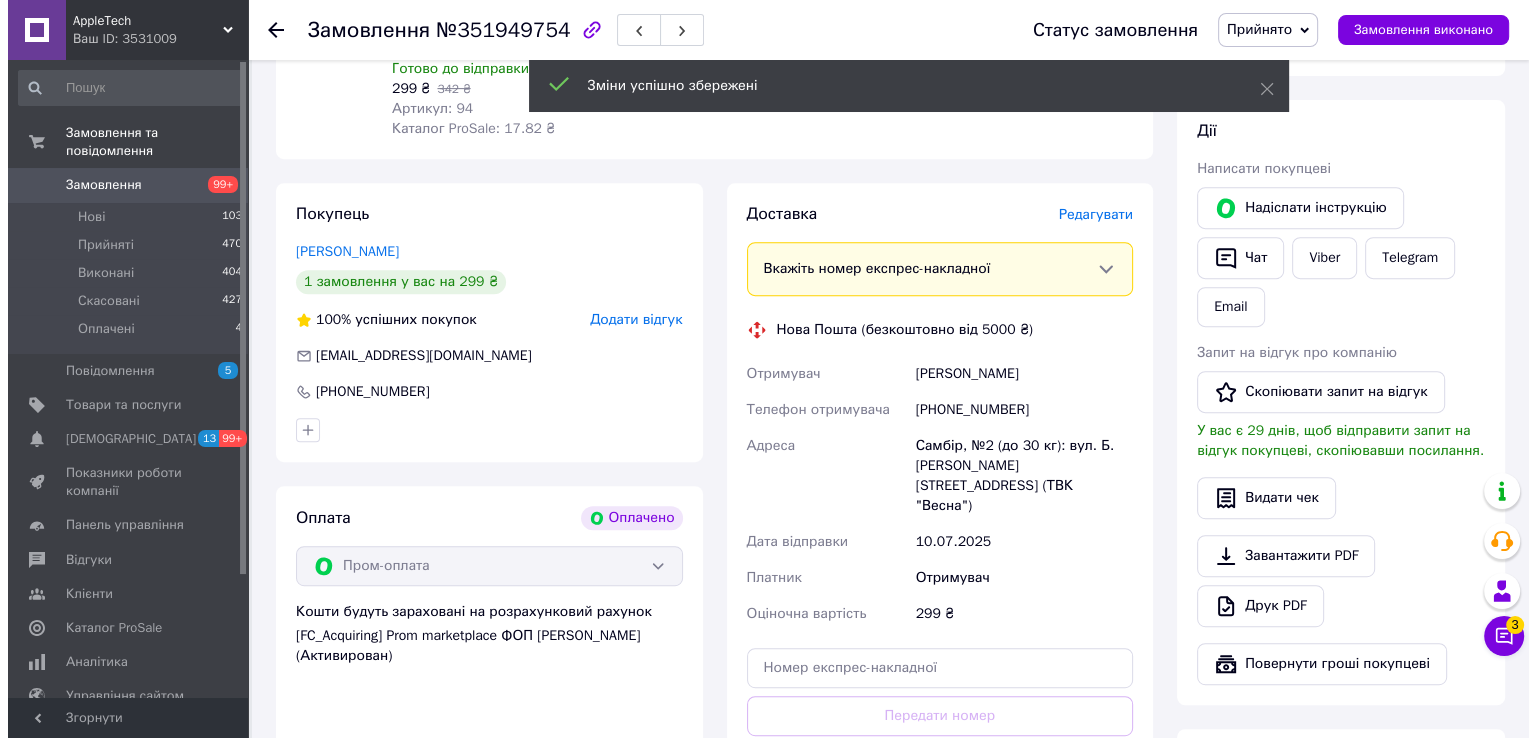 scroll, scrollTop: 700, scrollLeft: 0, axis: vertical 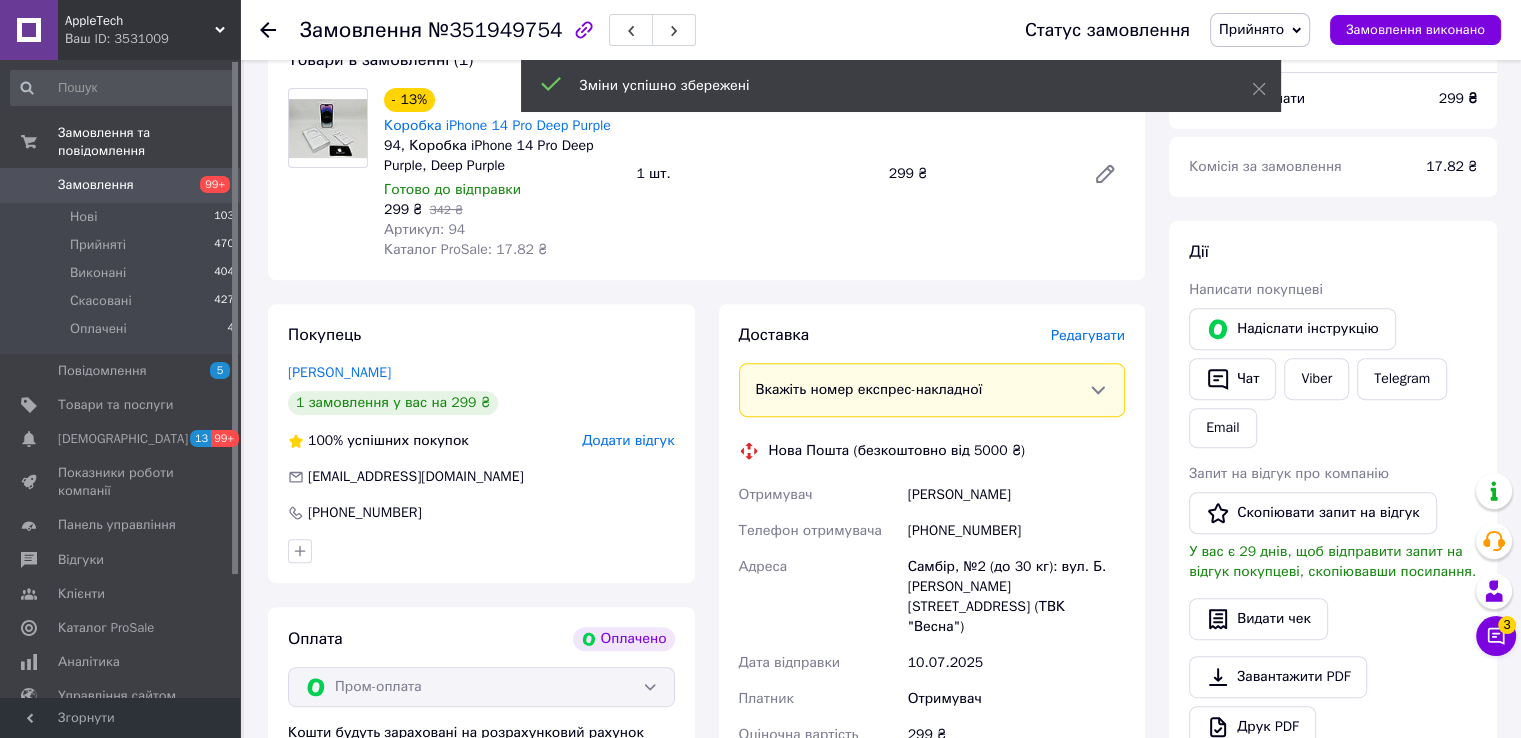click on "Редагувати" at bounding box center (1088, 335) 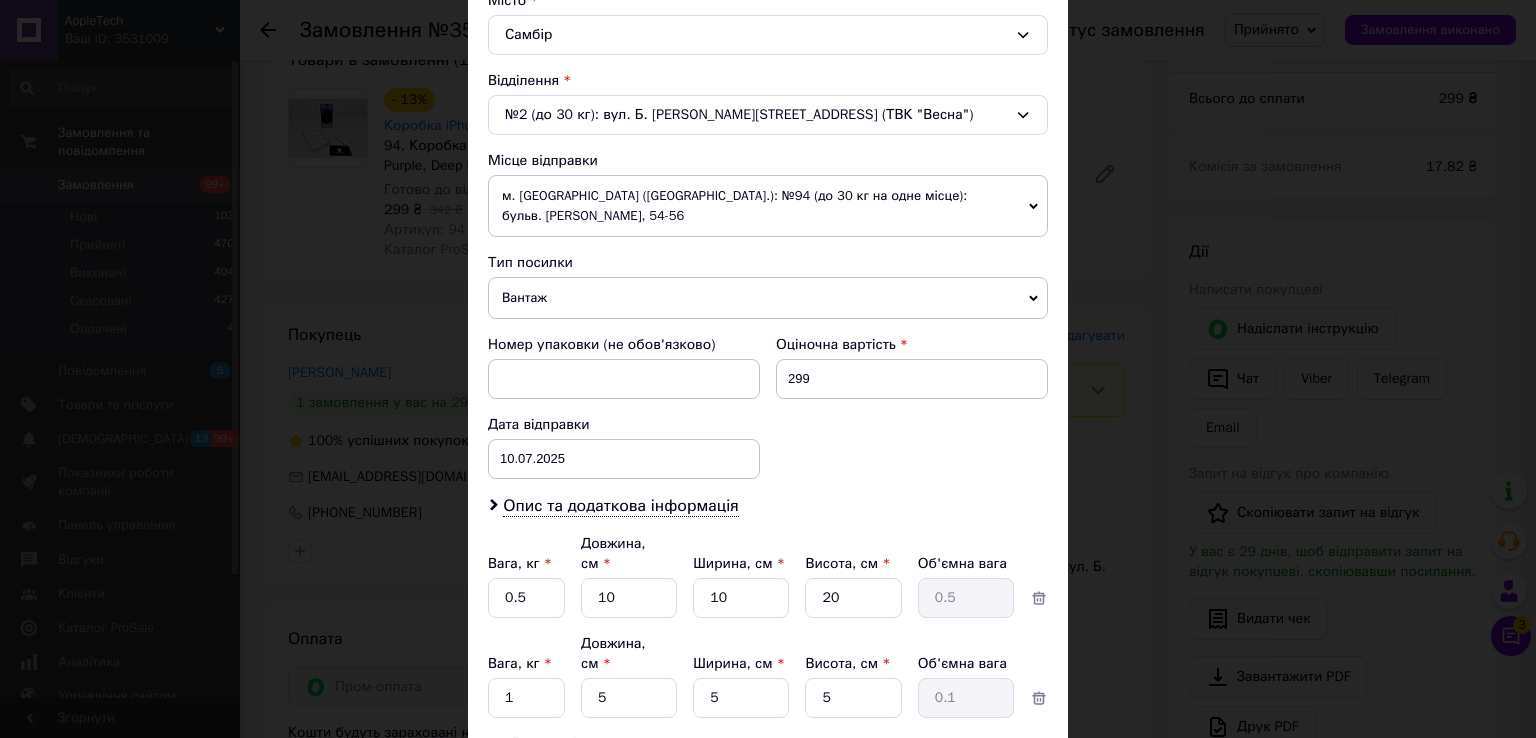 scroll, scrollTop: 600, scrollLeft: 0, axis: vertical 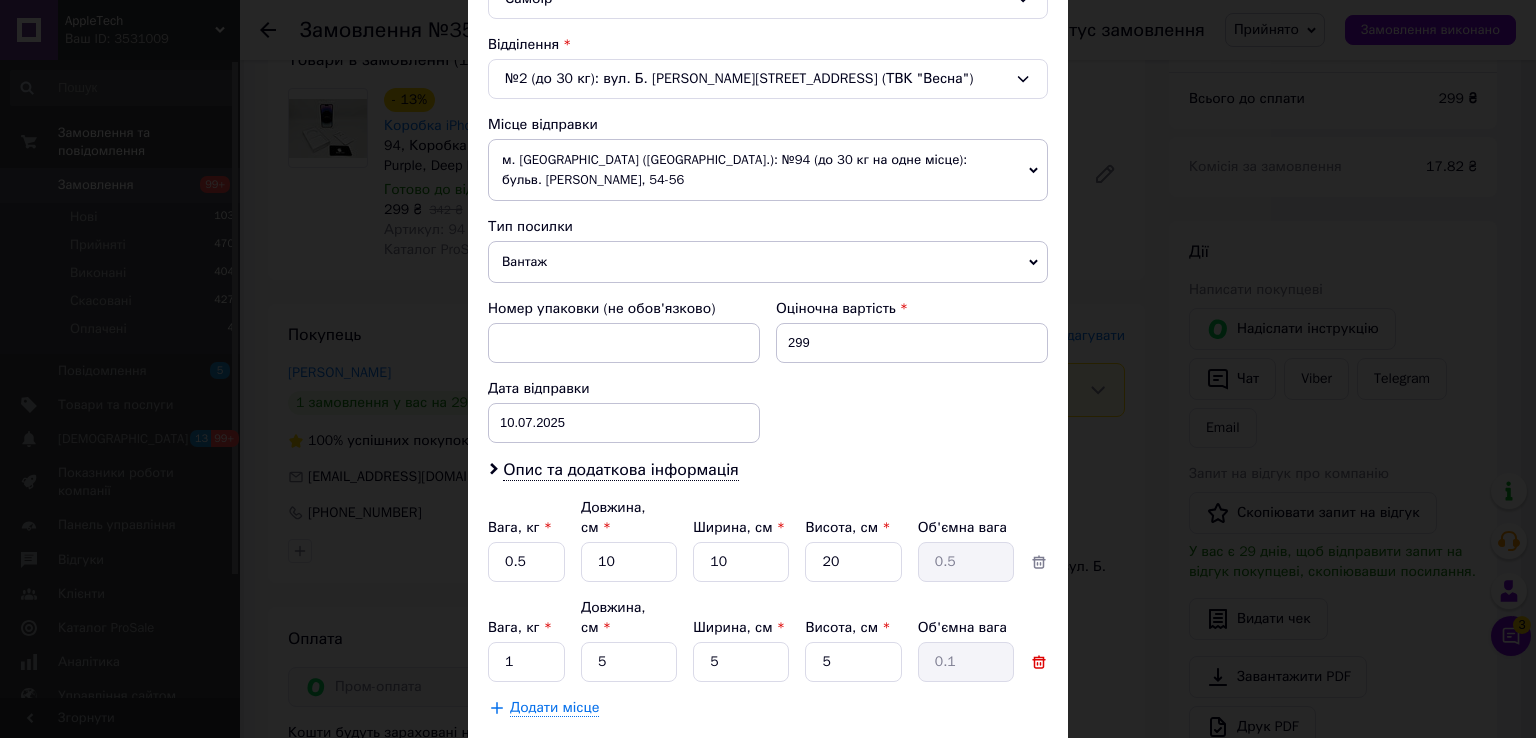 click 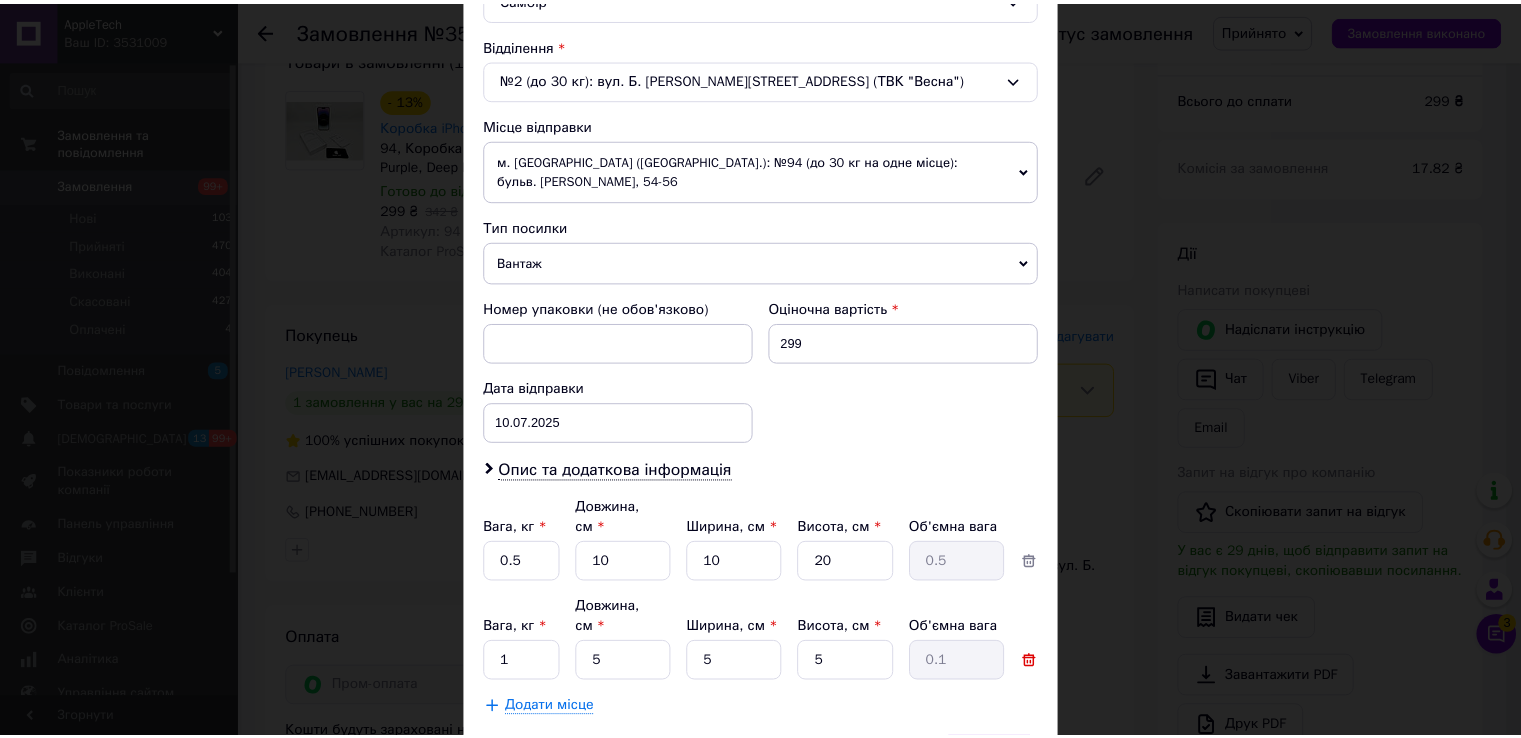 scroll, scrollTop: 584, scrollLeft: 0, axis: vertical 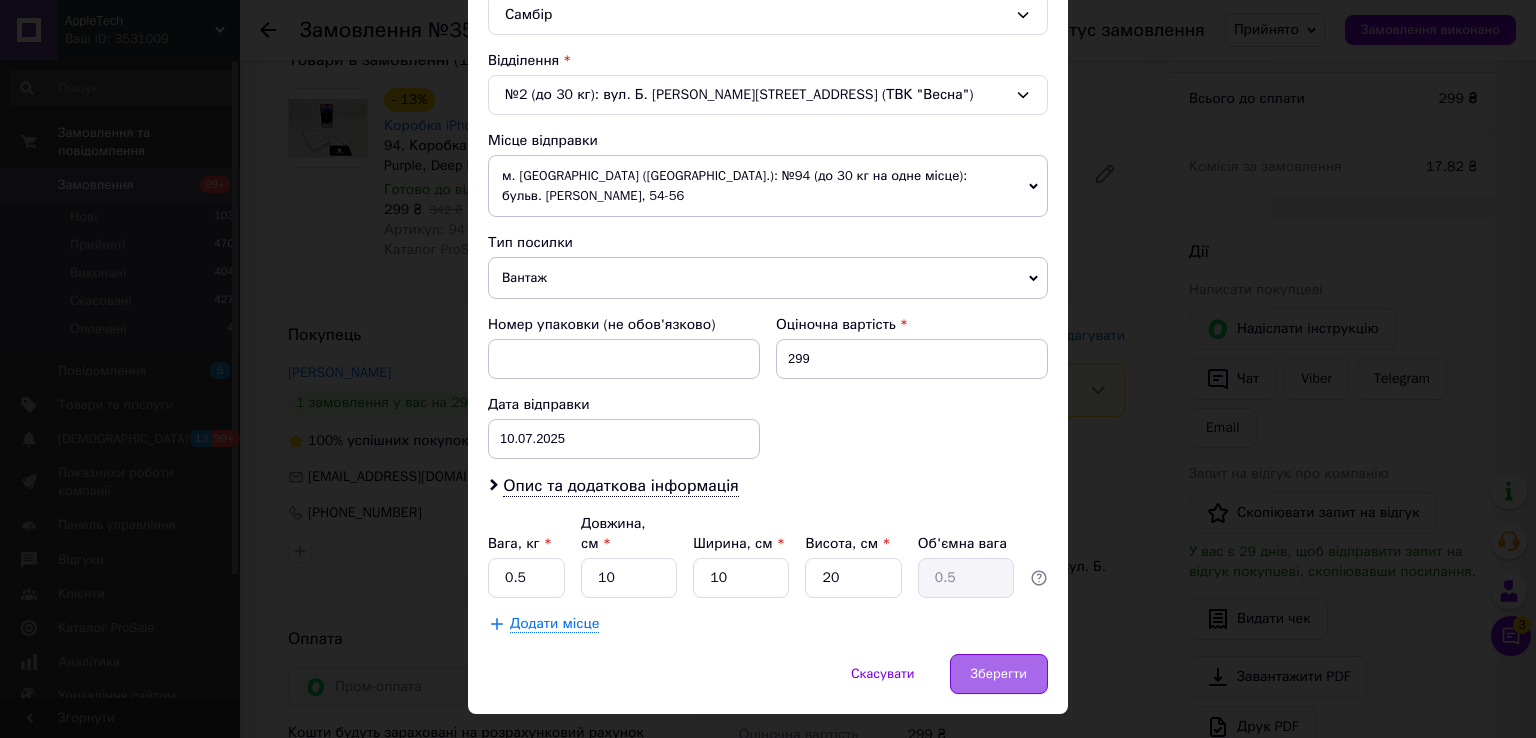 click on "Зберегти" at bounding box center (999, 674) 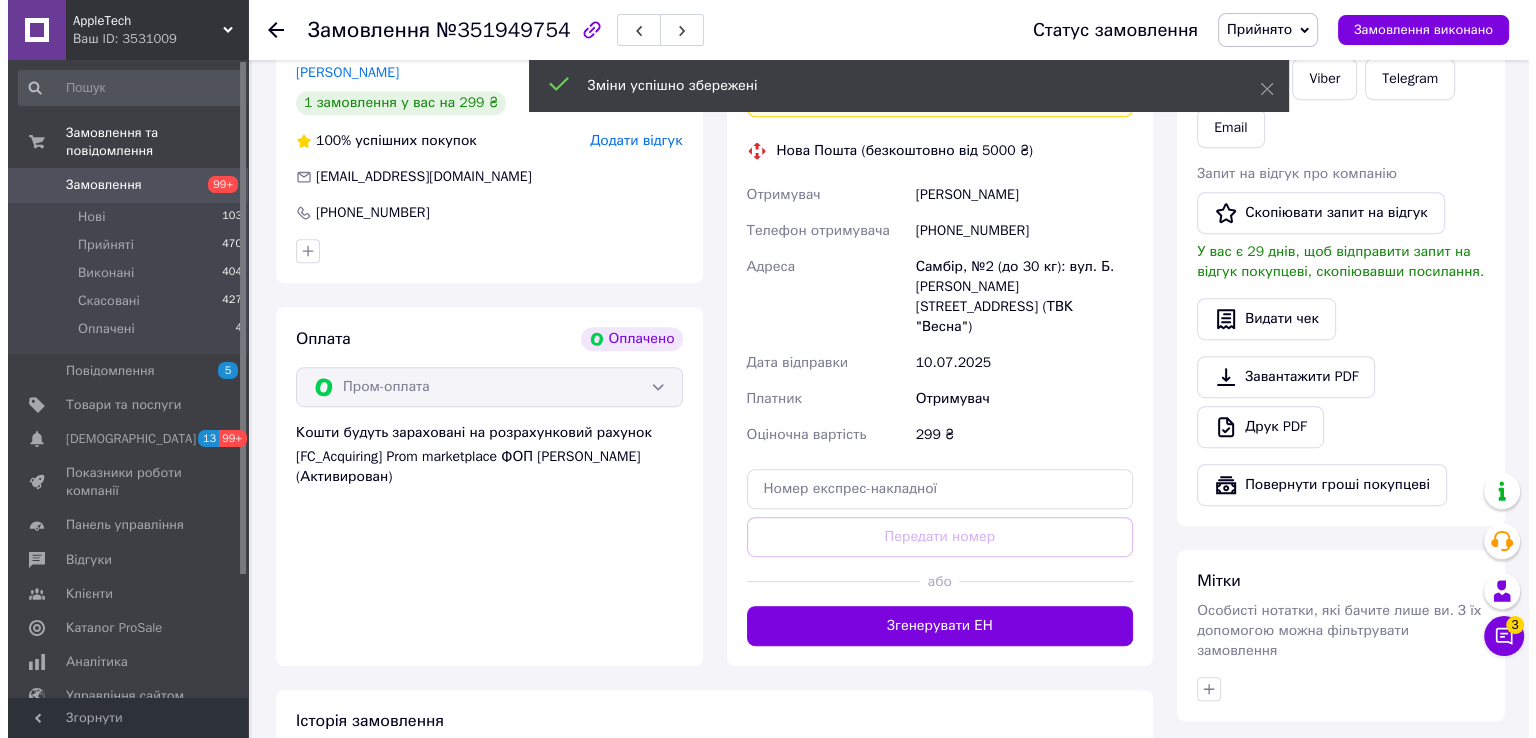 scroll, scrollTop: 700, scrollLeft: 0, axis: vertical 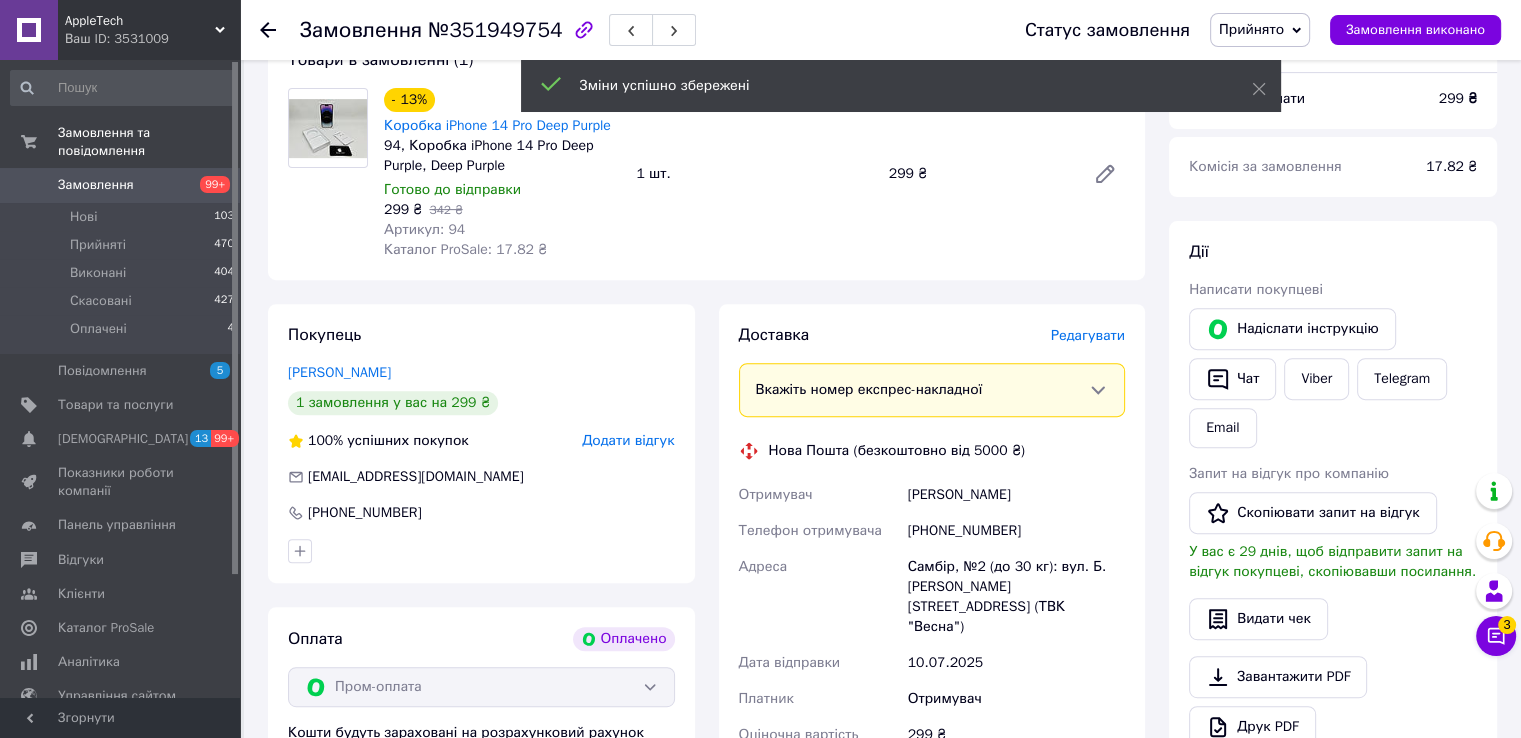 click on "Редагувати" at bounding box center (1088, 335) 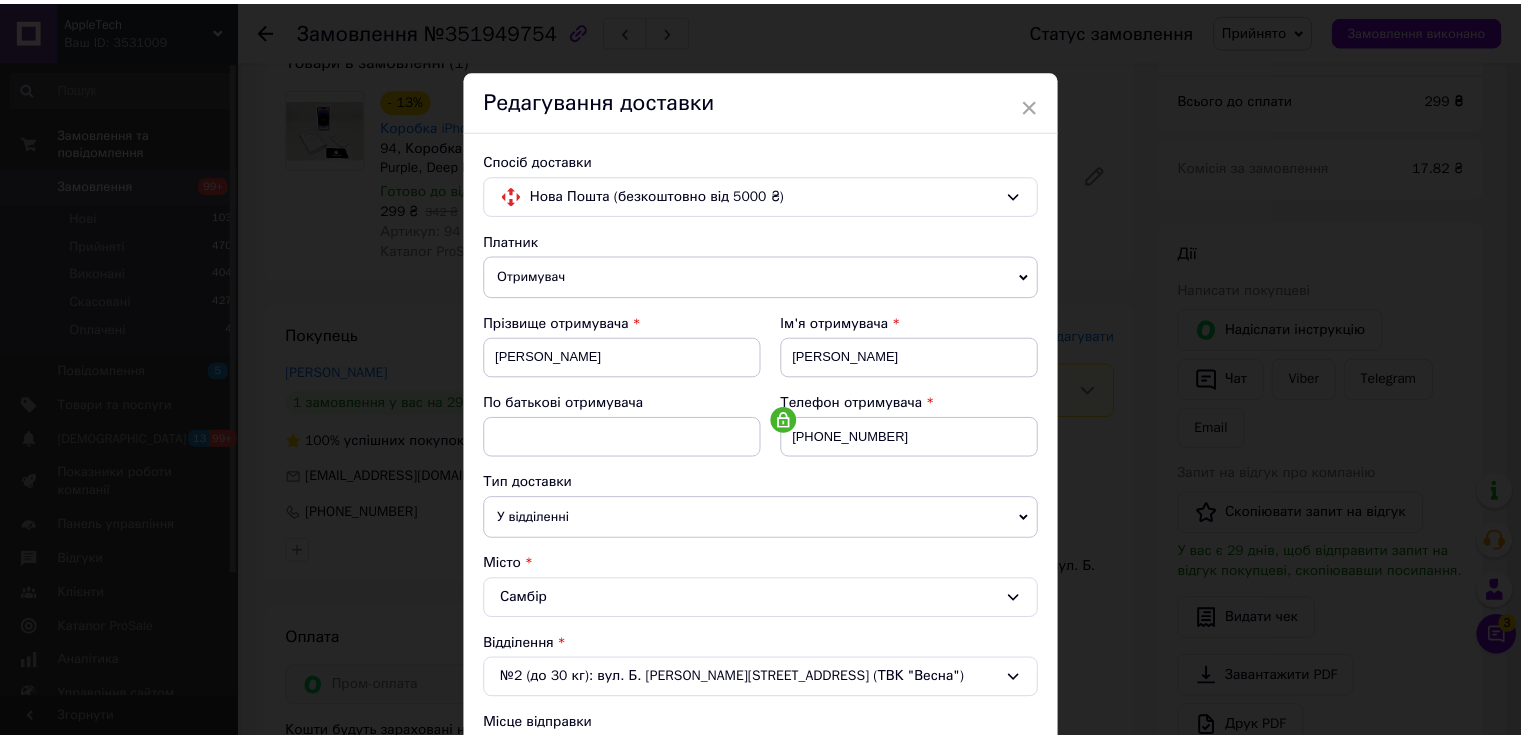 scroll, scrollTop: 584, scrollLeft: 0, axis: vertical 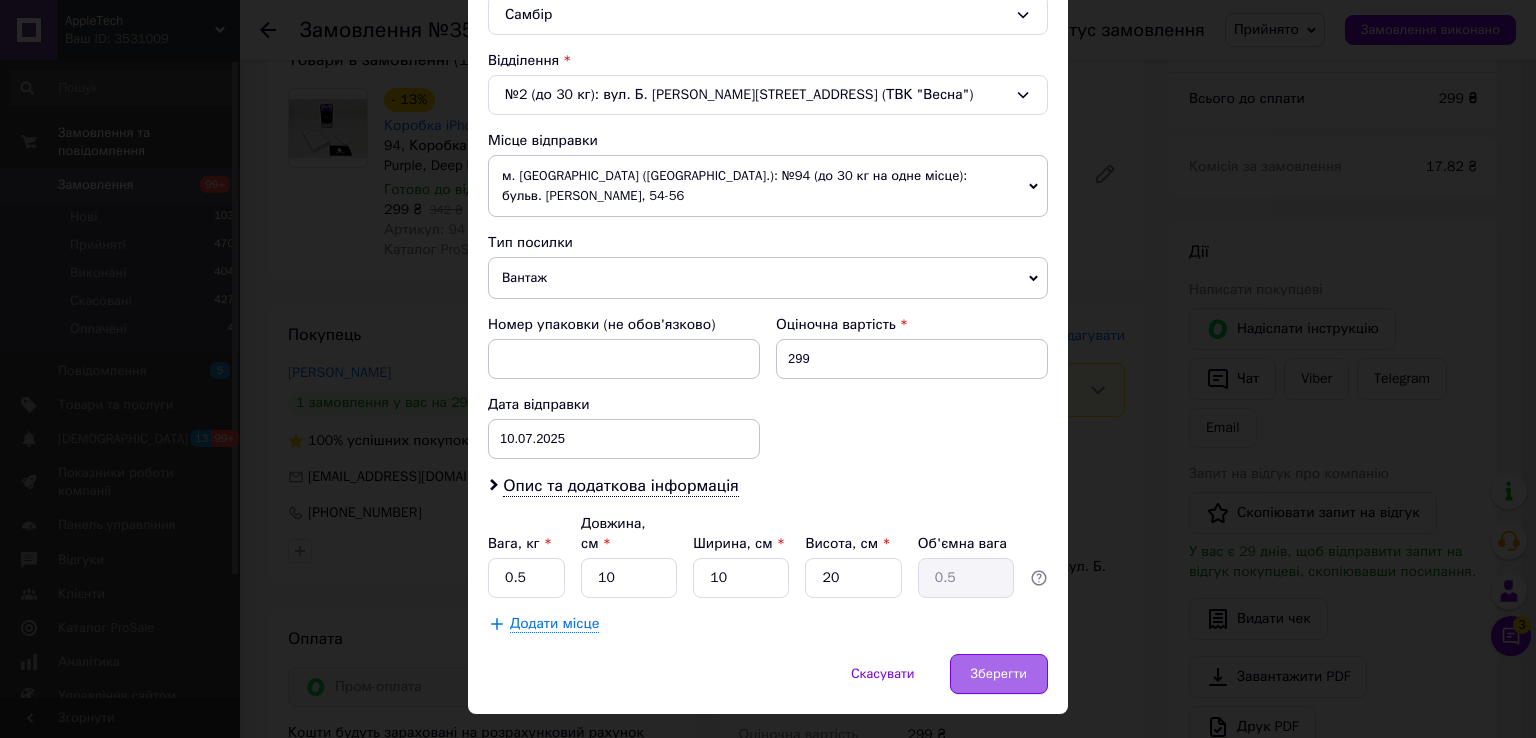 click on "Зберегти" at bounding box center [999, 674] 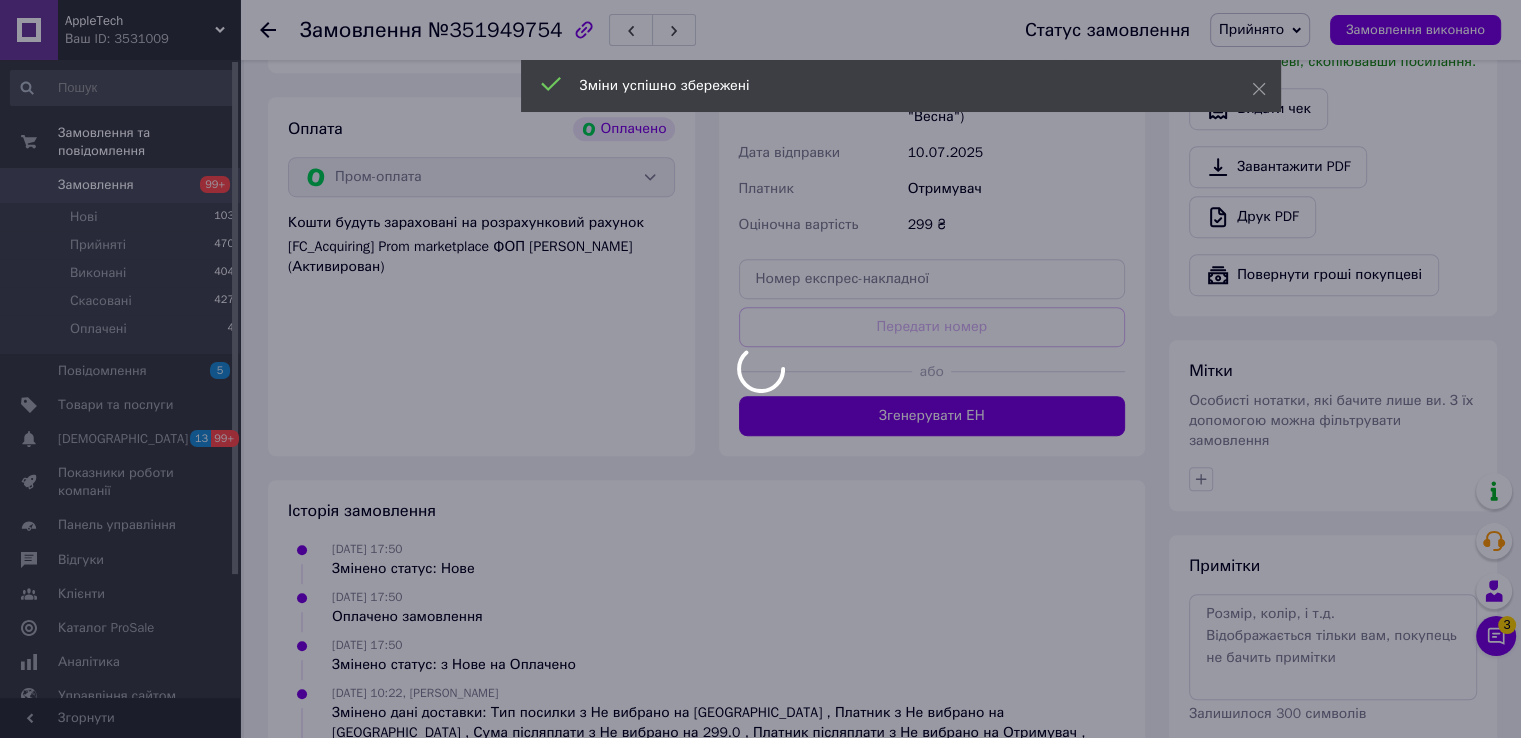 scroll, scrollTop: 1129, scrollLeft: 0, axis: vertical 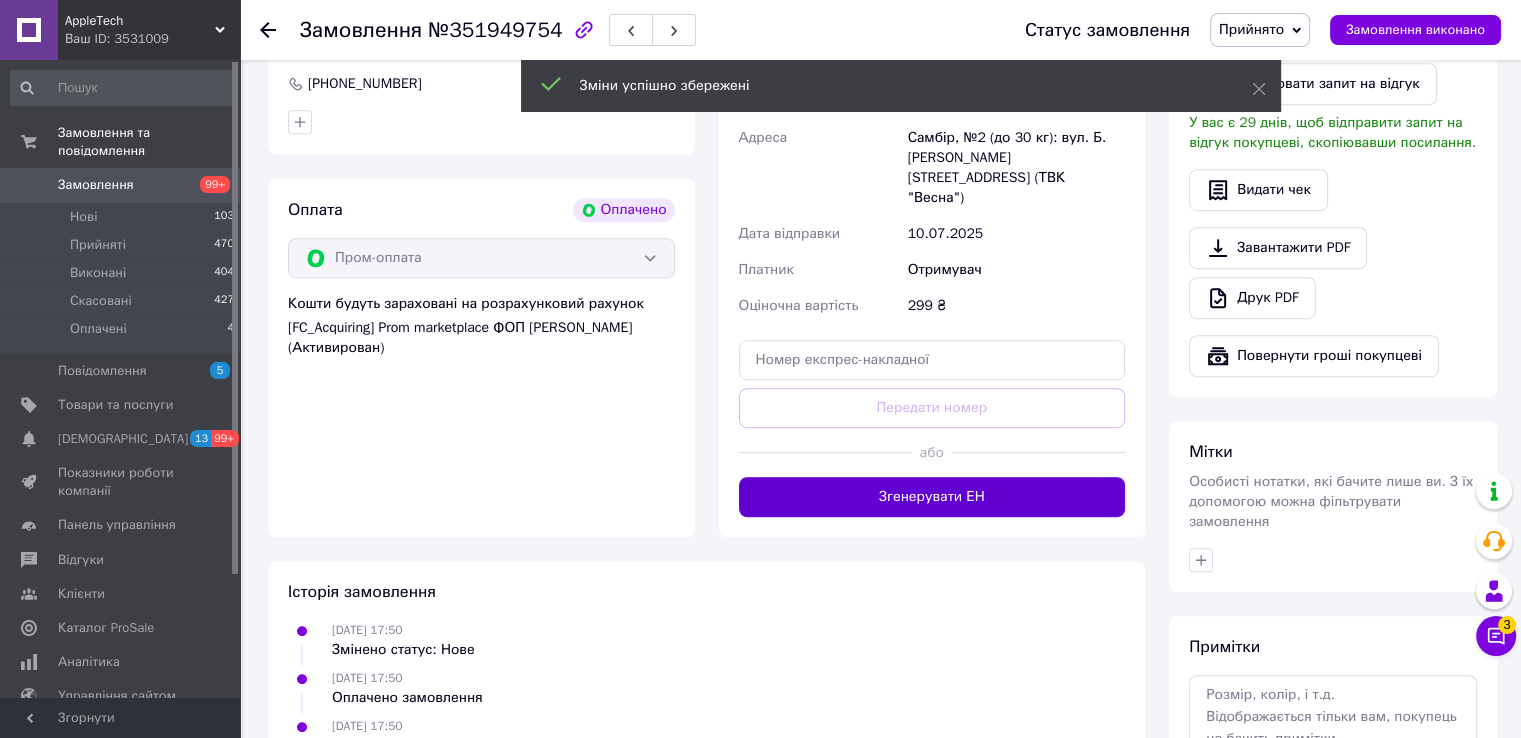 click on "Згенерувати ЕН" at bounding box center [932, 497] 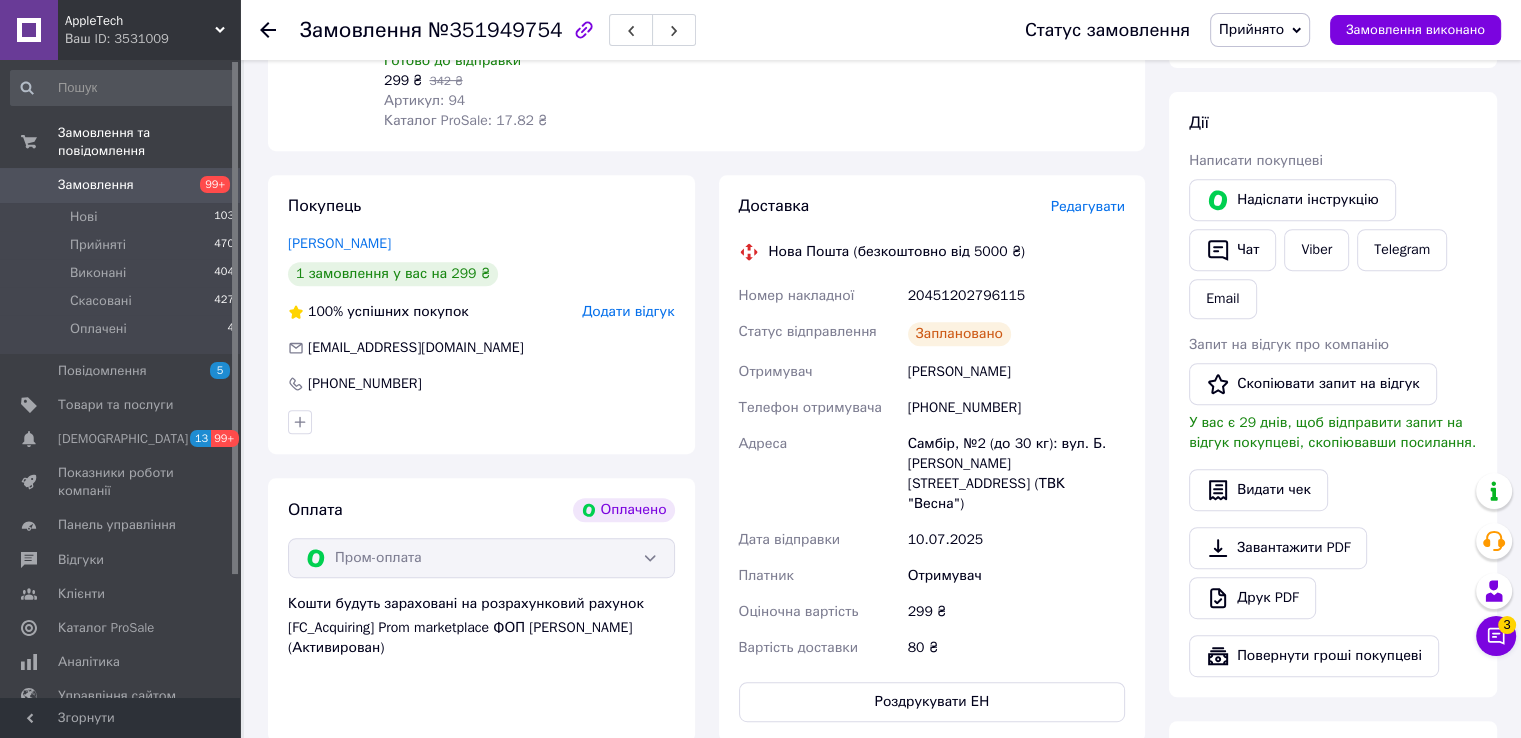 scroll, scrollTop: 329, scrollLeft: 0, axis: vertical 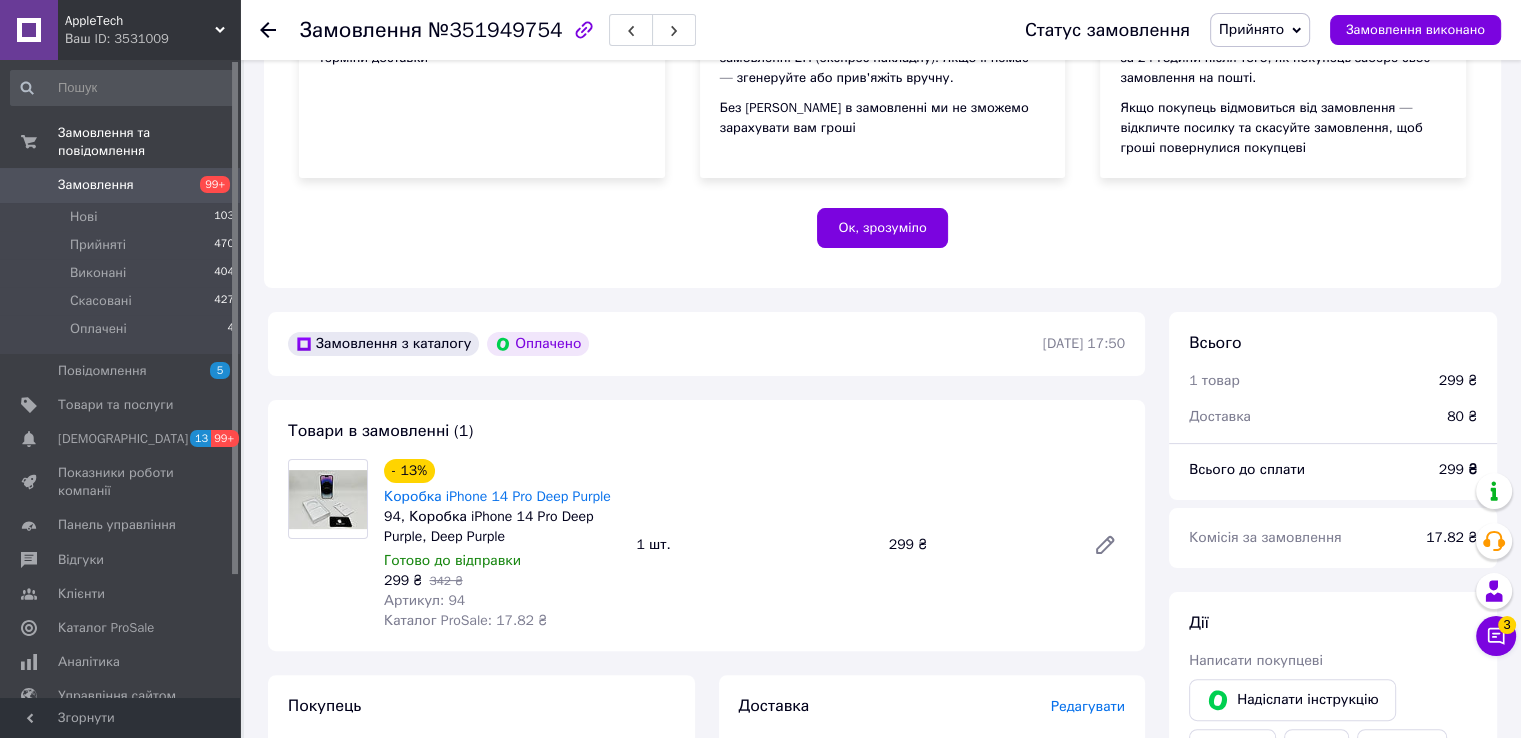 click on "№351949754" at bounding box center (495, 30) 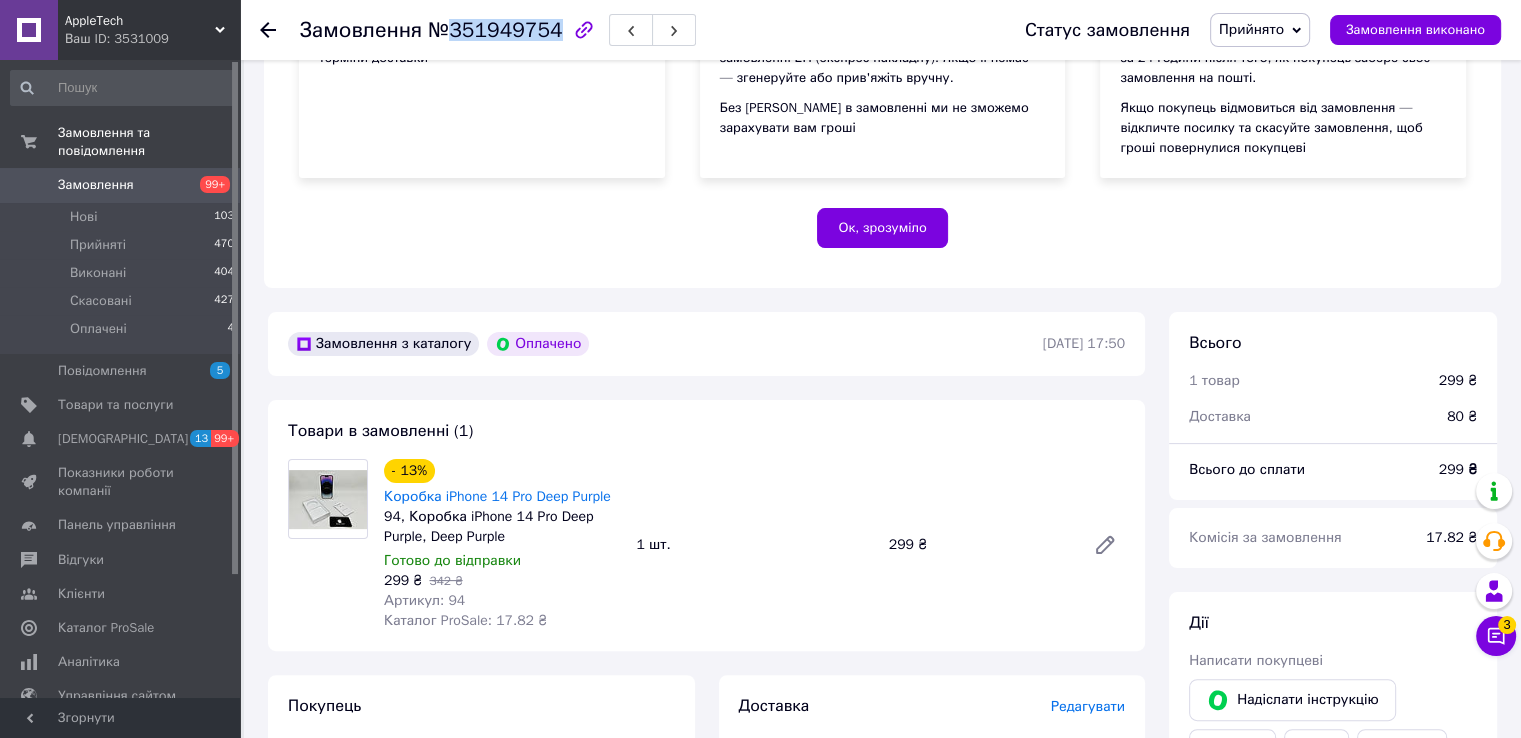 click on "№351949754" at bounding box center (495, 30) 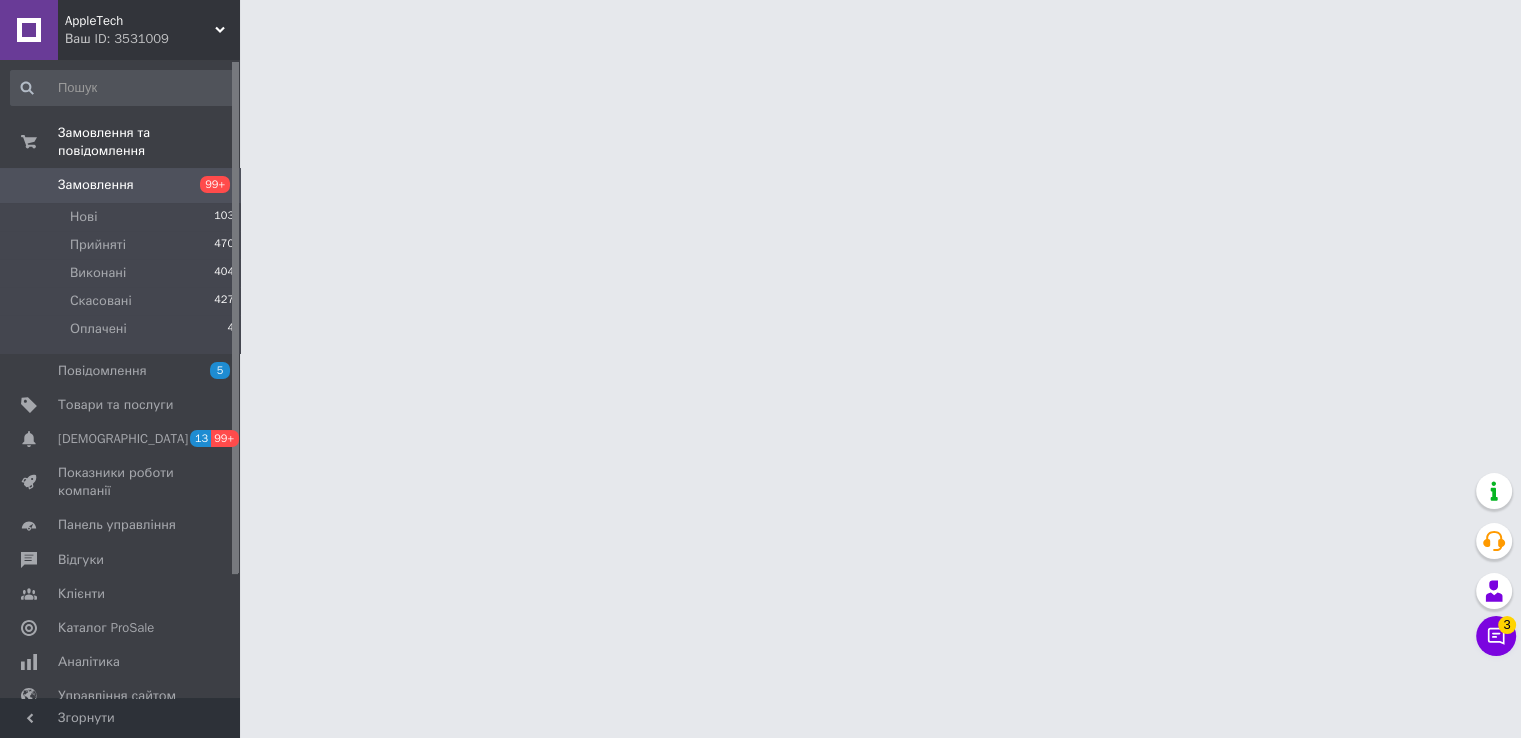 scroll, scrollTop: 0, scrollLeft: 0, axis: both 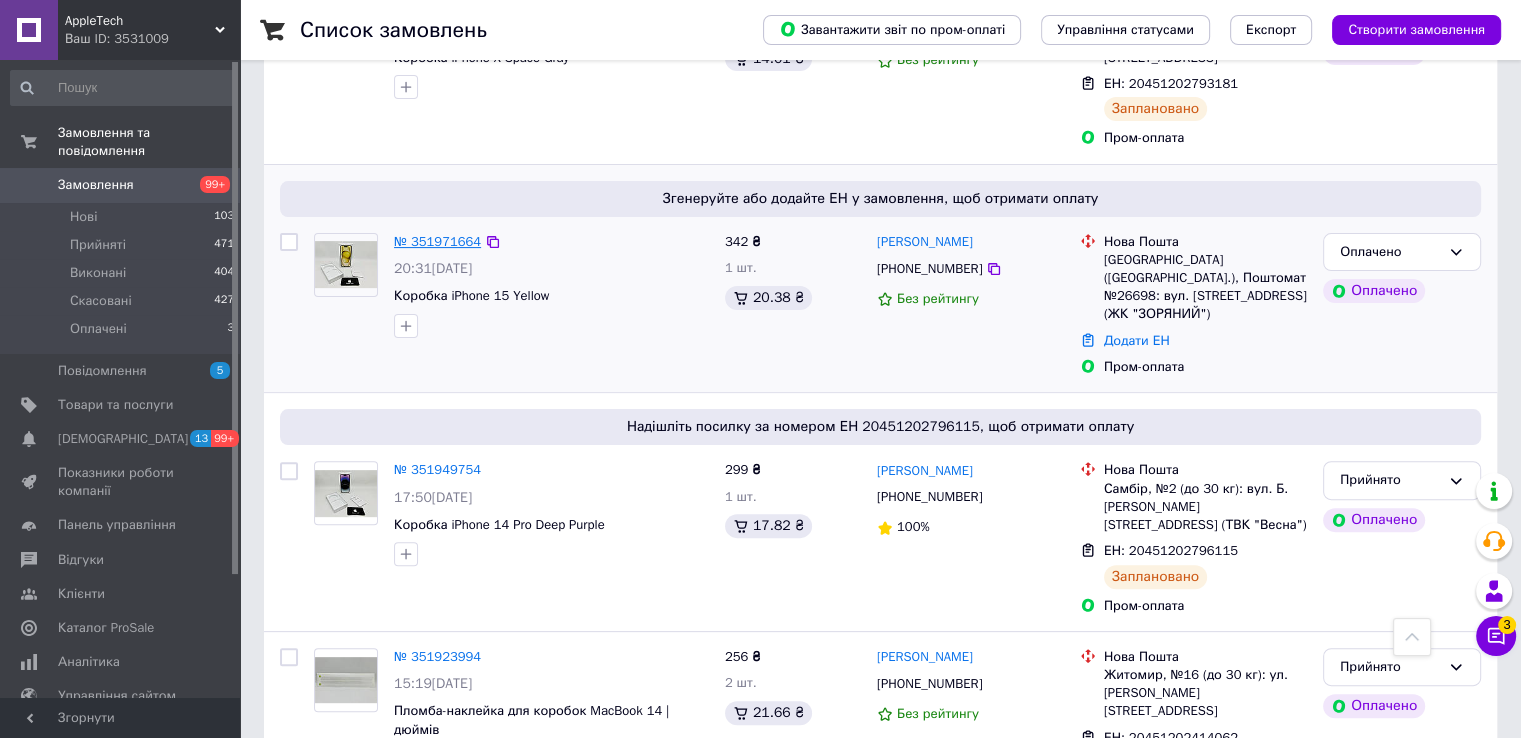 click on "№ 351971664" at bounding box center [437, 241] 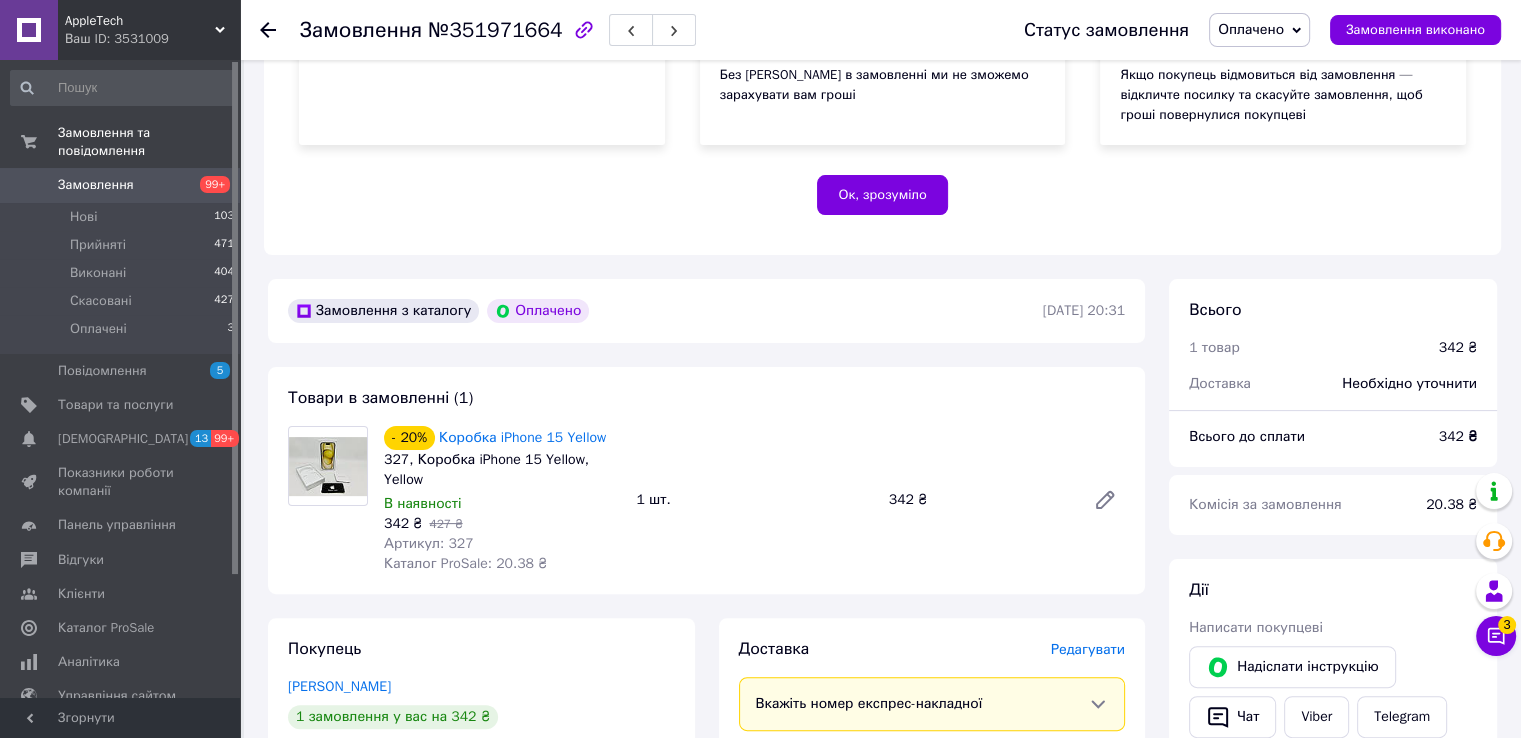 scroll, scrollTop: 0, scrollLeft: 0, axis: both 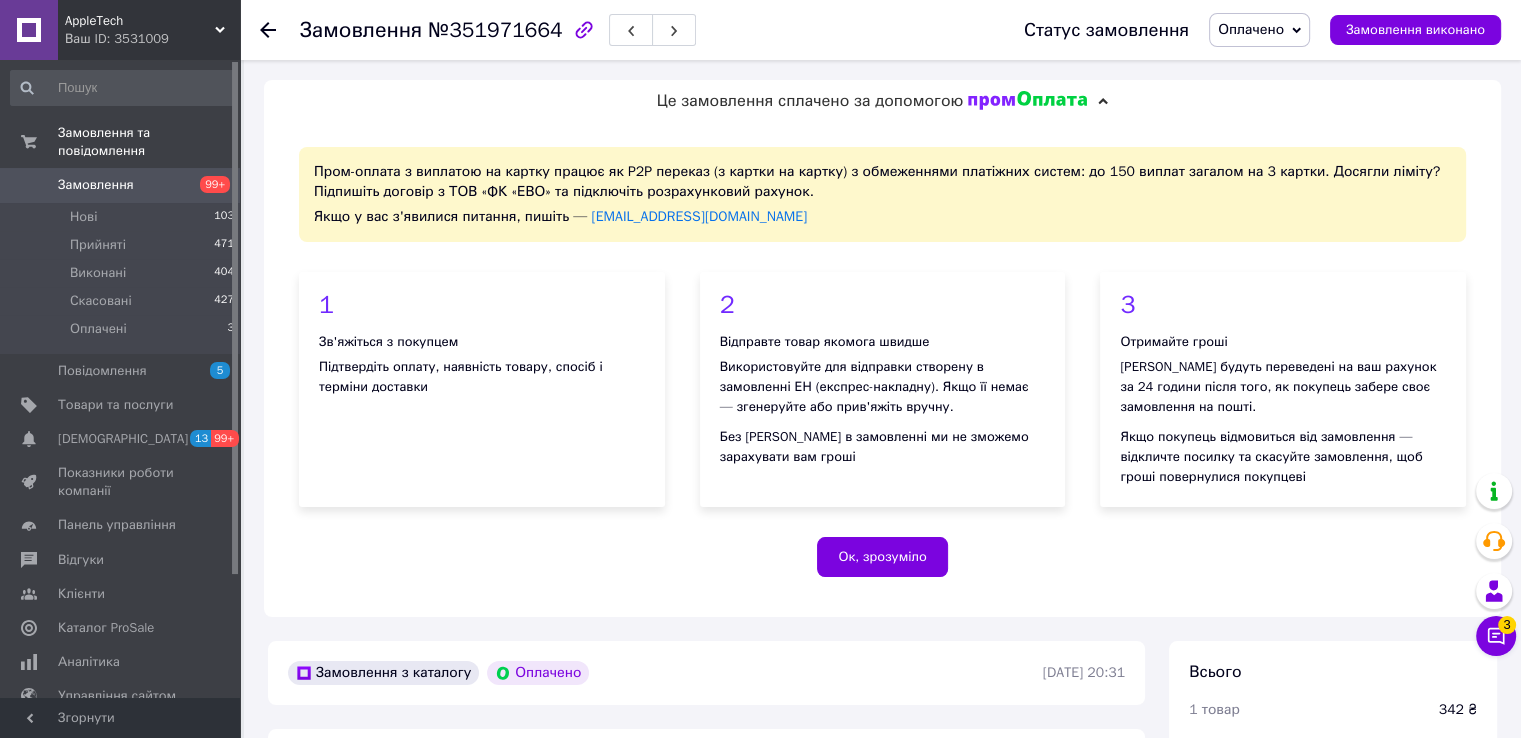 click on "Оплачено" at bounding box center (1251, 29) 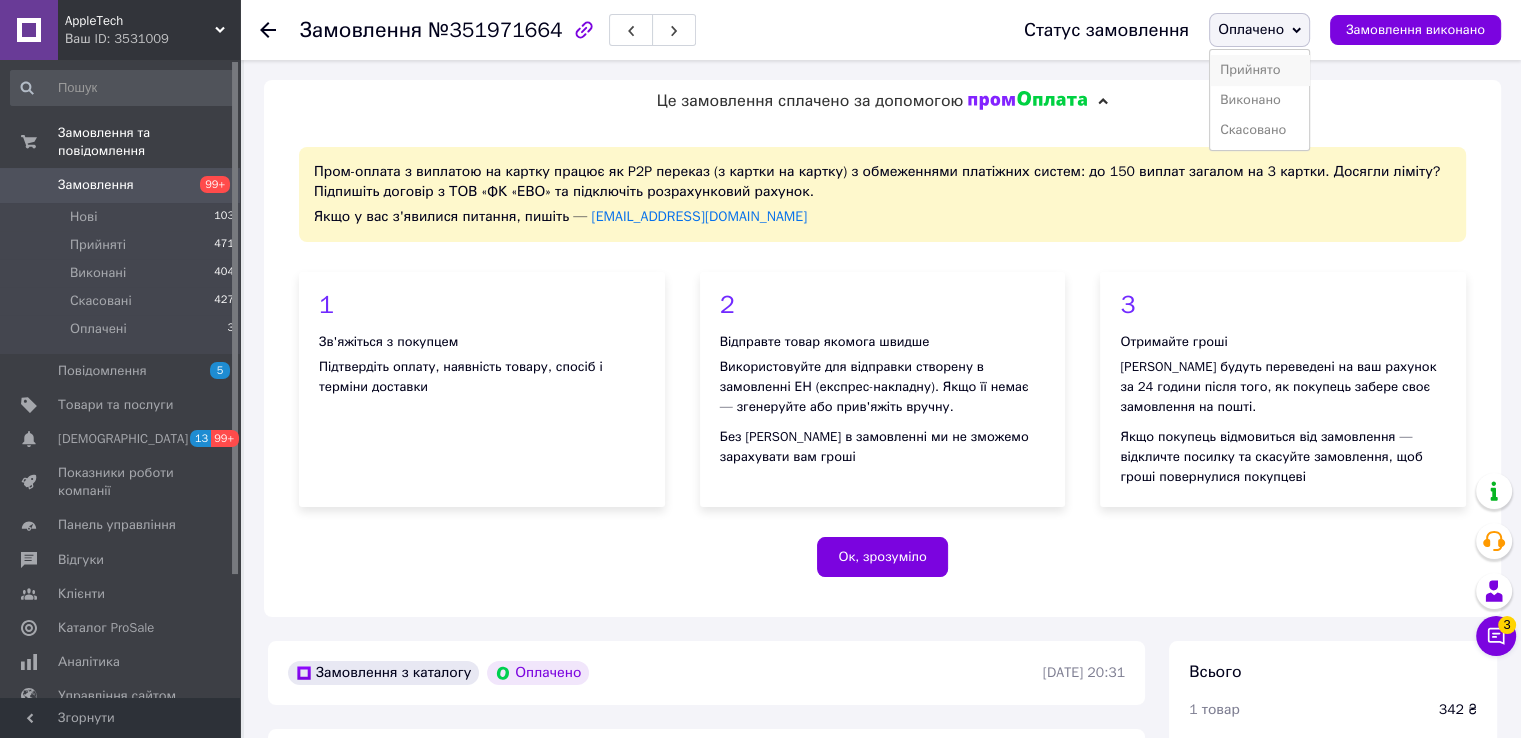 click on "Прийнято" at bounding box center (1259, 70) 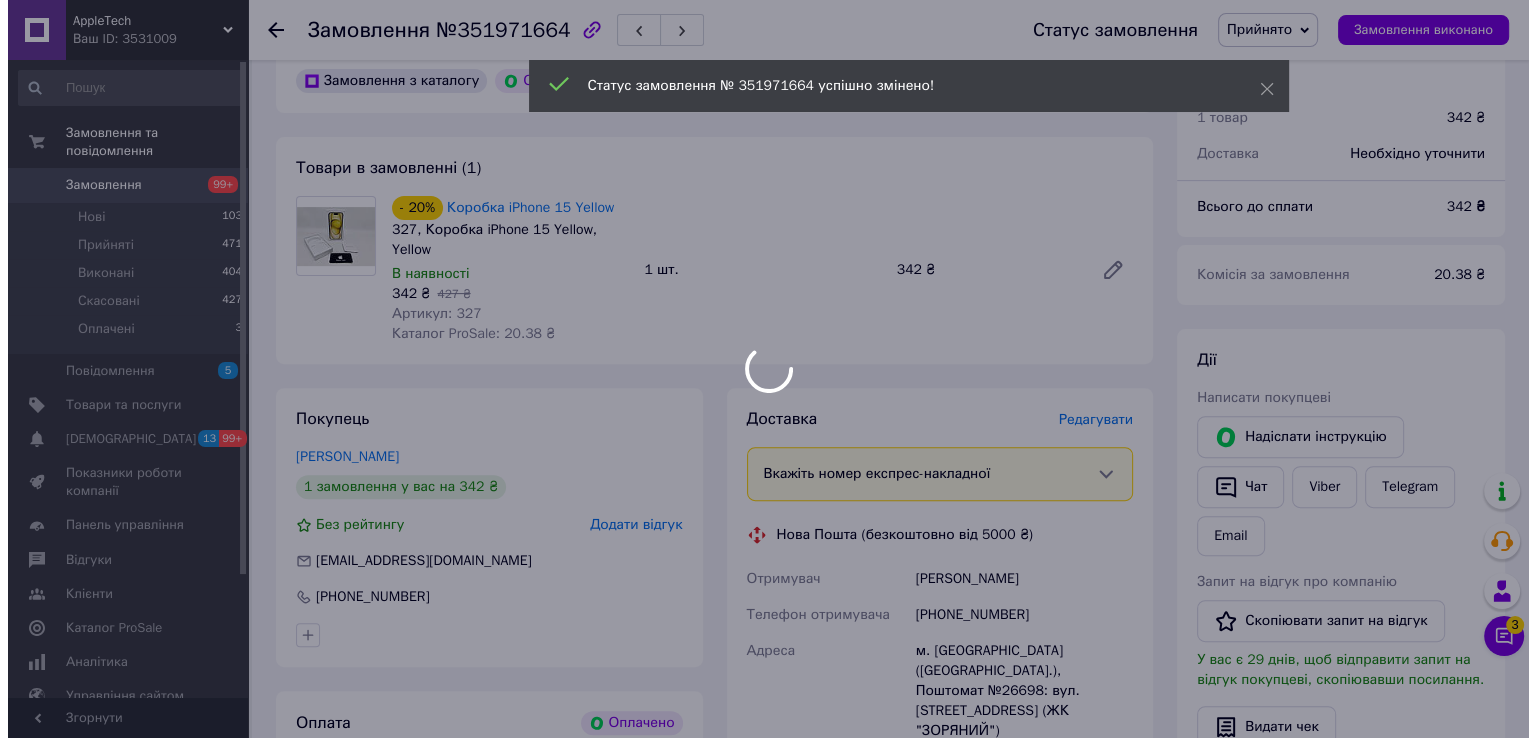 scroll, scrollTop: 700, scrollLeft: 0, axis: vertical 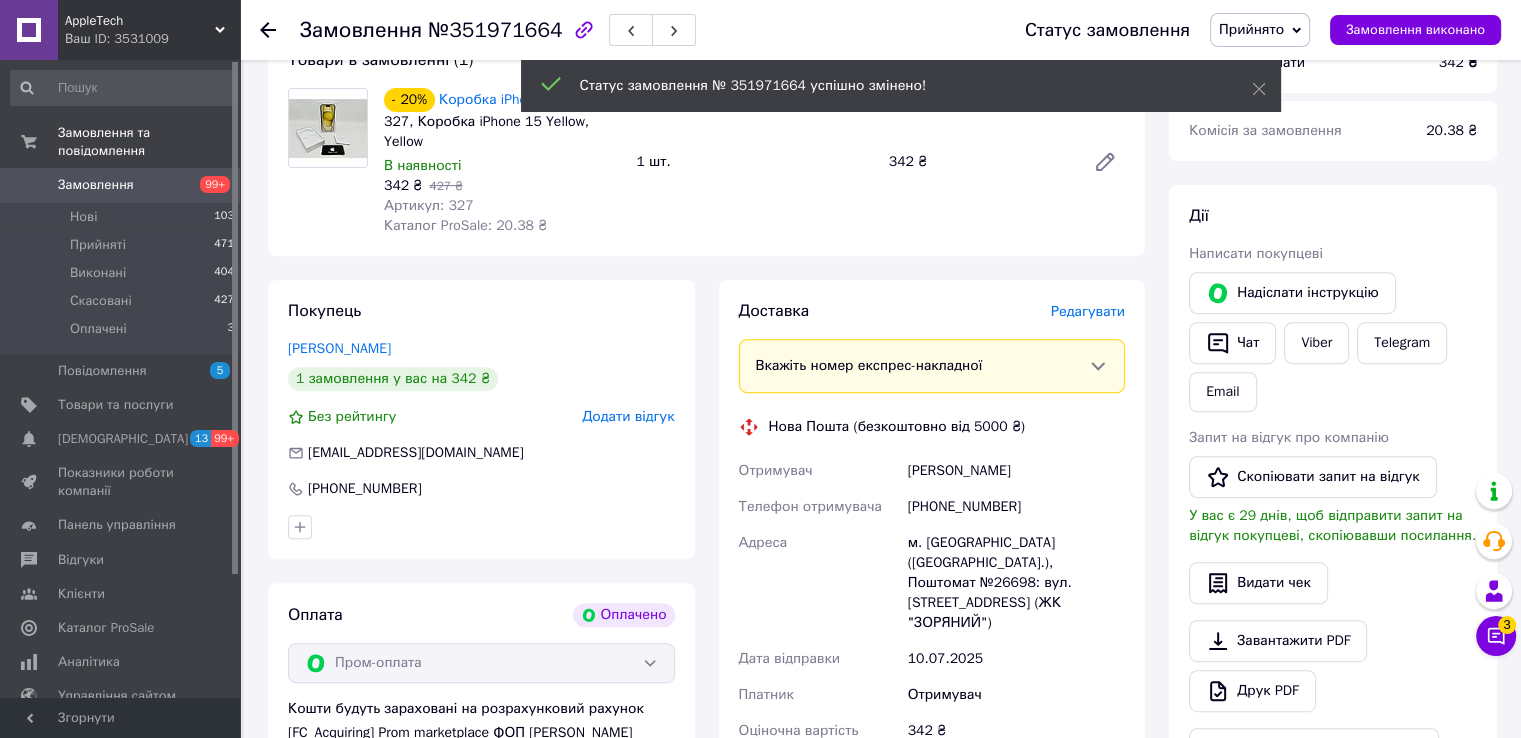 click on "Редагувати" at bounding box center [1088, 311] 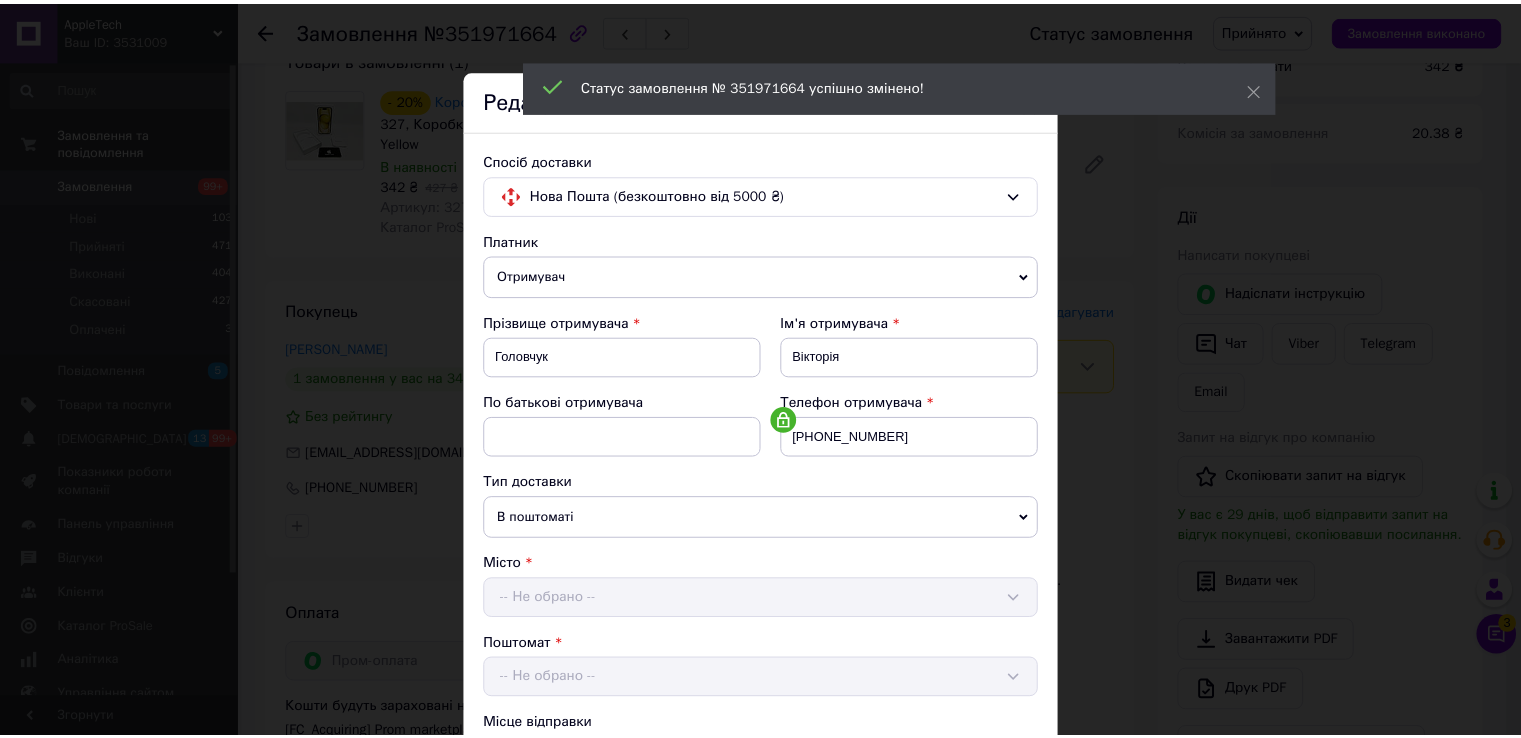 scroll, scrollTop: 584, scrollLeft: 0, axis: vertical 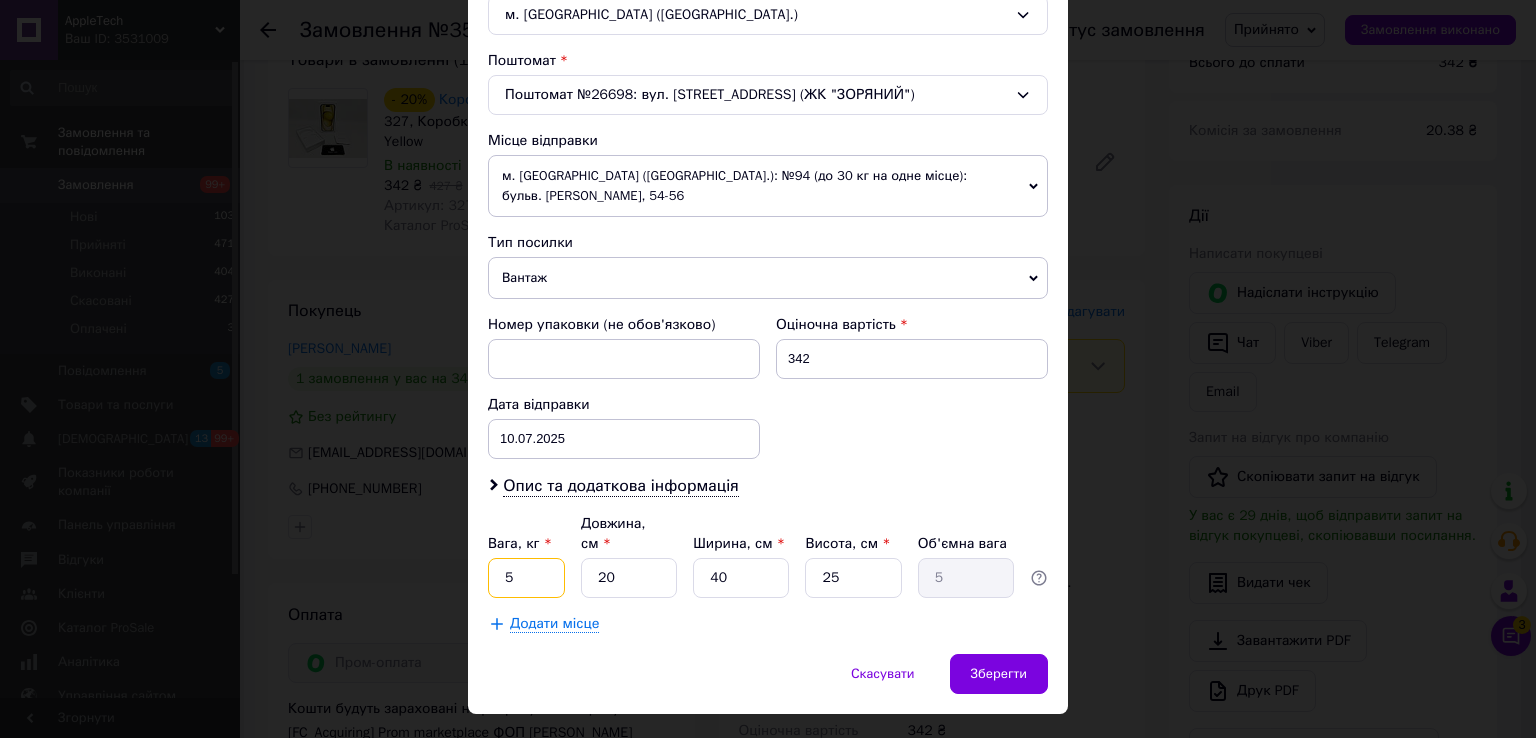 click on "5" at bounding box center (526, 578) 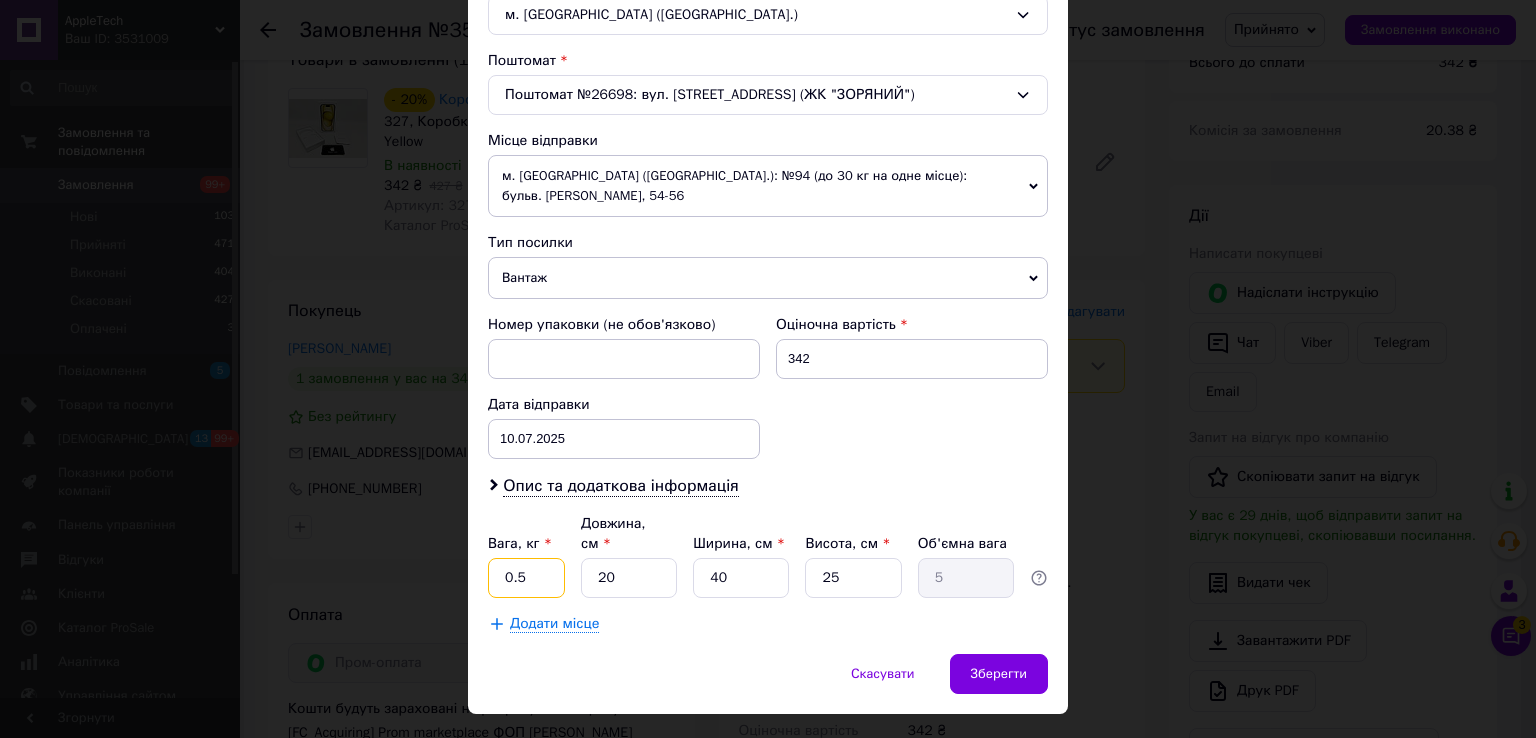 type on "0.5" 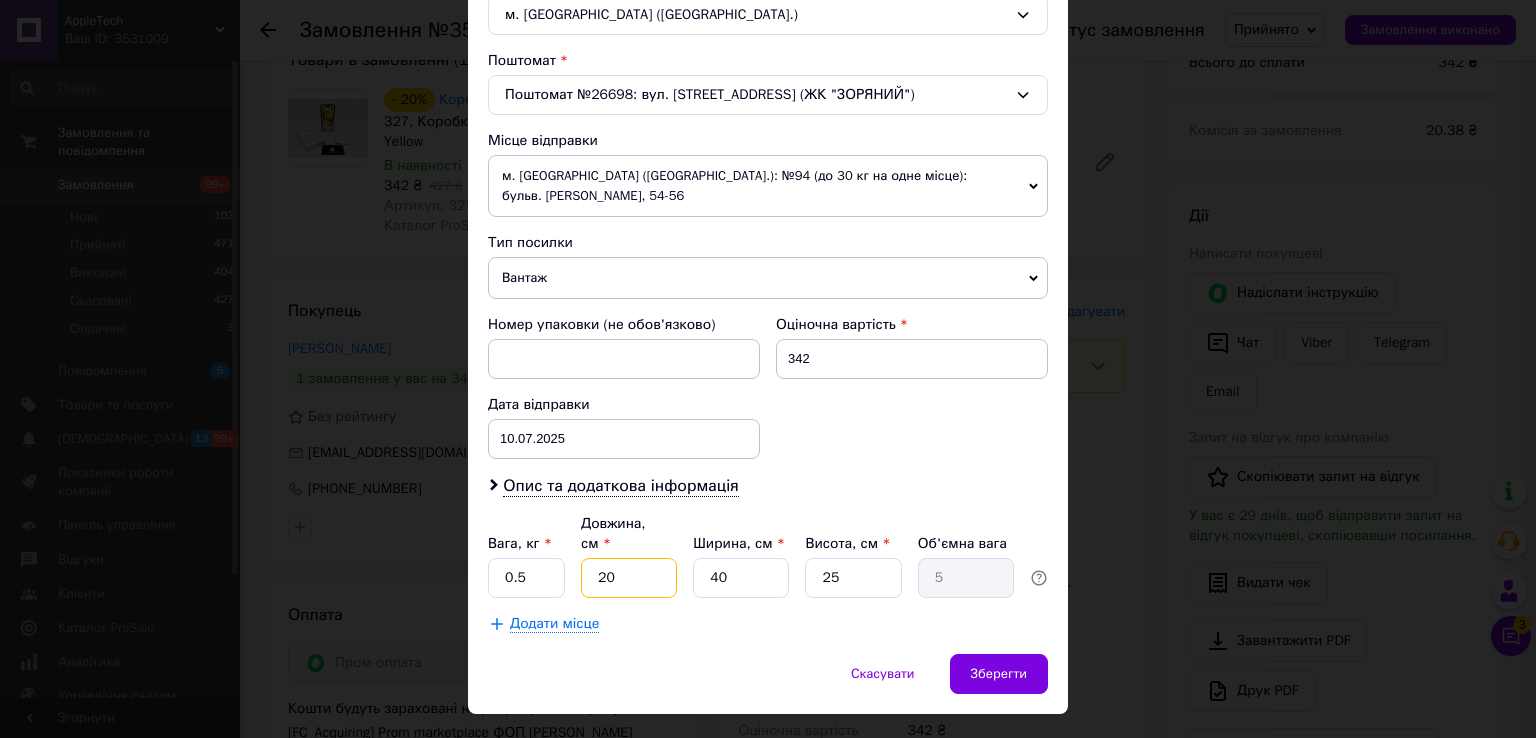 click on "20" at bounding box center [629, 578] 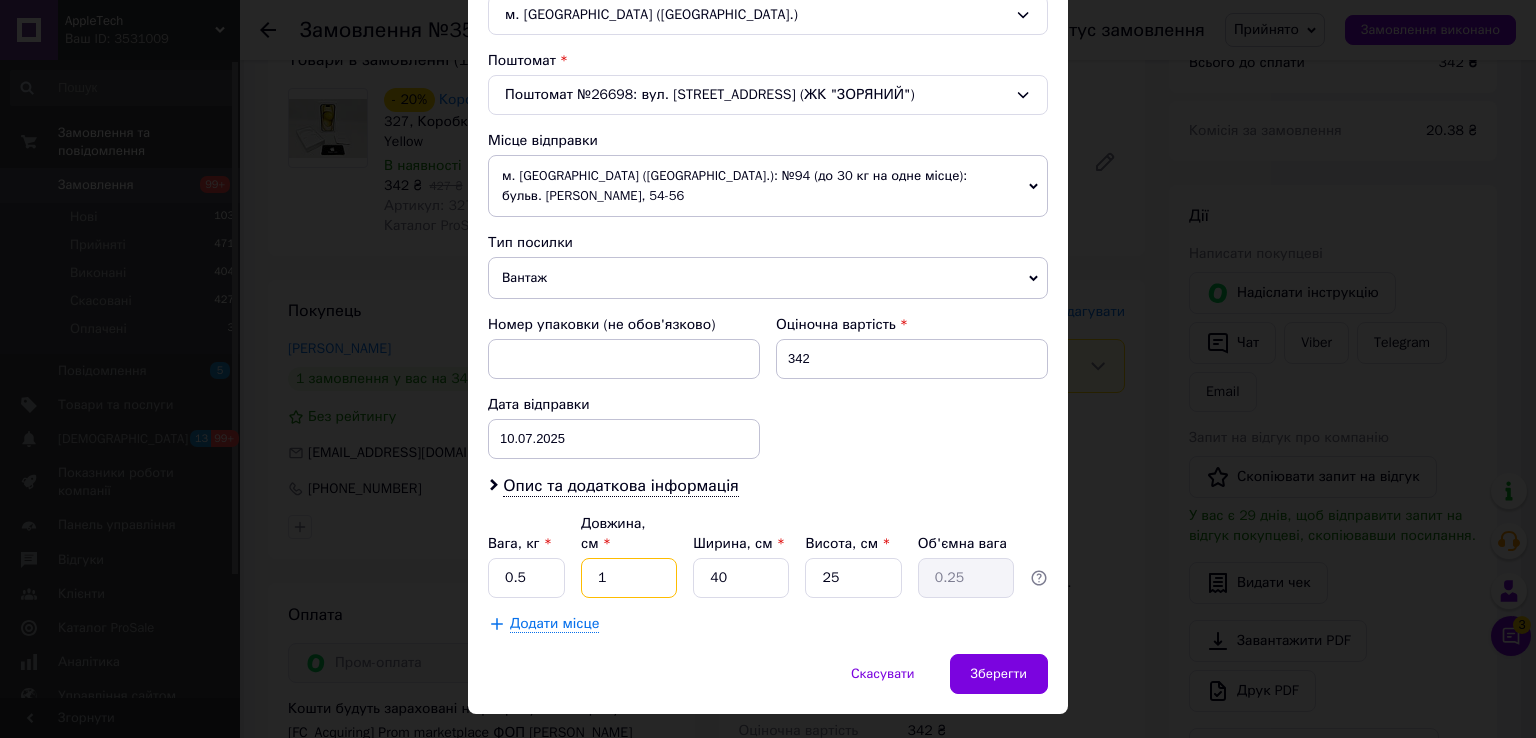type on "10" 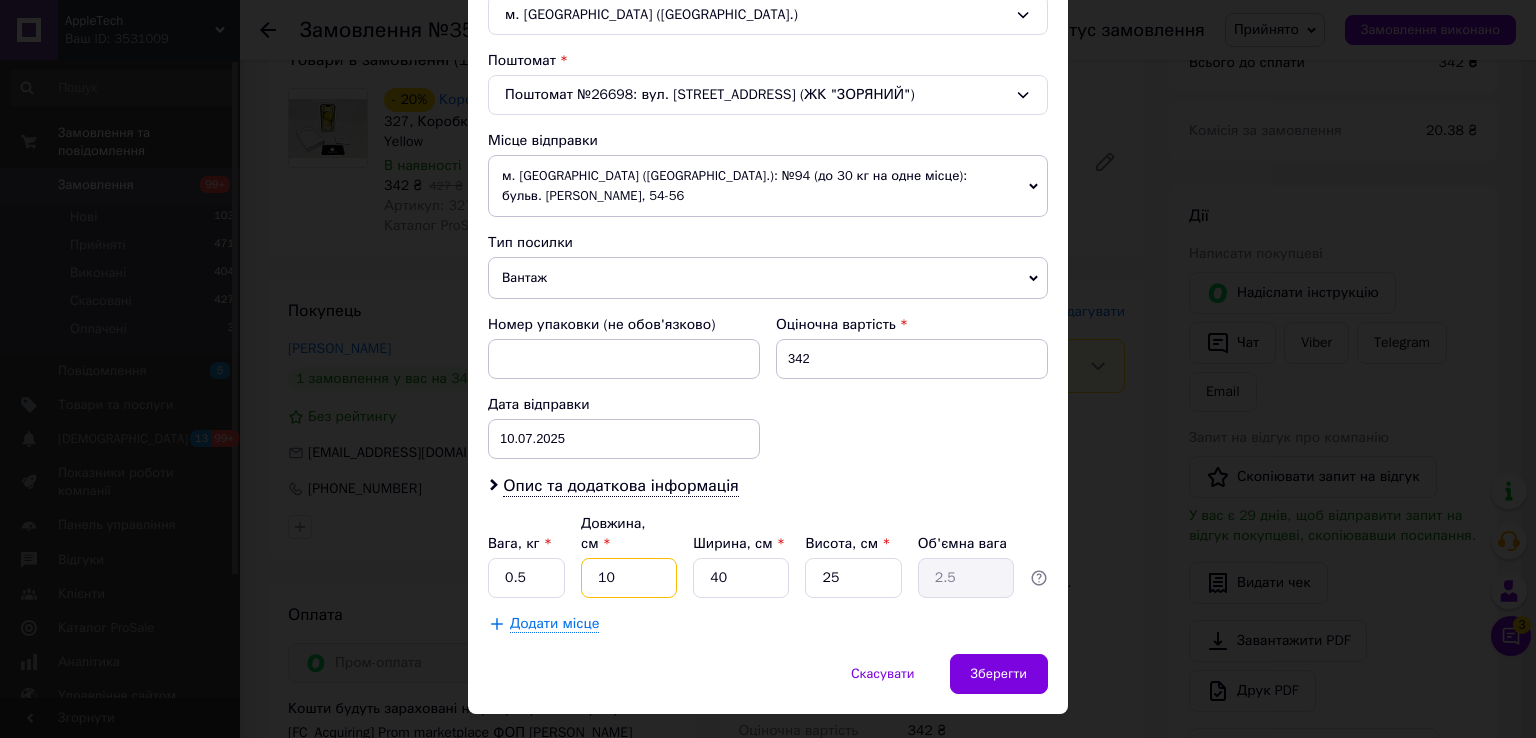 type on "10" 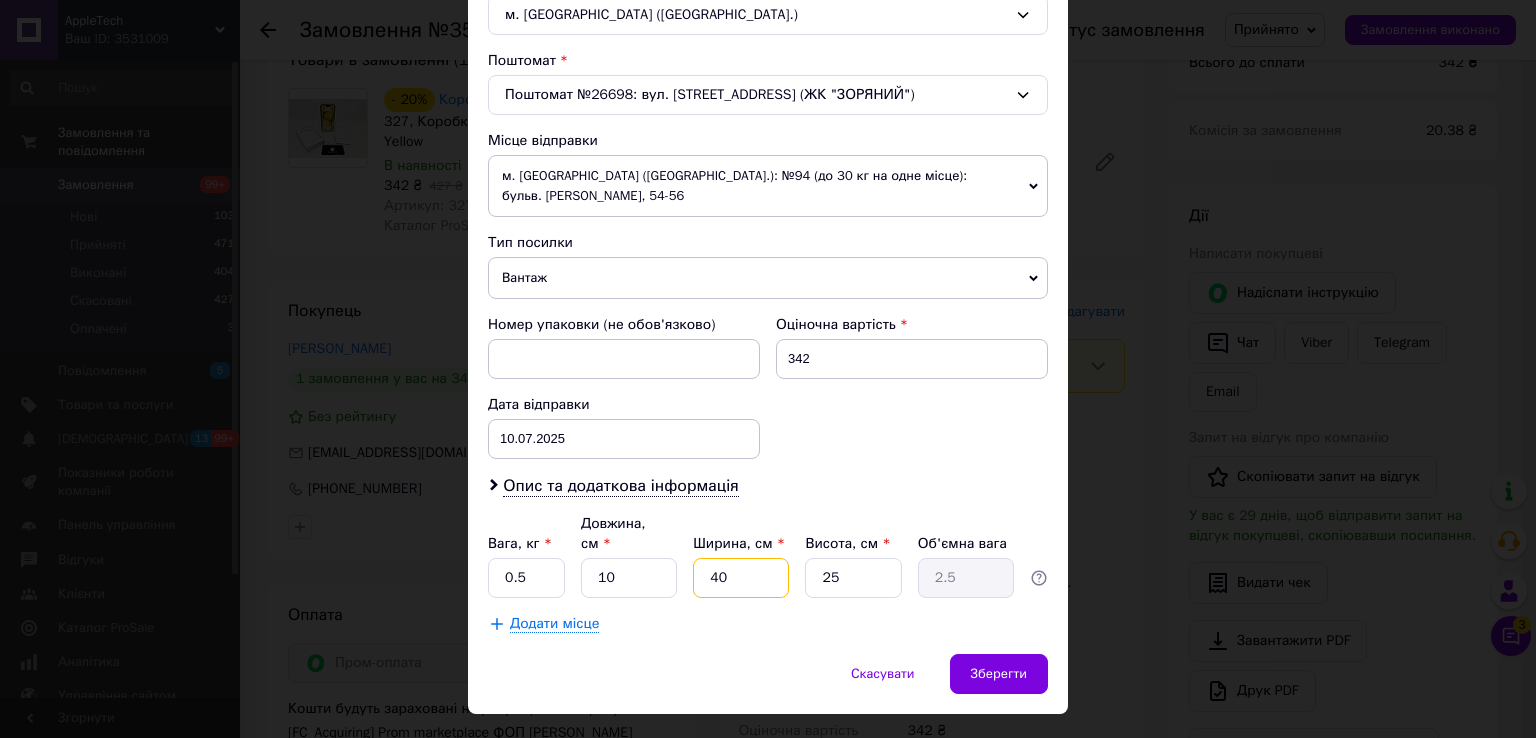 type on "1" 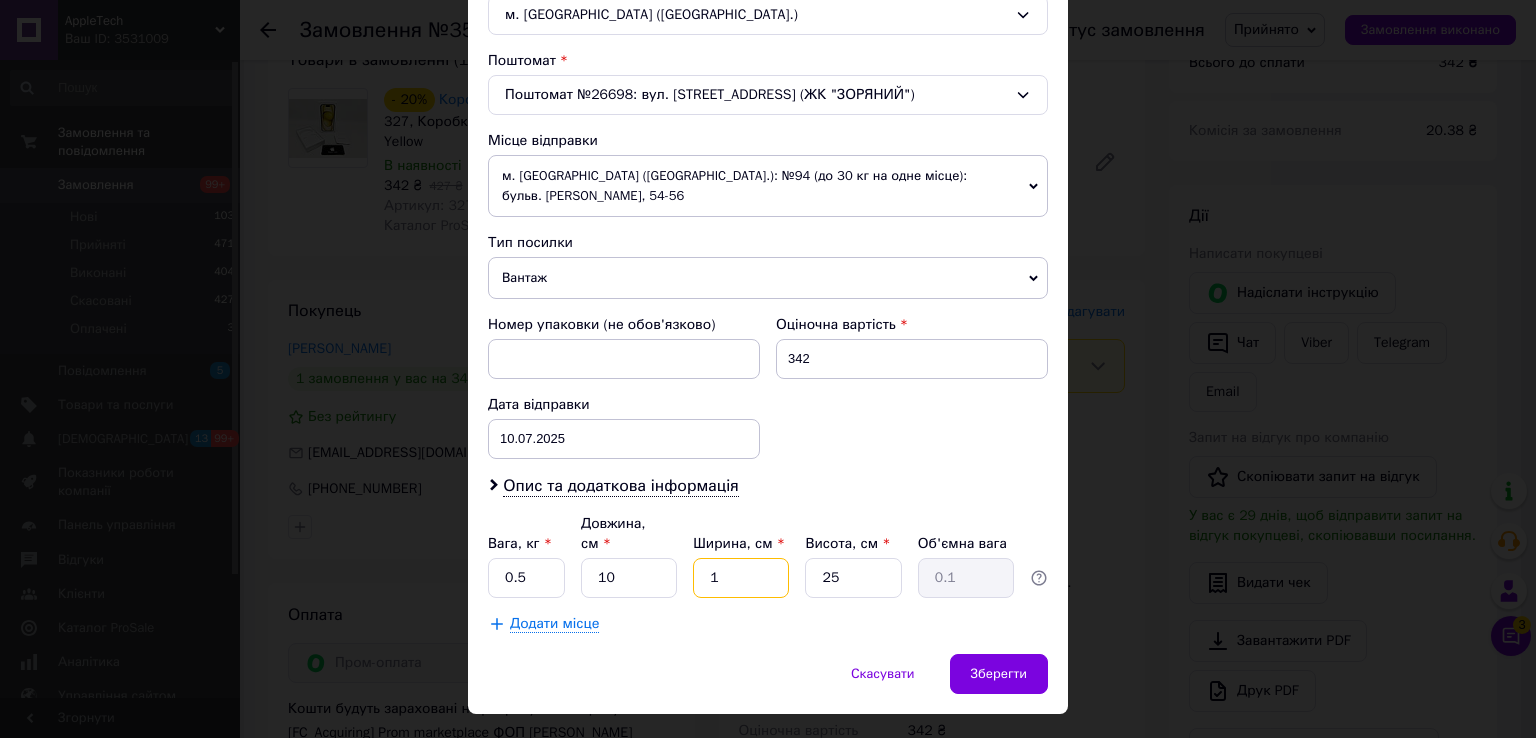 type on "10" 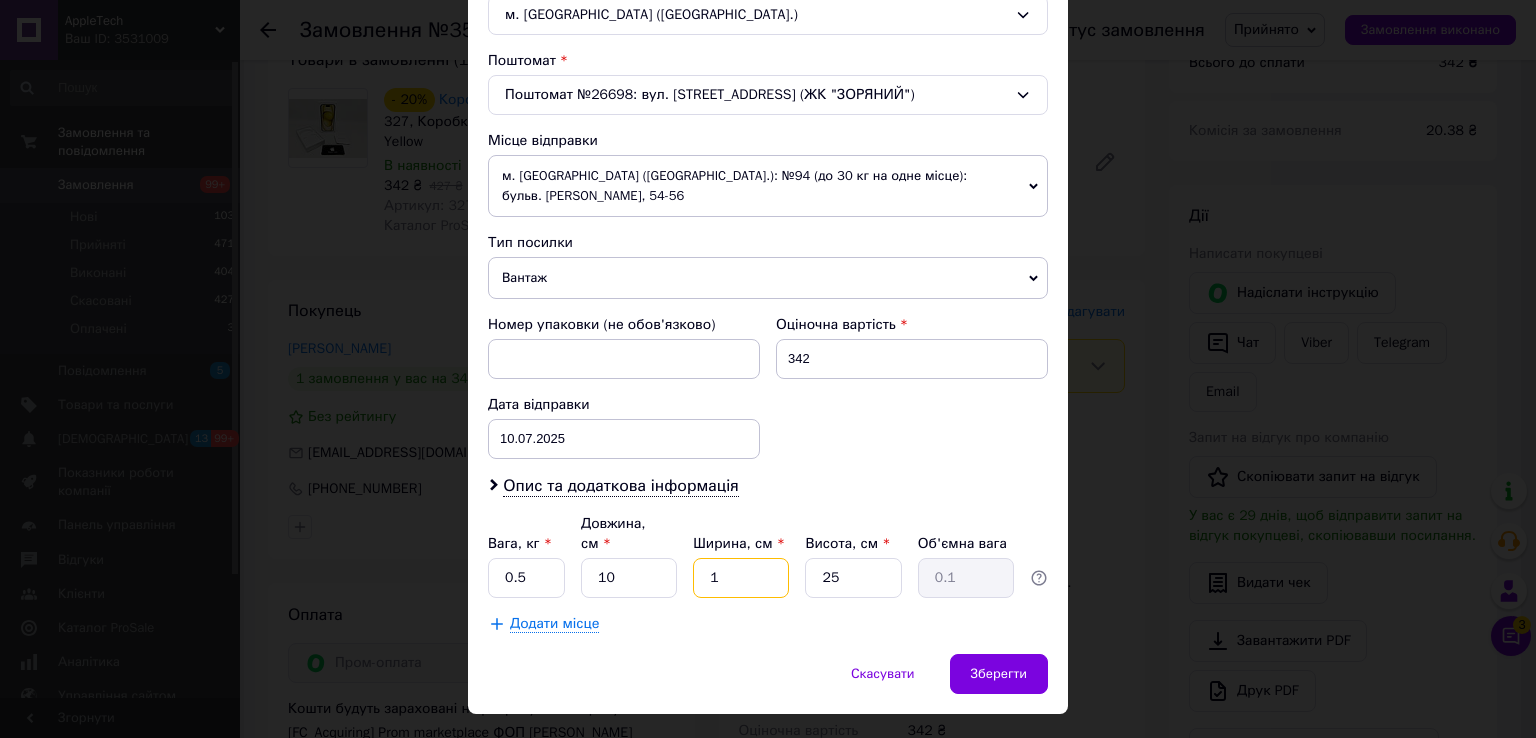 type on "0.63" 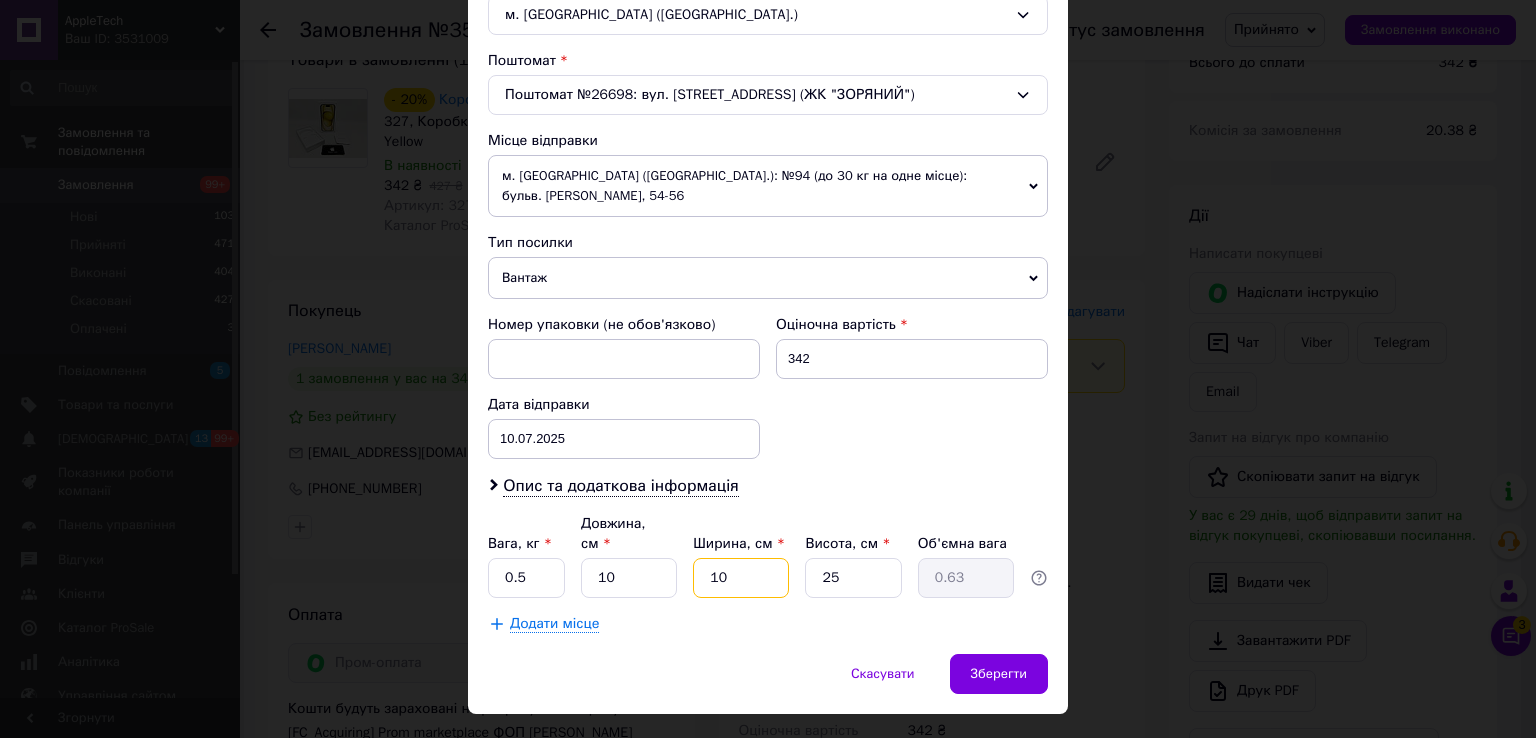type on "10" 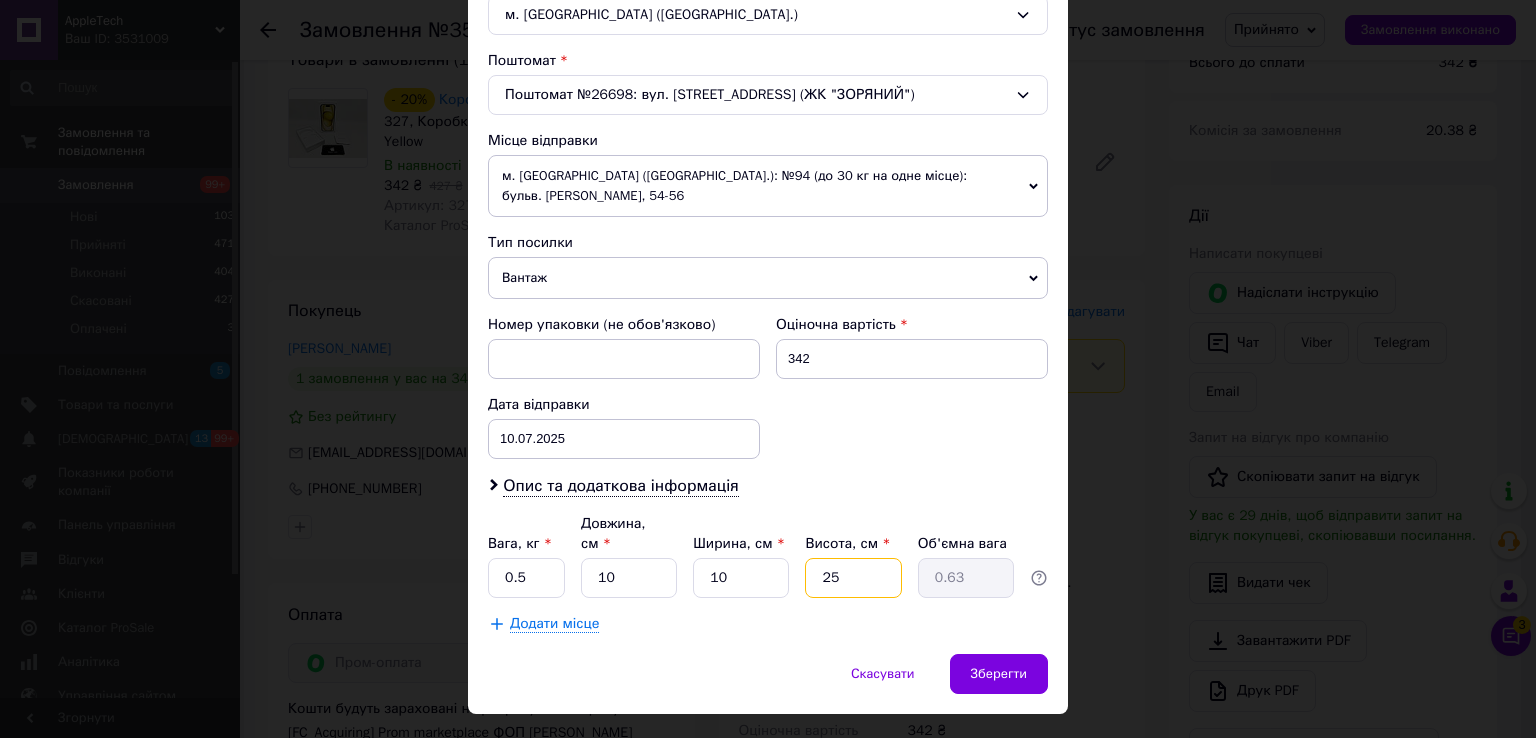 type on "2" 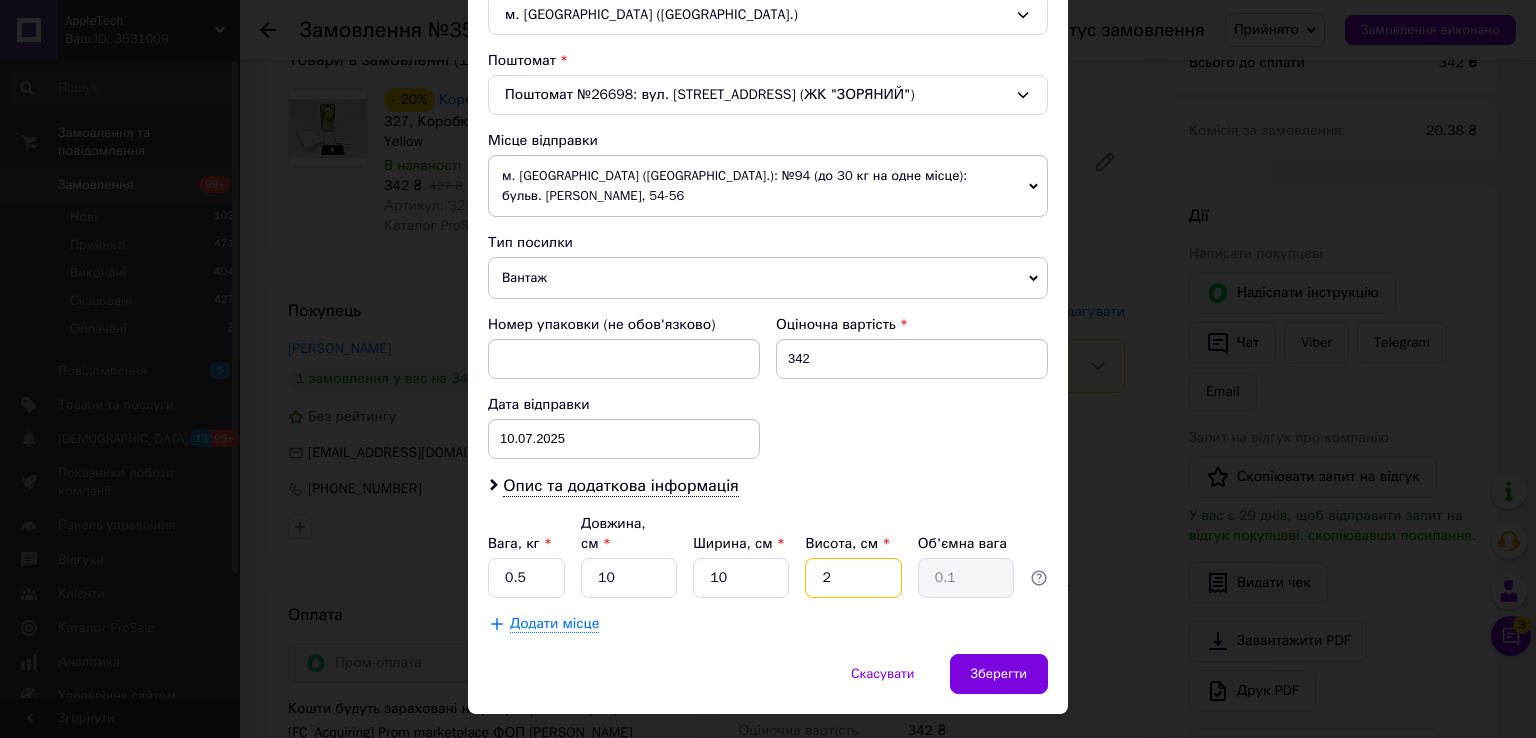 type on "20" 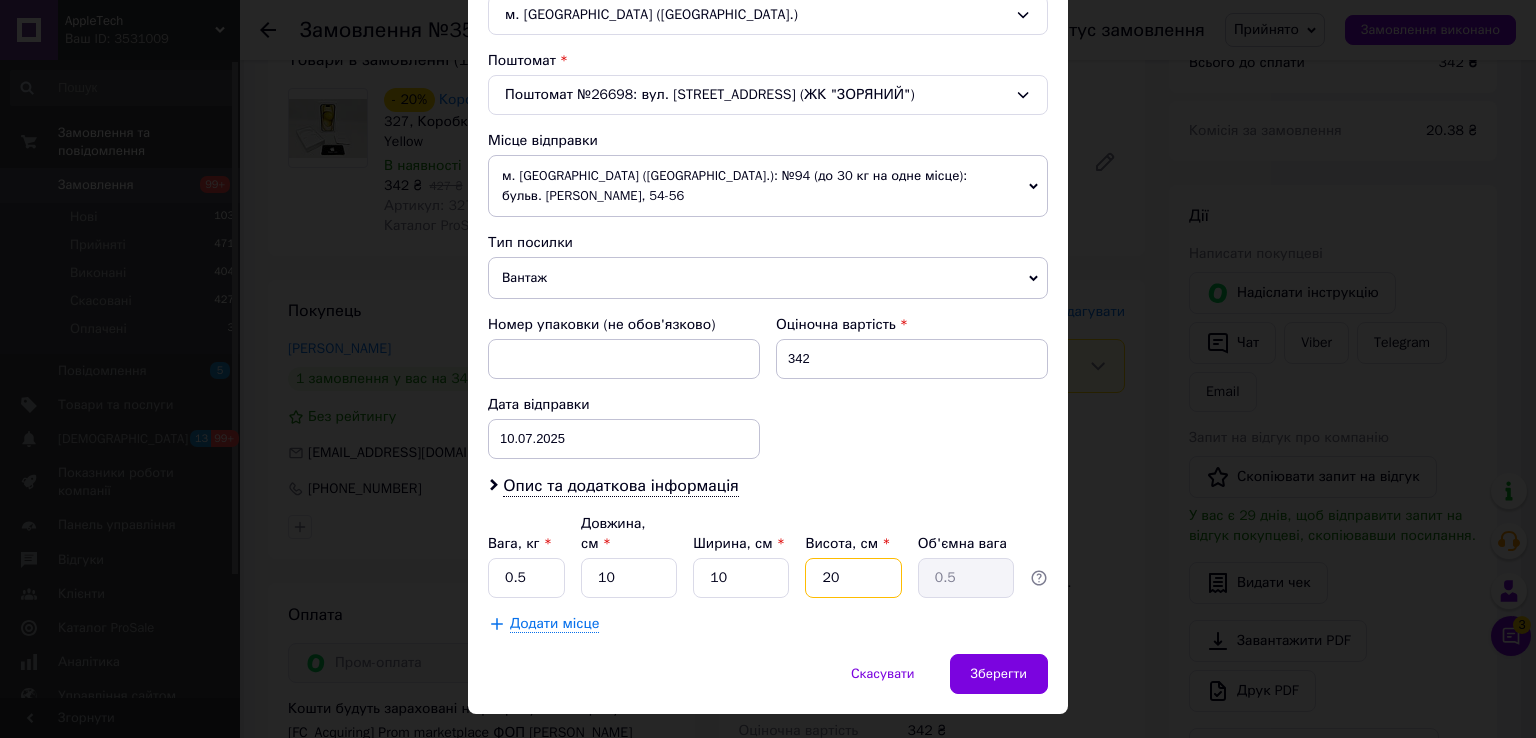 type on "20" 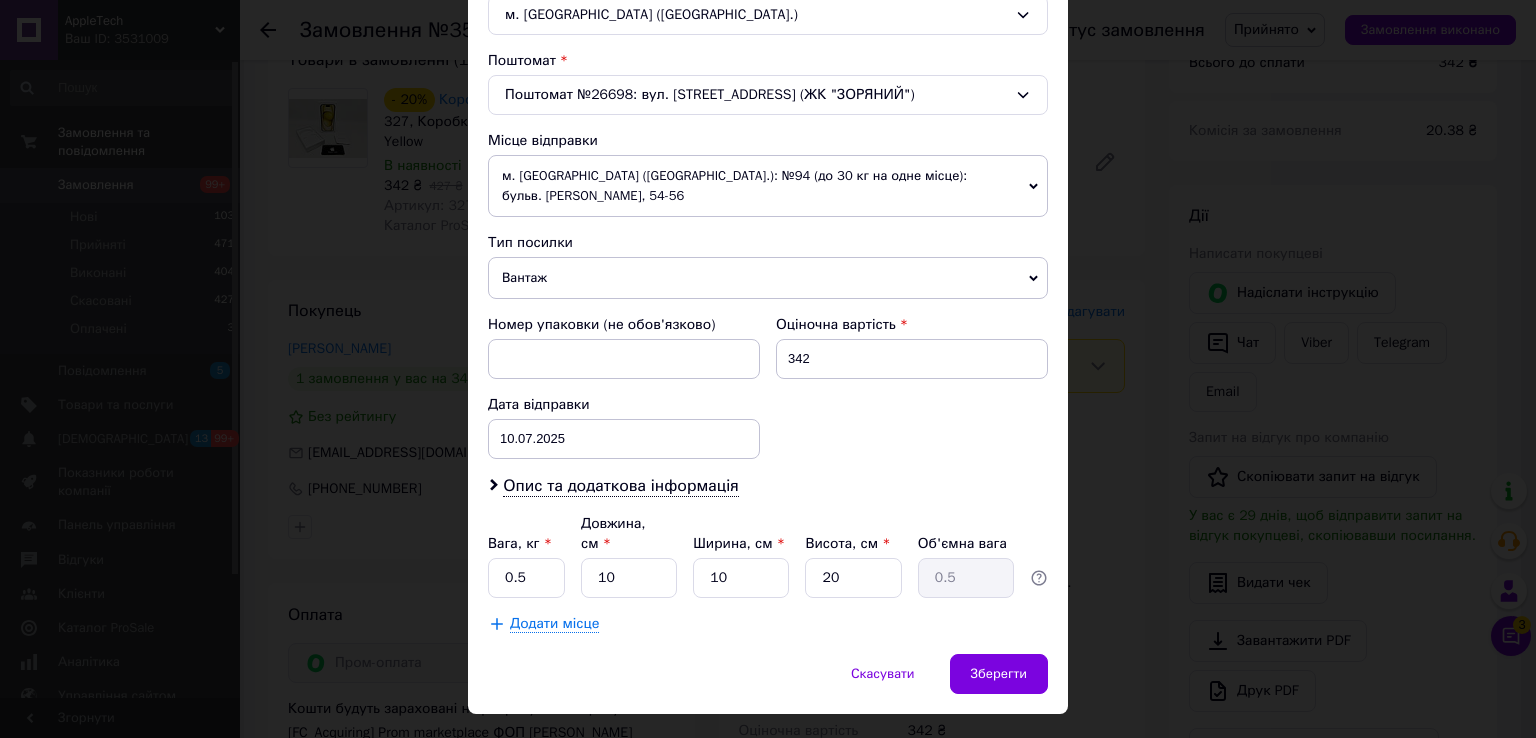 click on "Спосіб доставки Нова Пошта (безкоштовно від 5000 ₴) Платник Отримувач Відправник Прізвище отримувача [PERSON_NAME] Ім'я отримувача [PERSON_NAME] батькові отримувача Телефон отримувача [PHONE_NUMBER] Тип доставки В поштоматі У відділенні Кур'єром Місто м. [GEOGRAPHIC_DATA] ([GEOGRAPHIC_DATA].) Поштомат Поштомат №26698: вул. [STREET_ADDRESS] (ЖК "ЗОРЯНИЙ") Місце відправки м. [GEOGRAPHIC_DATA] ([GEOGRAPHIC_DATA].): №94 (до 30 кг на одне місце): бульв. [PERSON_NAME], 54-56 Немає збігів. Спробуйте змінити умови пошуку Додати ще місце відправки Тип посилки Вантаж Документи Номер упаковки (не обов'язково) 342 [DATE] < >" at bounding box center [768, 100] 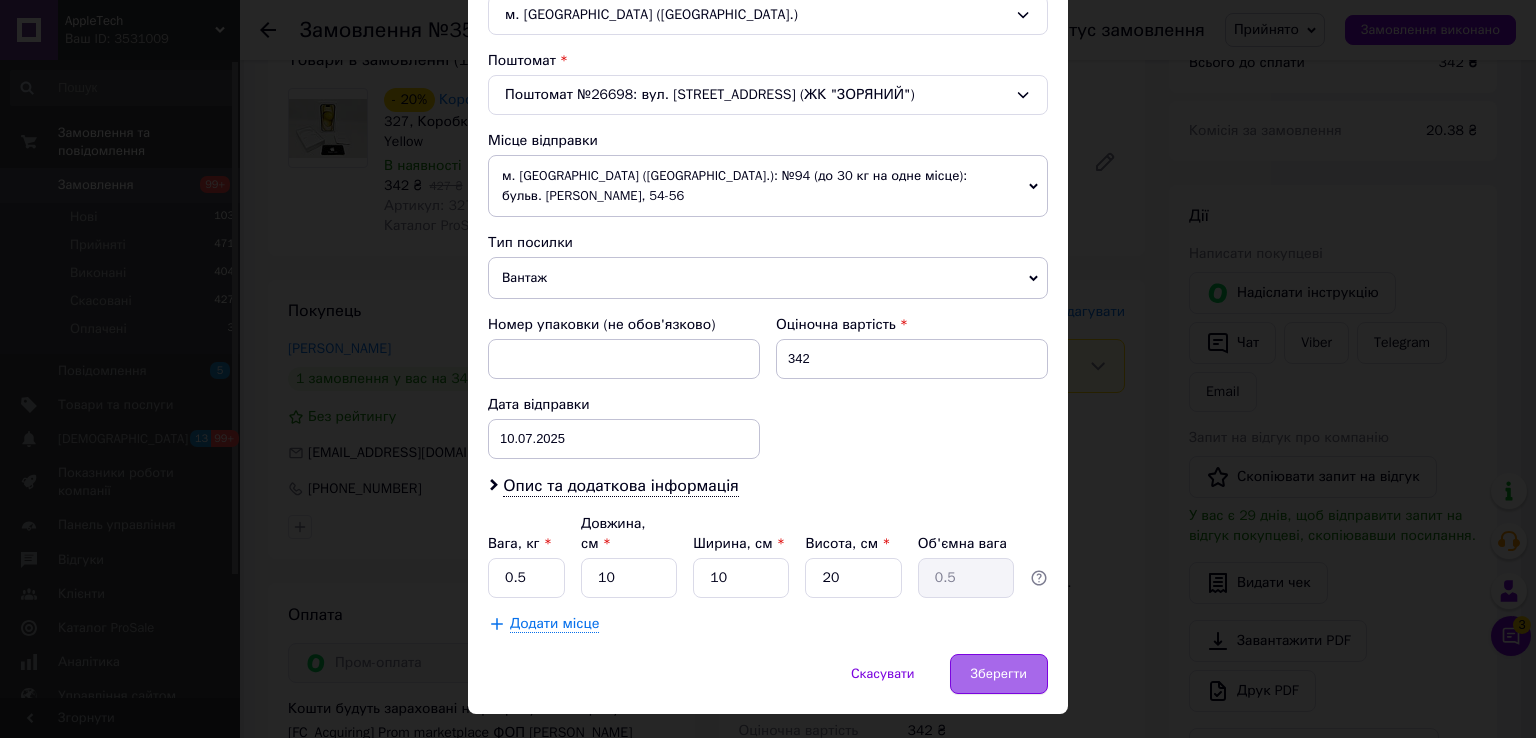 click on "Зберегти" at bounding box center (999, 674) 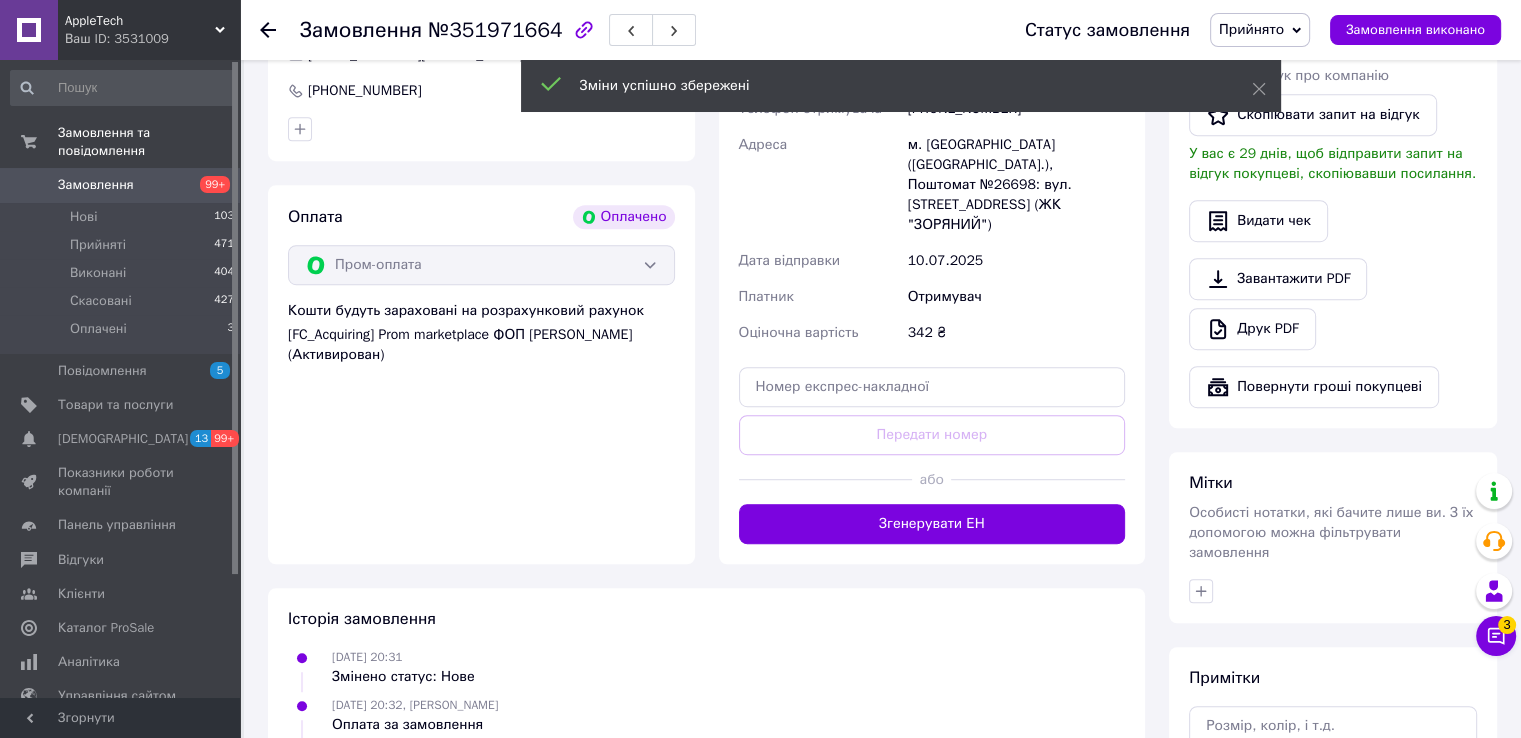 scroll, scrollTop: 1100, scrollLeft: 0, axis: vertical 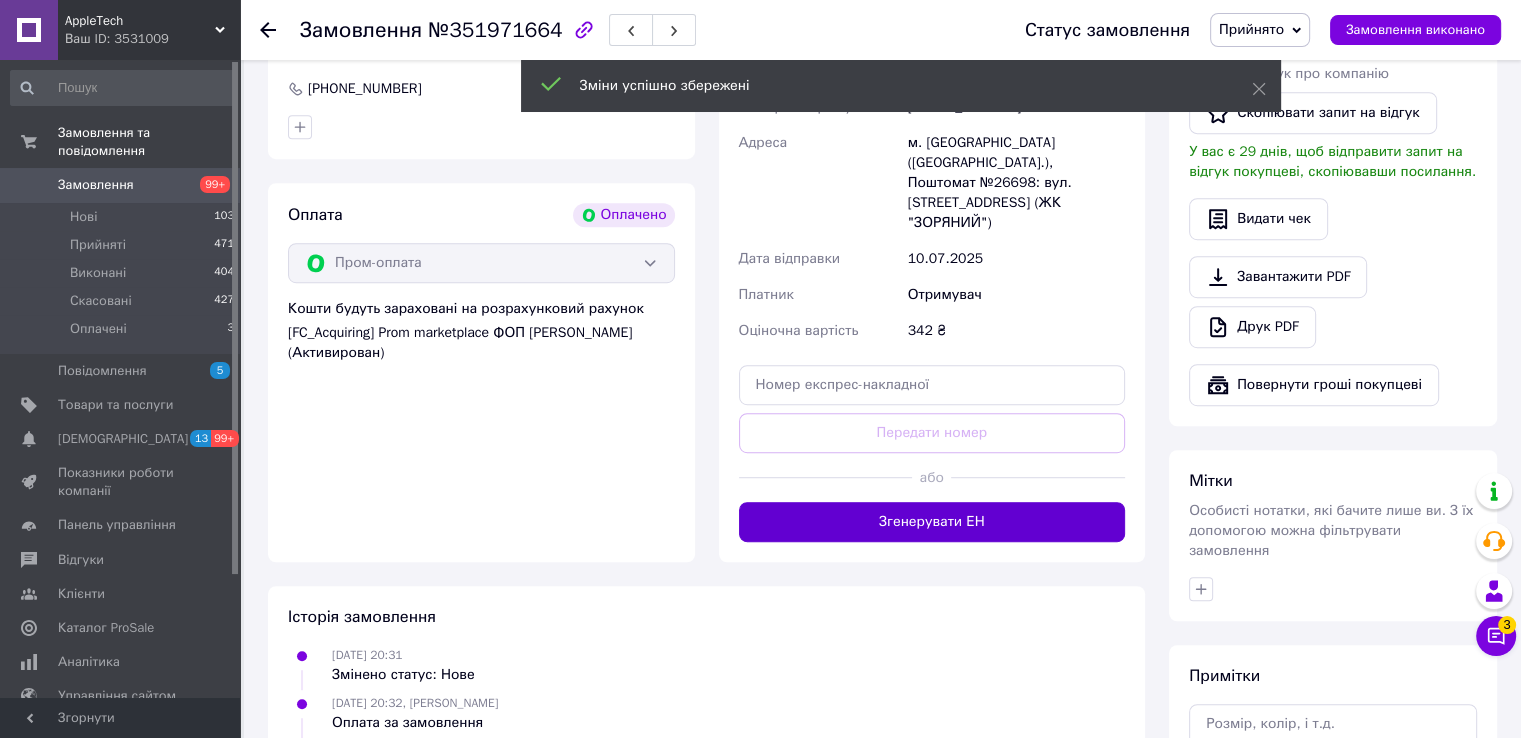 click on "Згенерувати ЕН" at bounding box center (932, 522) 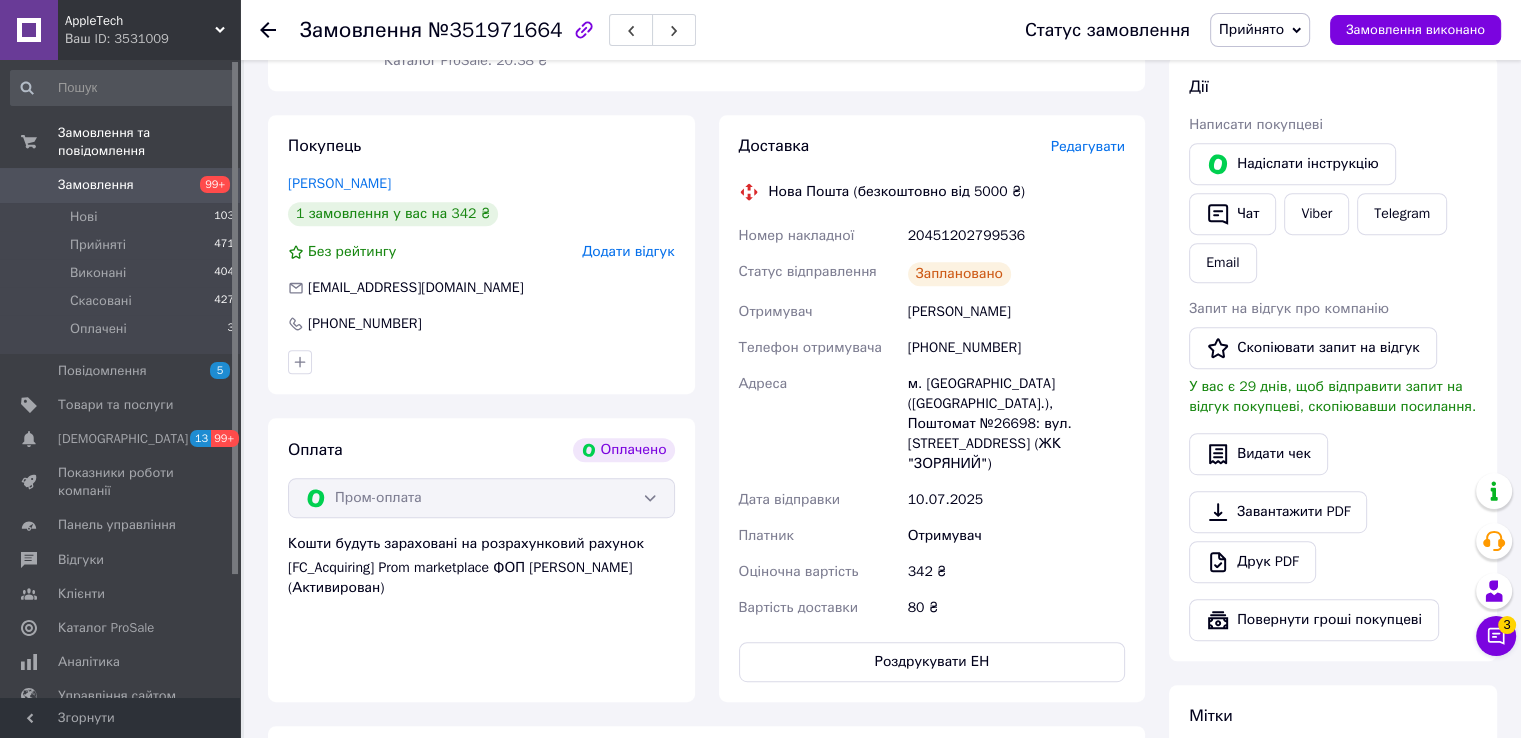 scroll, scrollTop: 700, scrollLeft: 0, axis: vertical 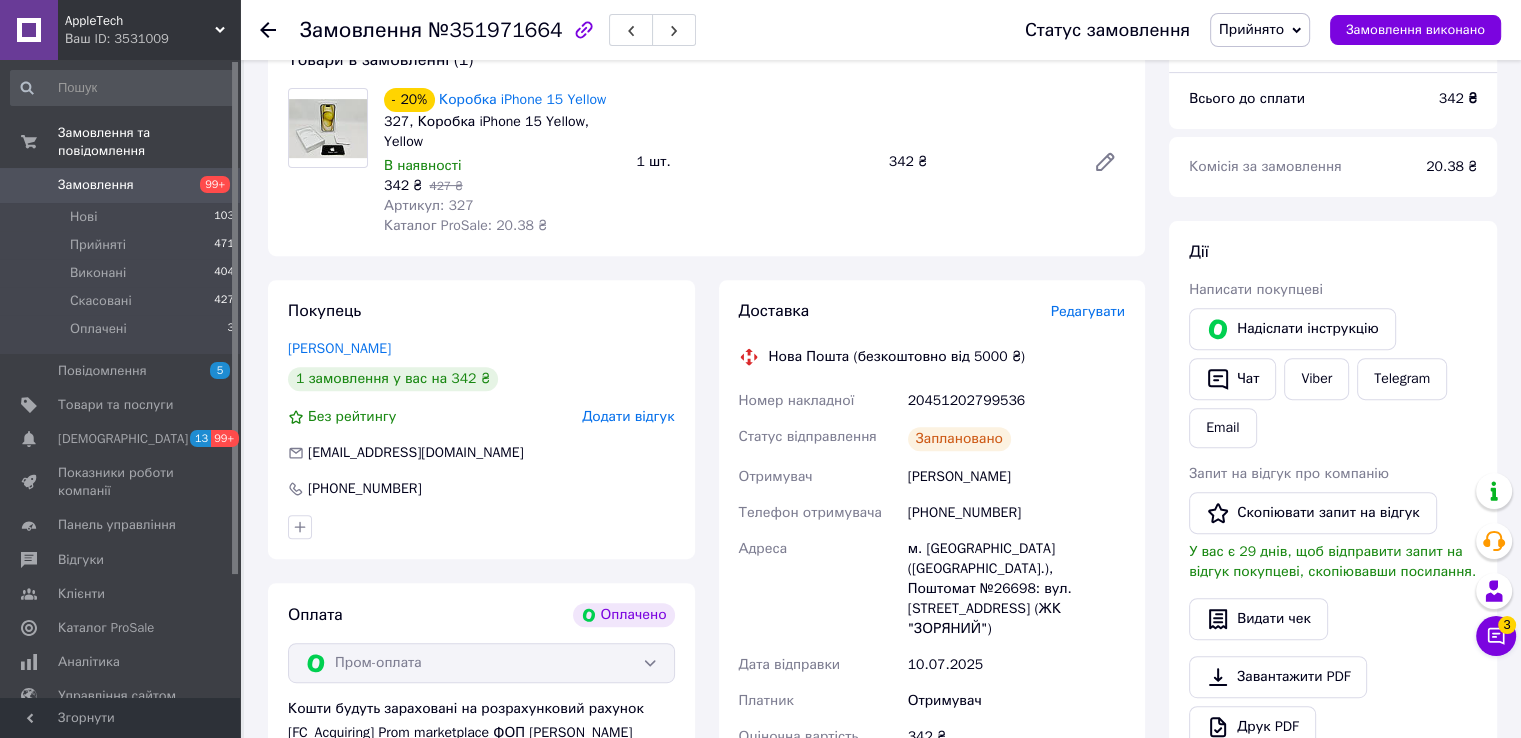 click on "№351971664" at bounding box center [495, 30] 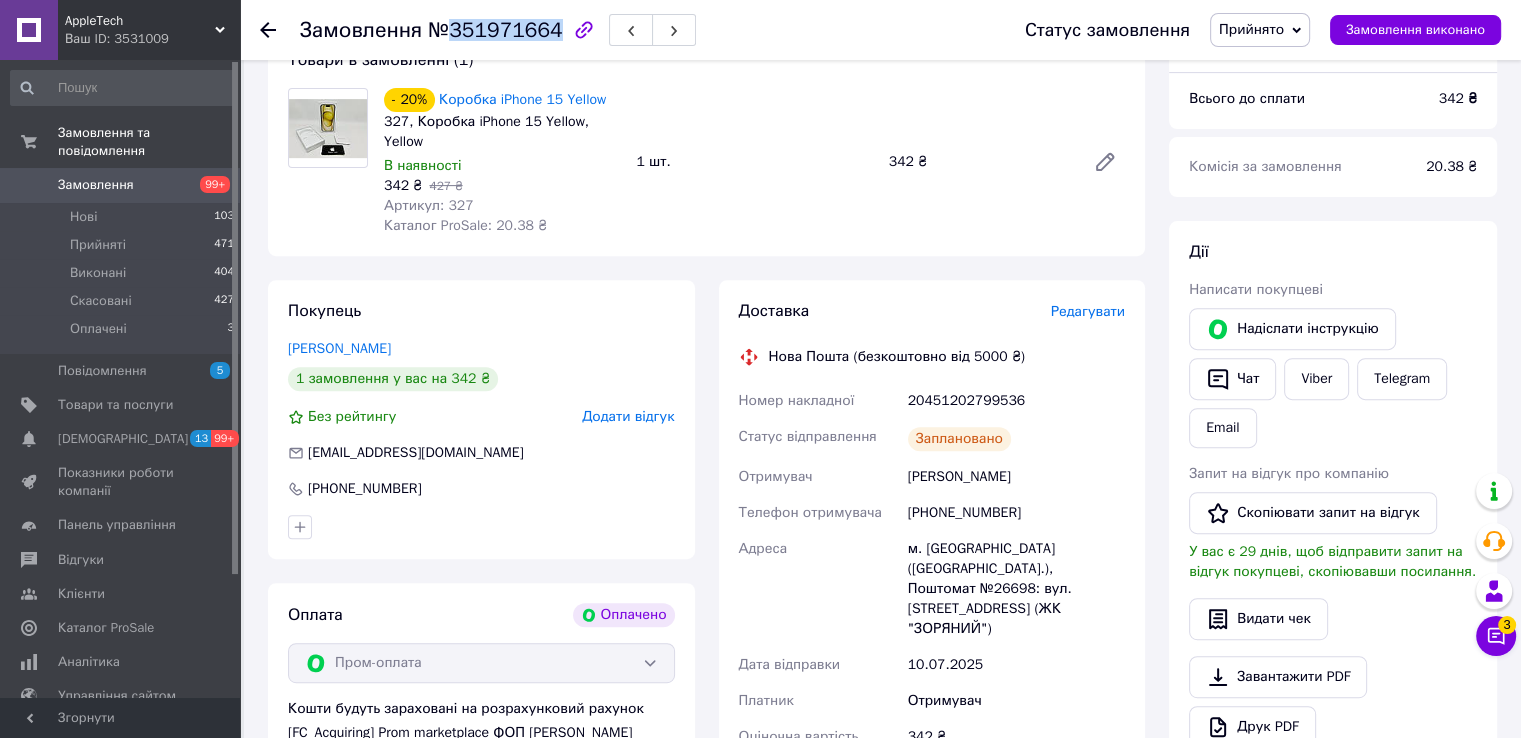 click on "№351971664" at bounding box center (495, 30) 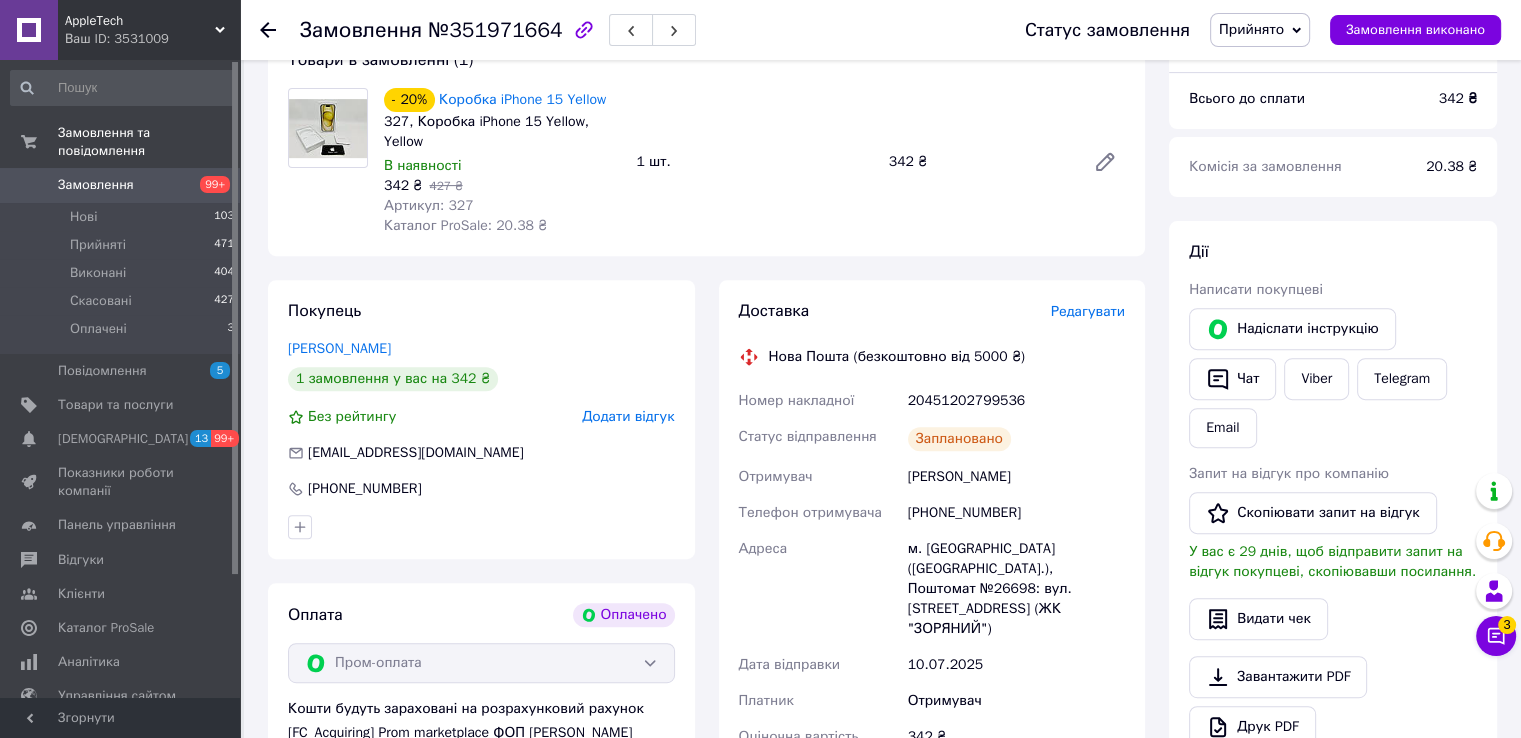 click 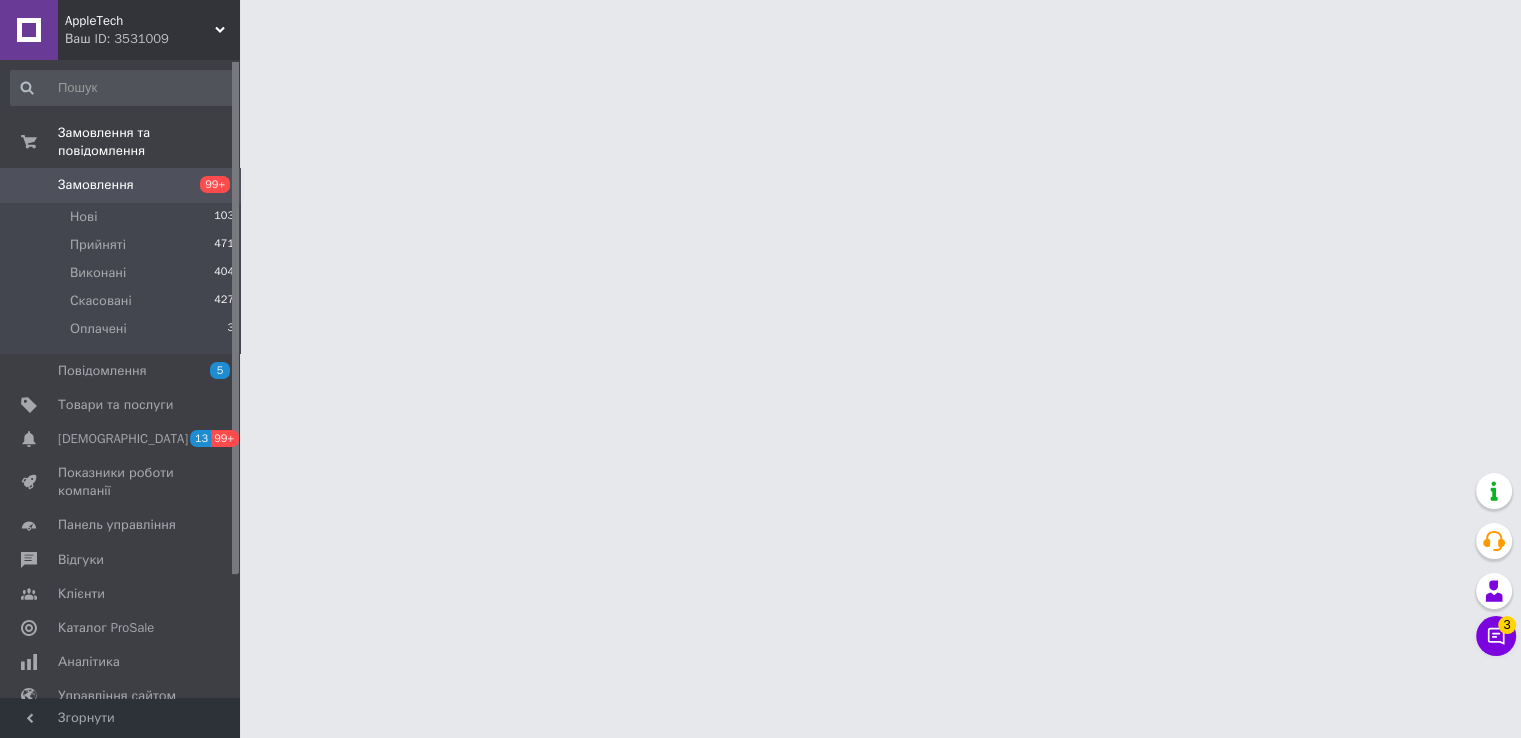 scroll, scrollTop: 0, scrollLeft: 0, axis: both 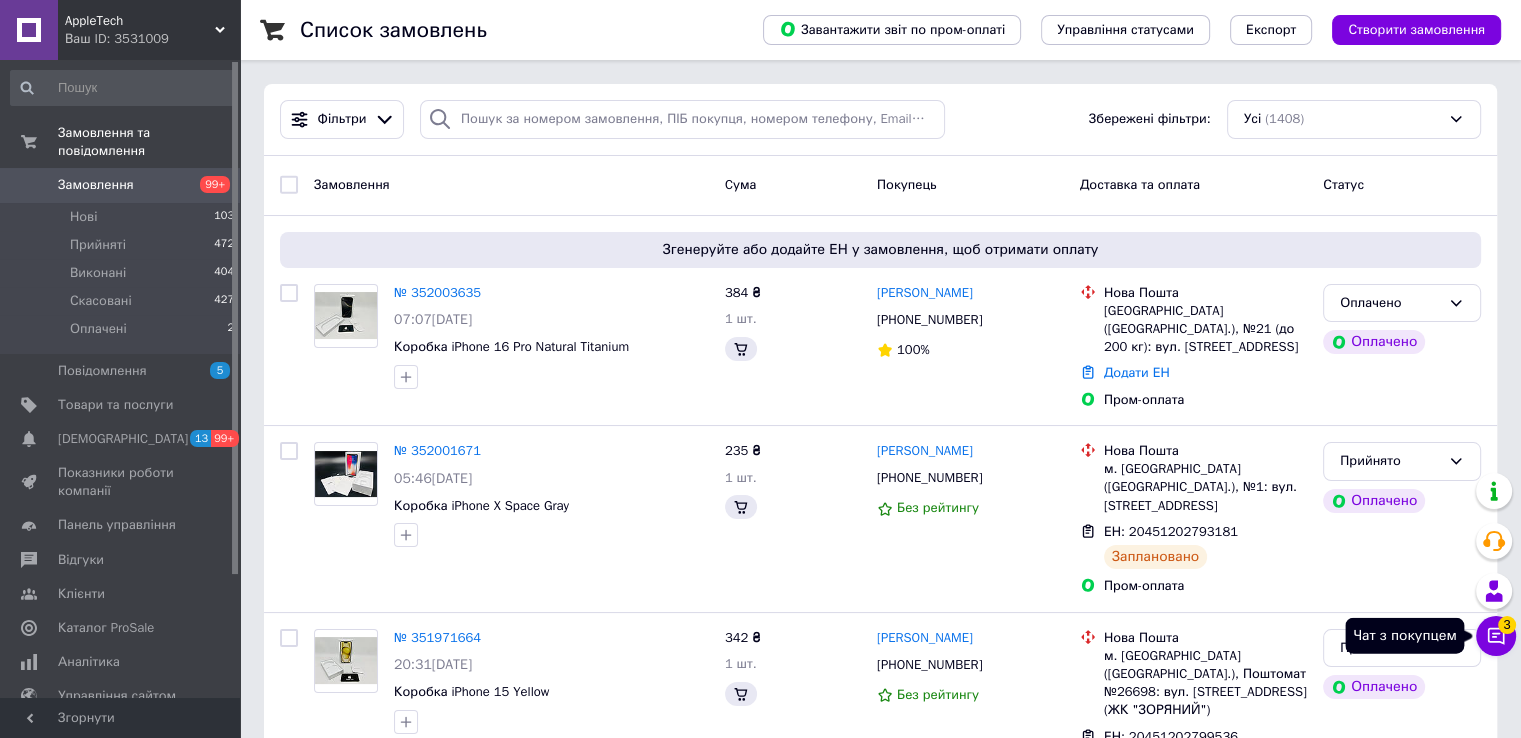 click on "3" at bounding box center [1507, 625] 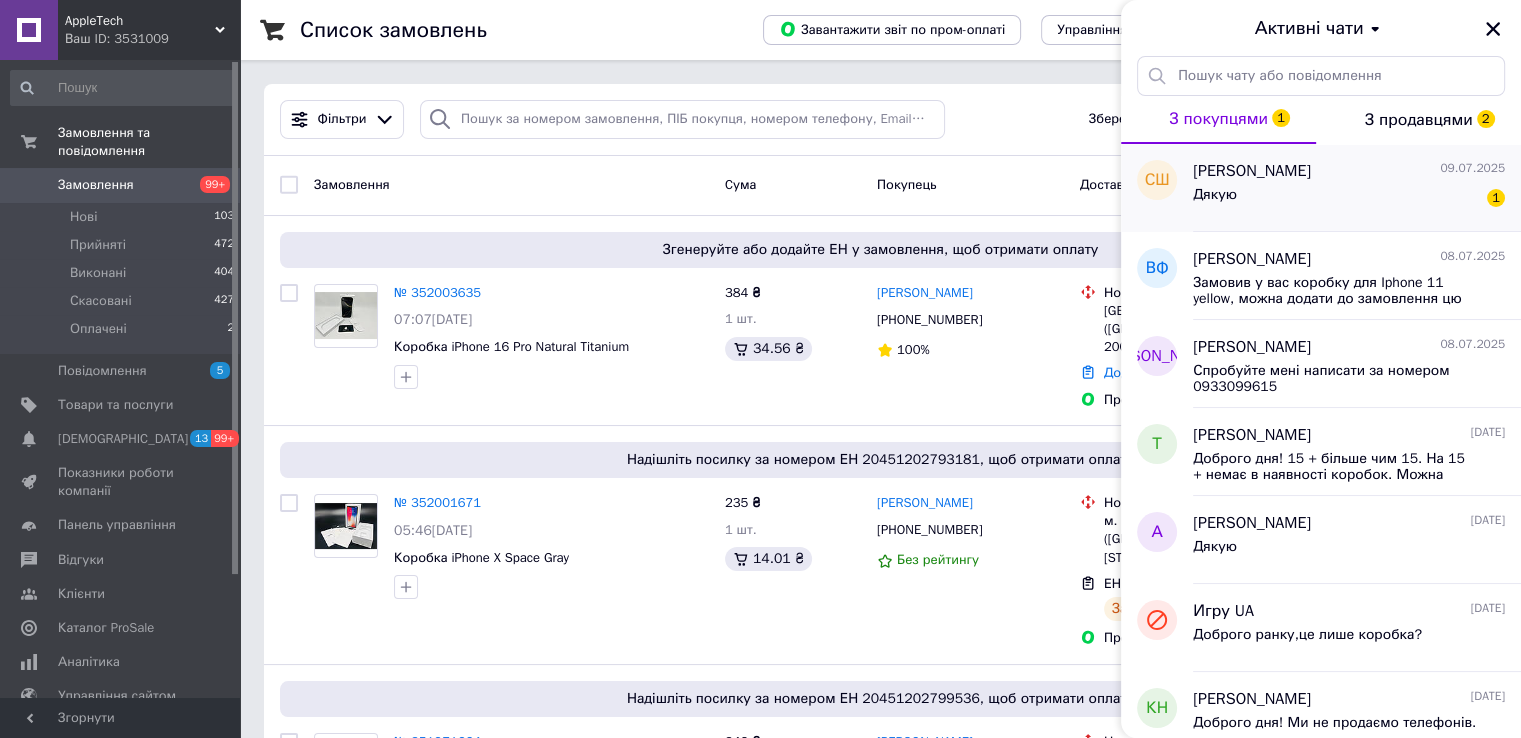click on "Дякую 1" at bounding box center (1349, 199) 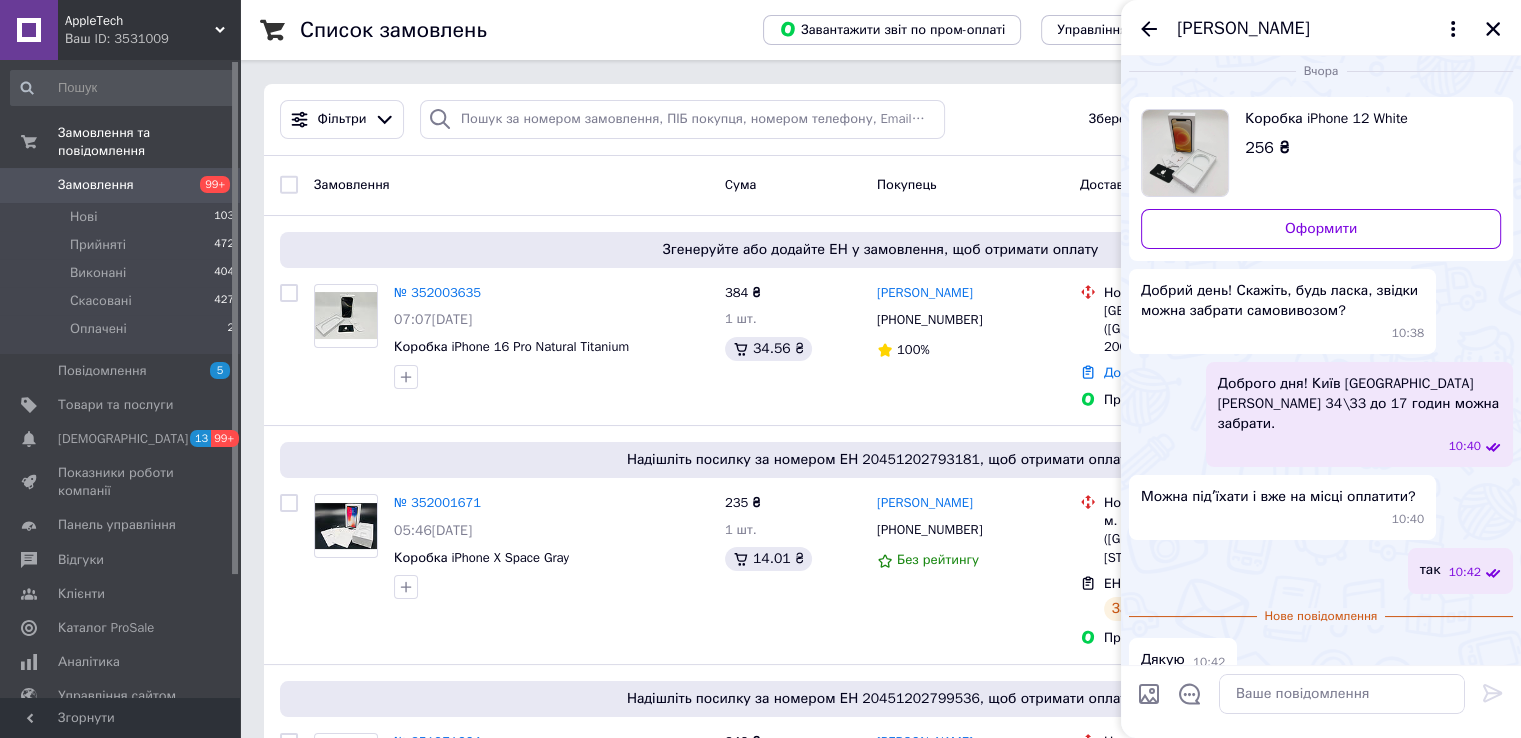 scroll, scrollTop: 17, scrollLeft: 0, axis: vertical 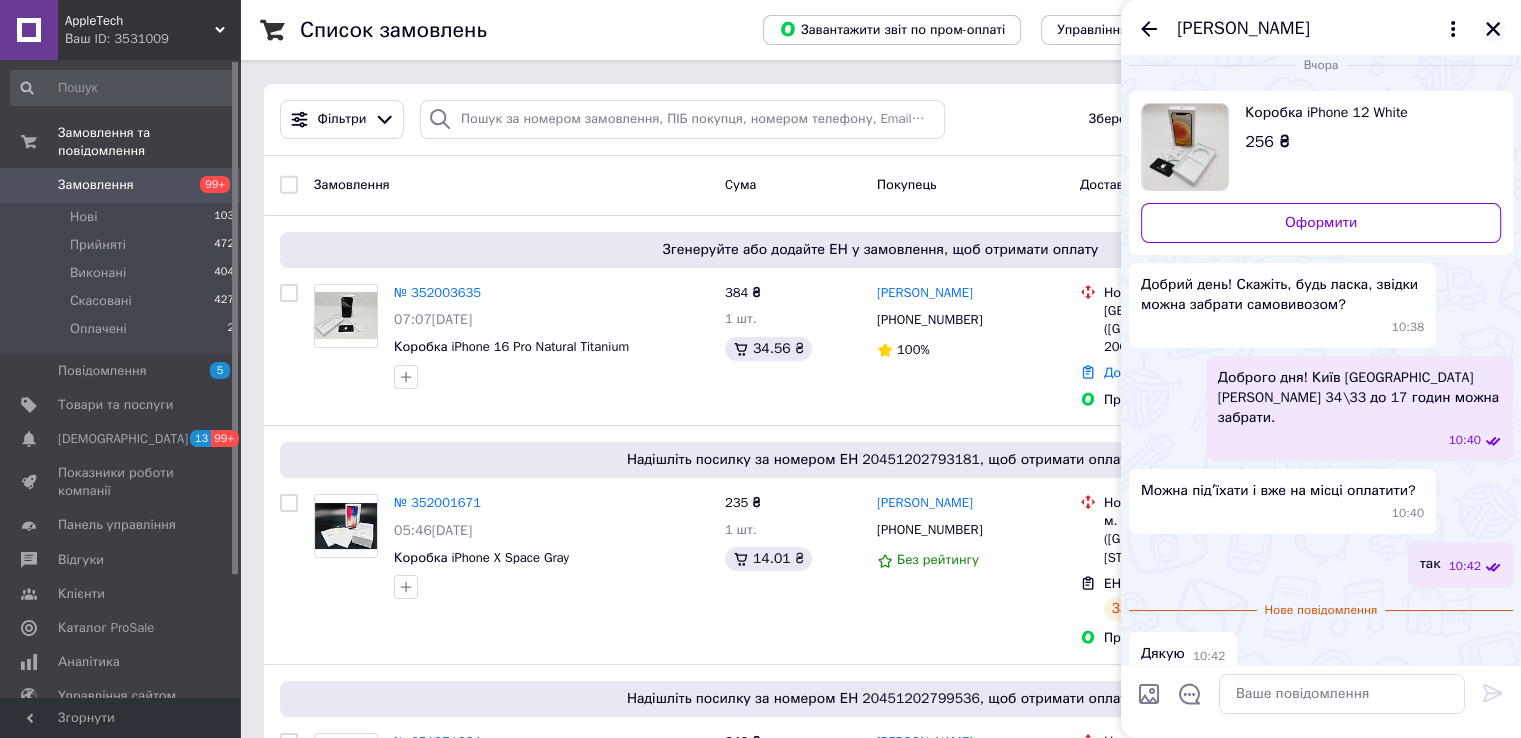 click 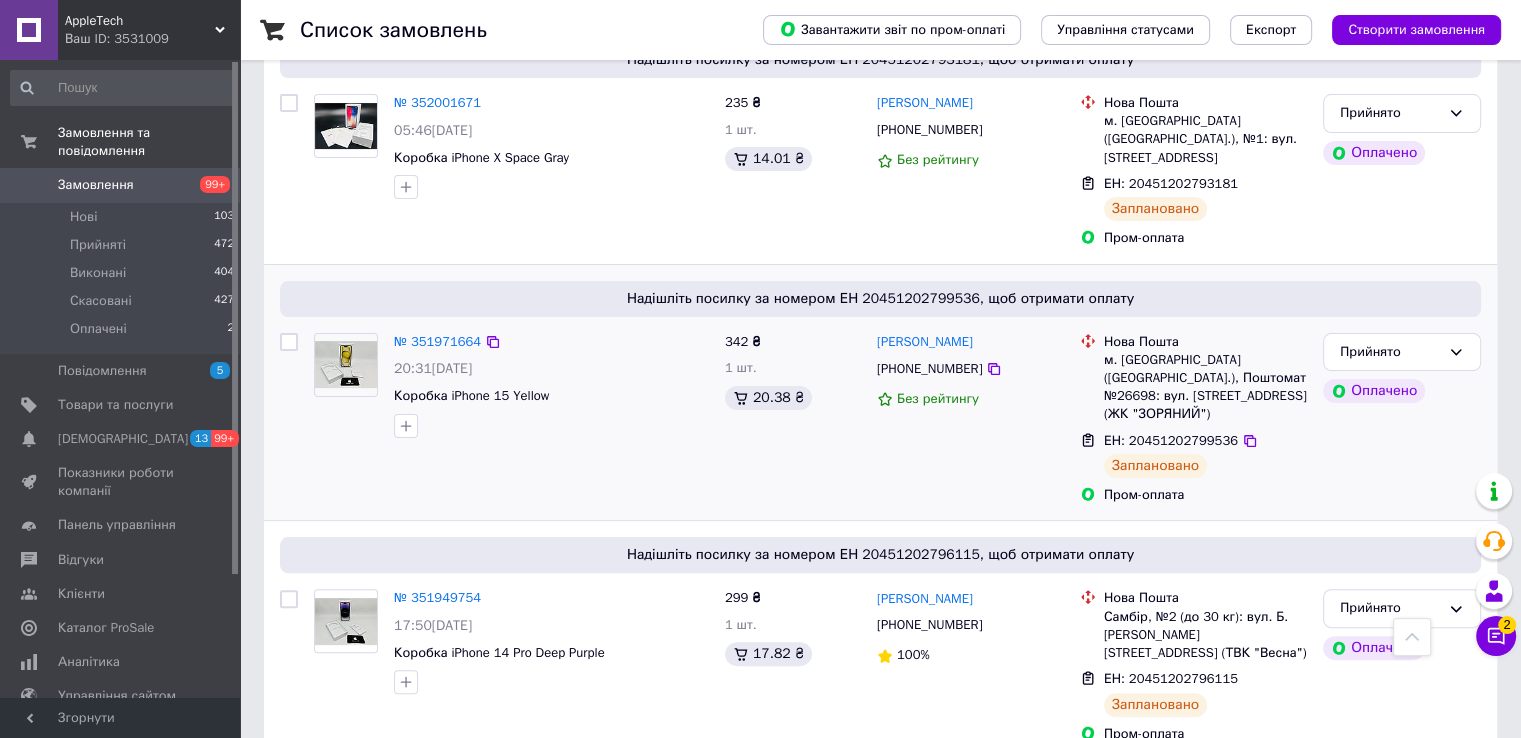 scroll, scrollTop: 0, scrollLeft: 0, axis: both 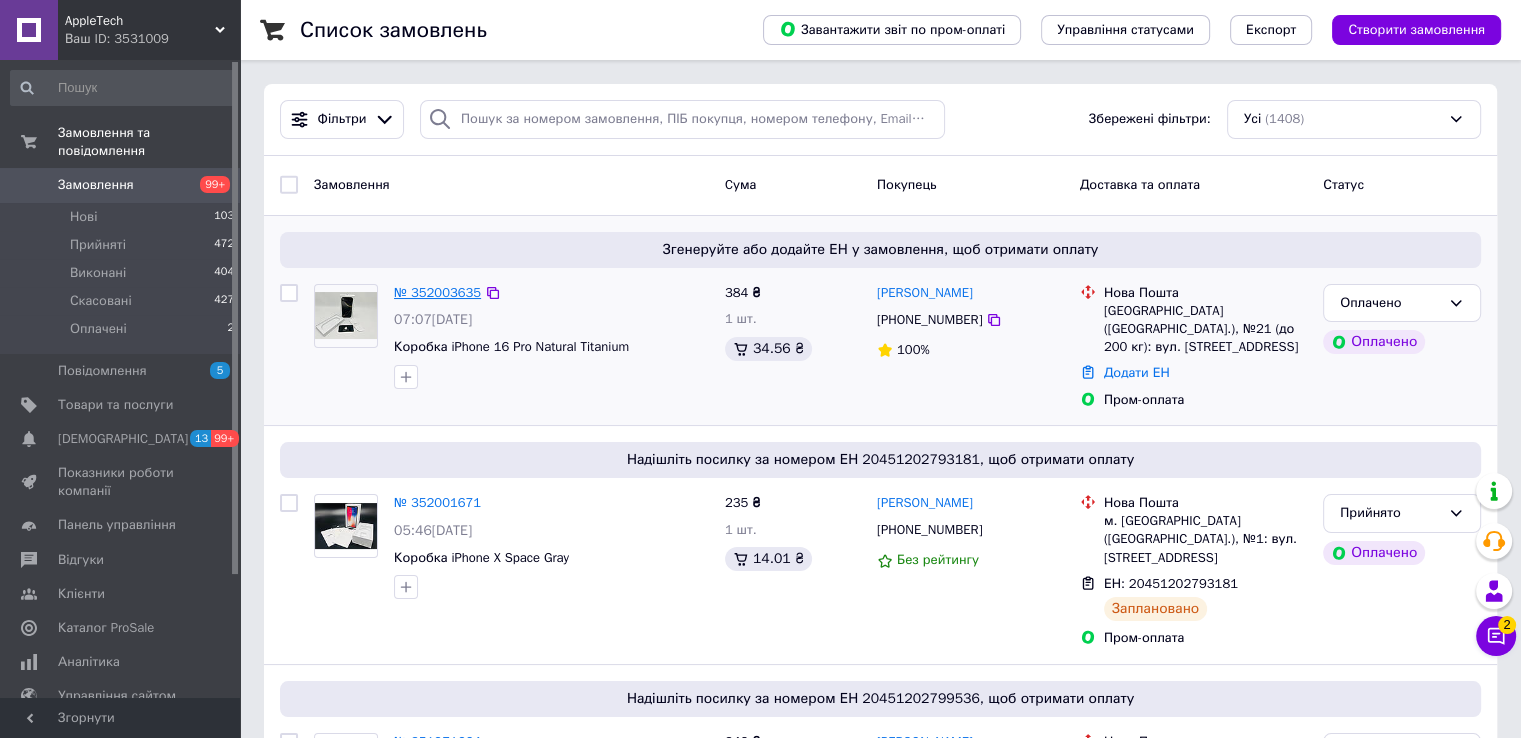 click on "№ 352003635" at bounding box center [437, 292] 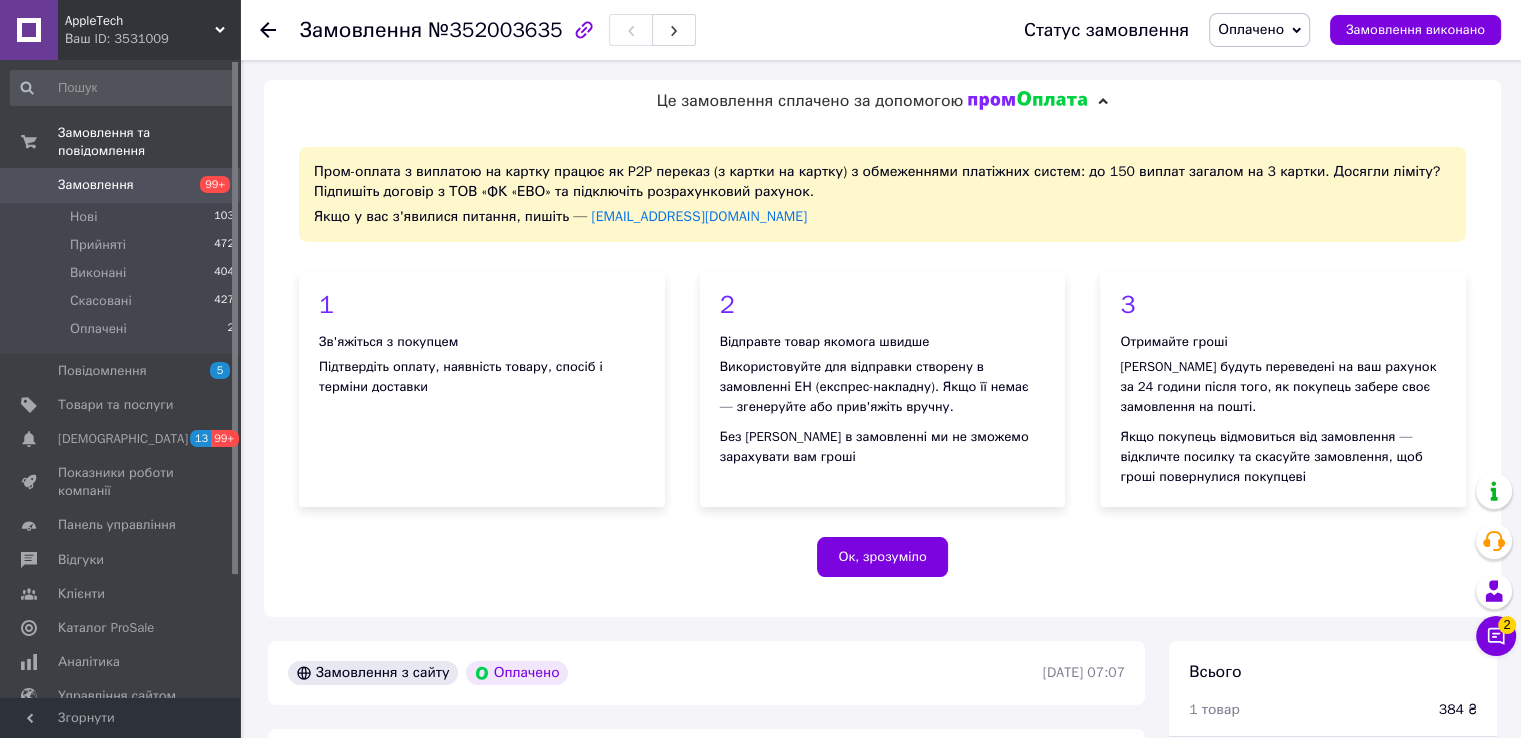 click on "Оплачено" at bounding box center (1251, 29) 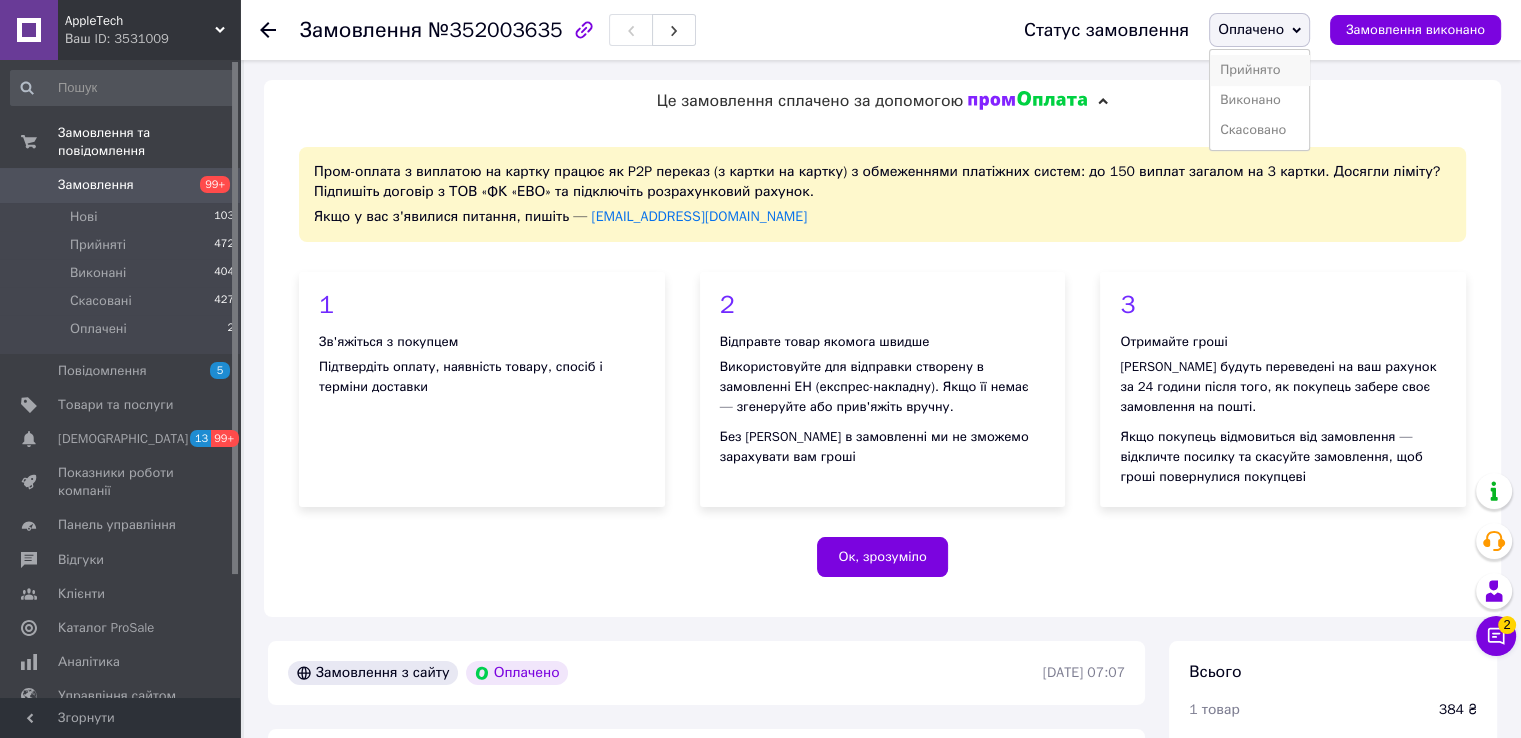 click on "Прийнято" at bounding box center [1259, 70] 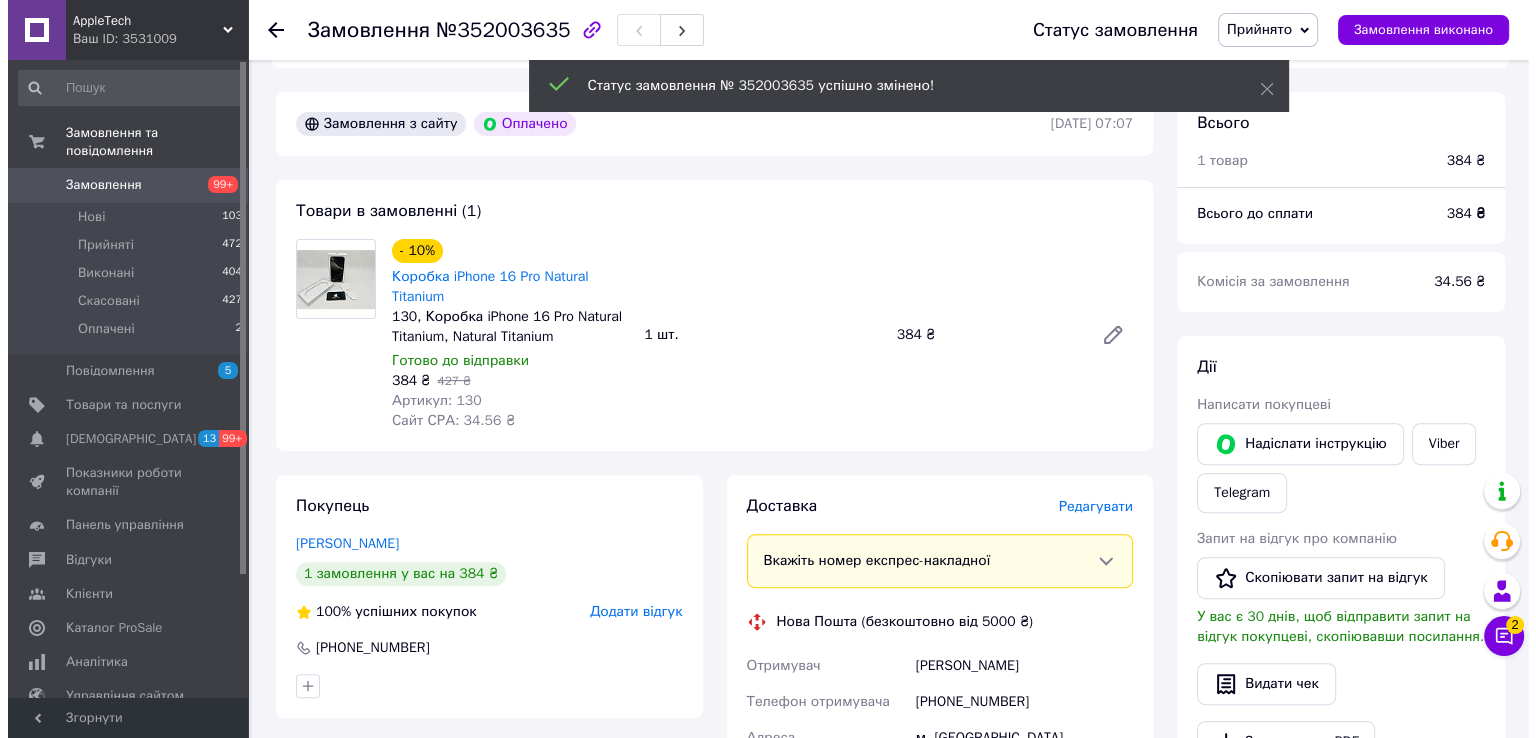 scroll, scrollTop: 800, scrollLeft: 0, axis: vertical 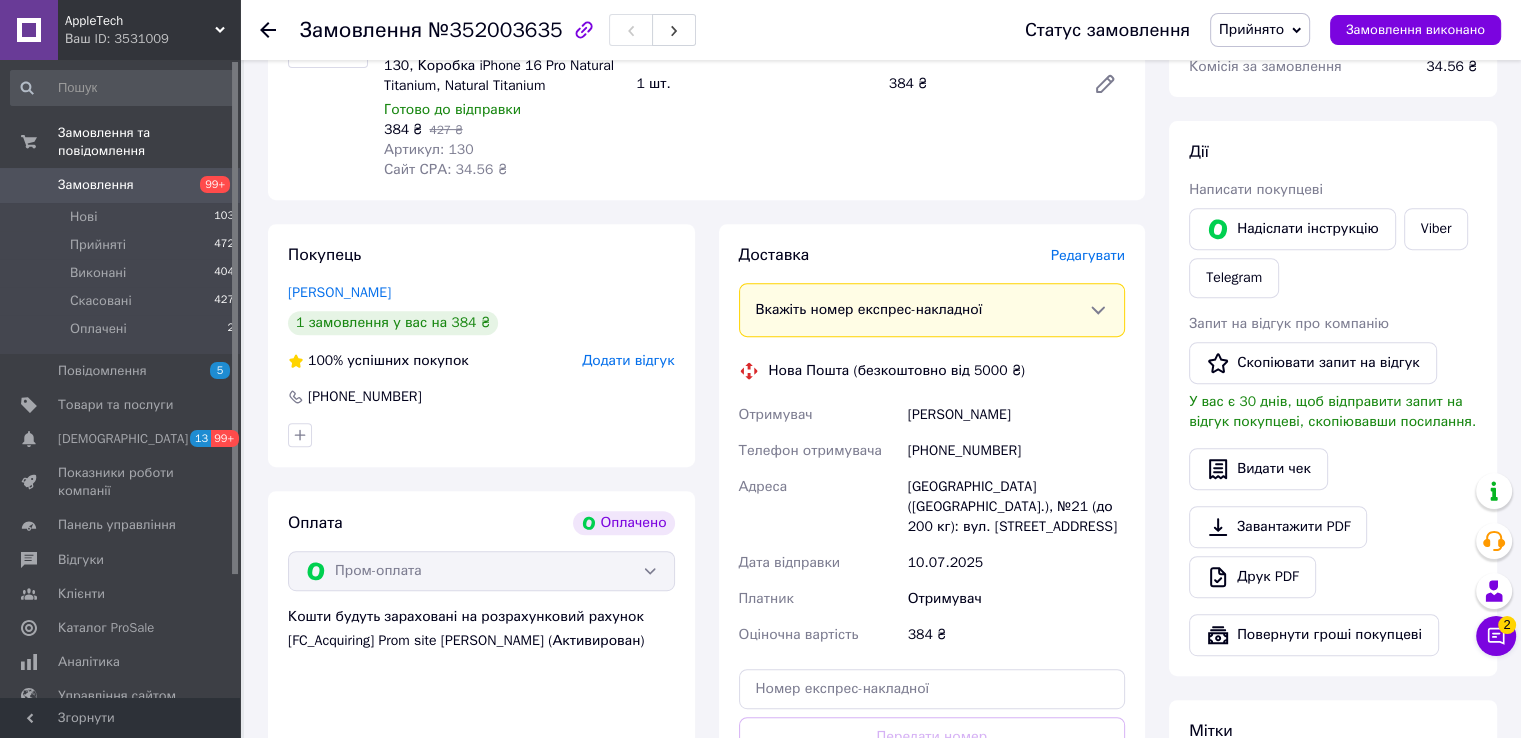 click on "Редагувати" at bounding box center (1088, 255) 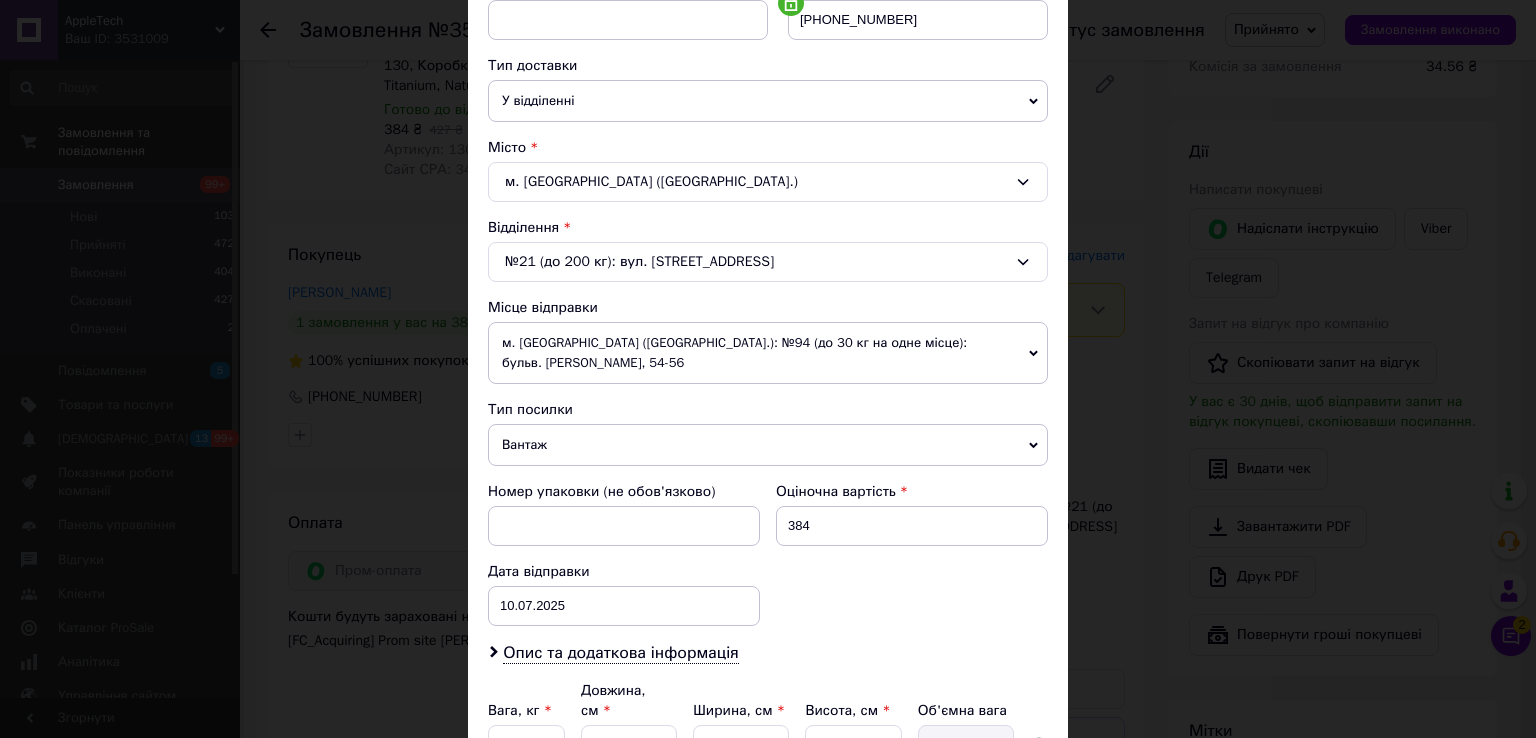 scroll, scrollTop: 584, scrollLeft: 0, axis: vertical 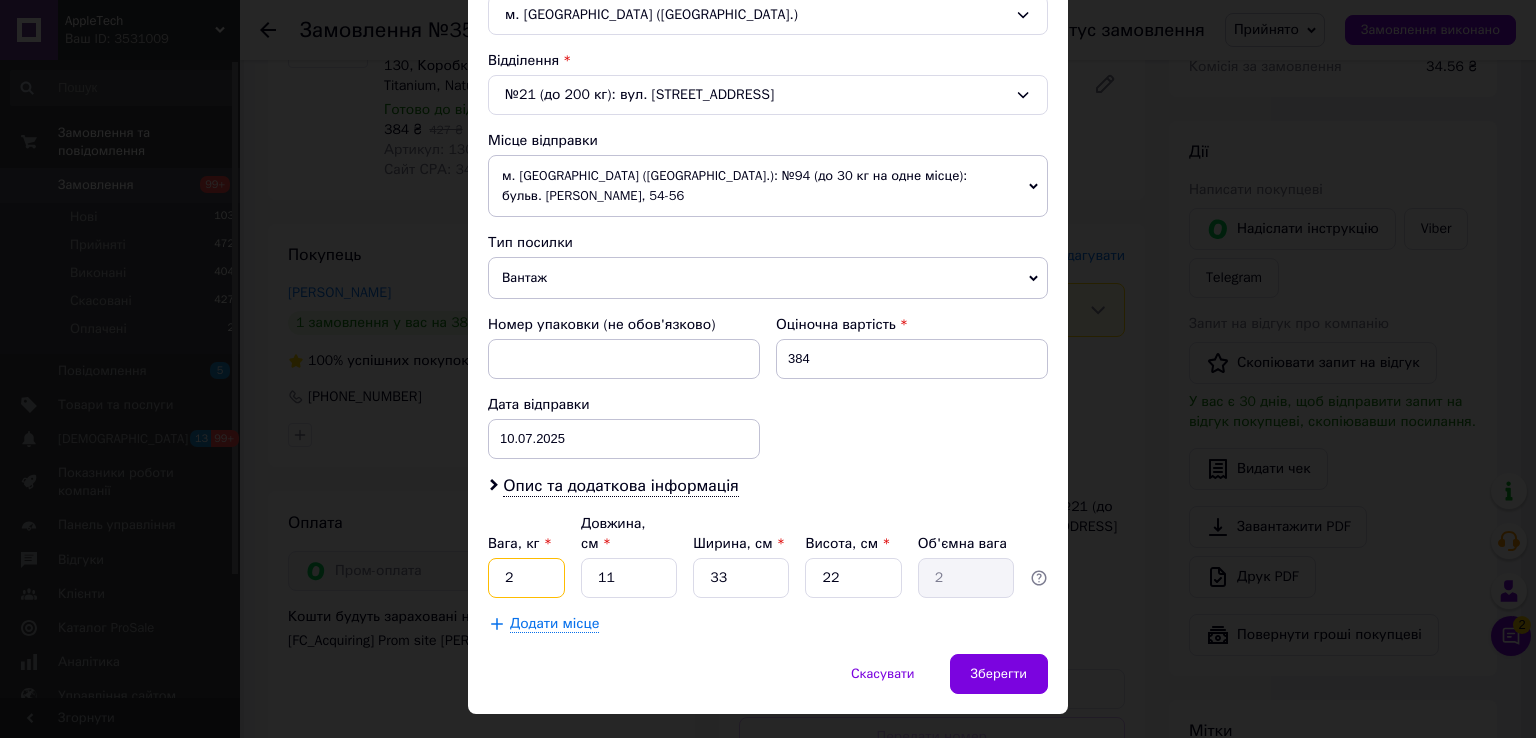 click on "2" at bounding box center [526, 578] 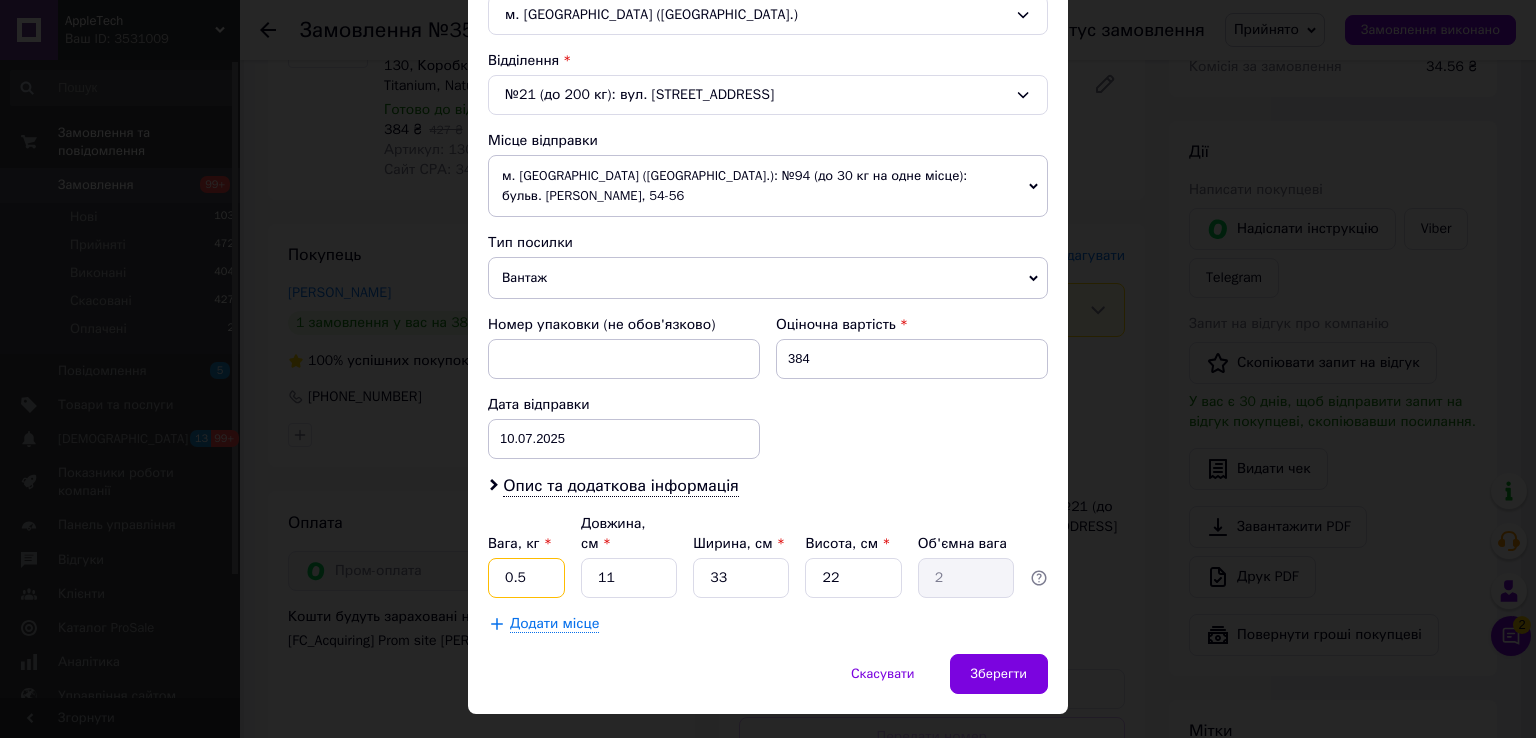 type on "0.5" 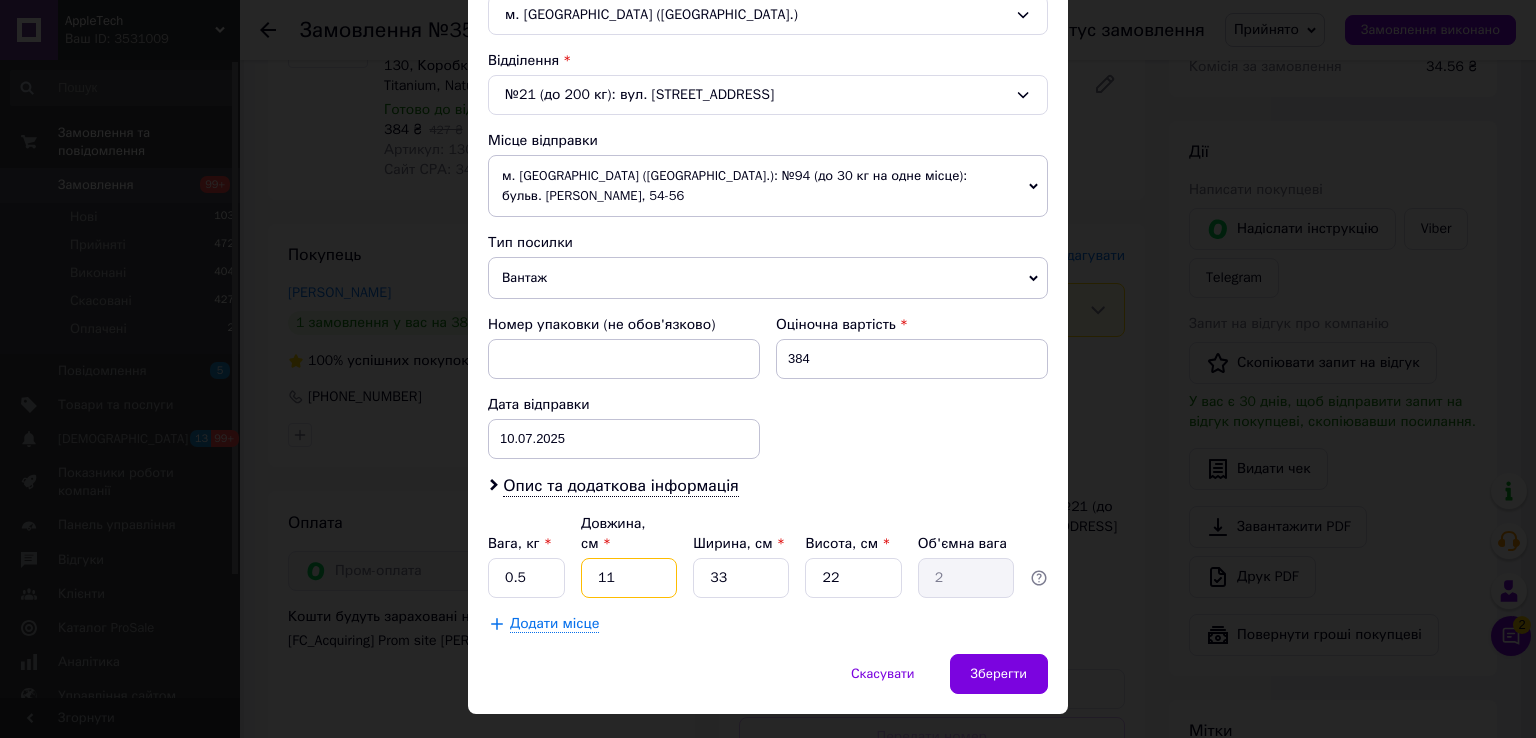 click on "11" at bounding box center [629, 578] 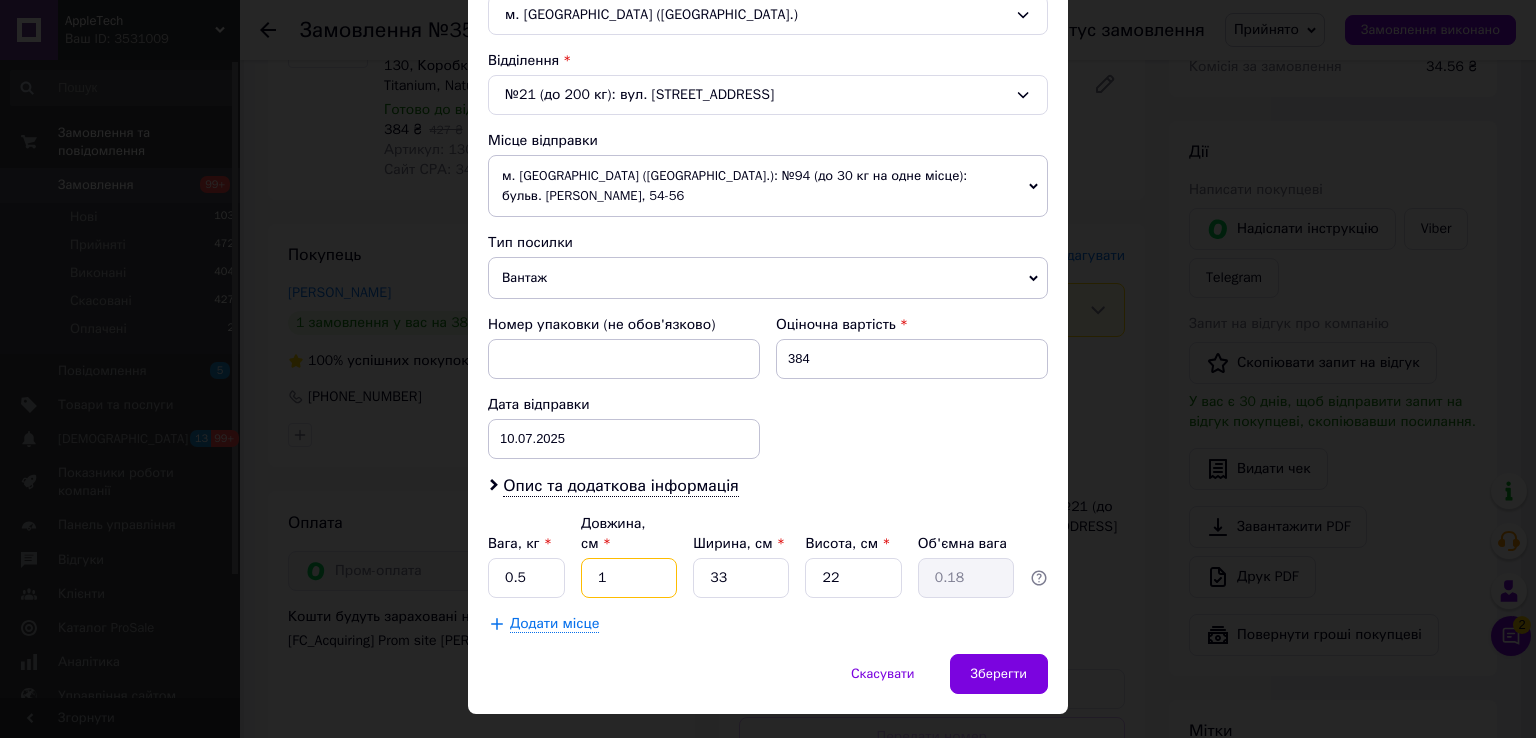 type on "10" 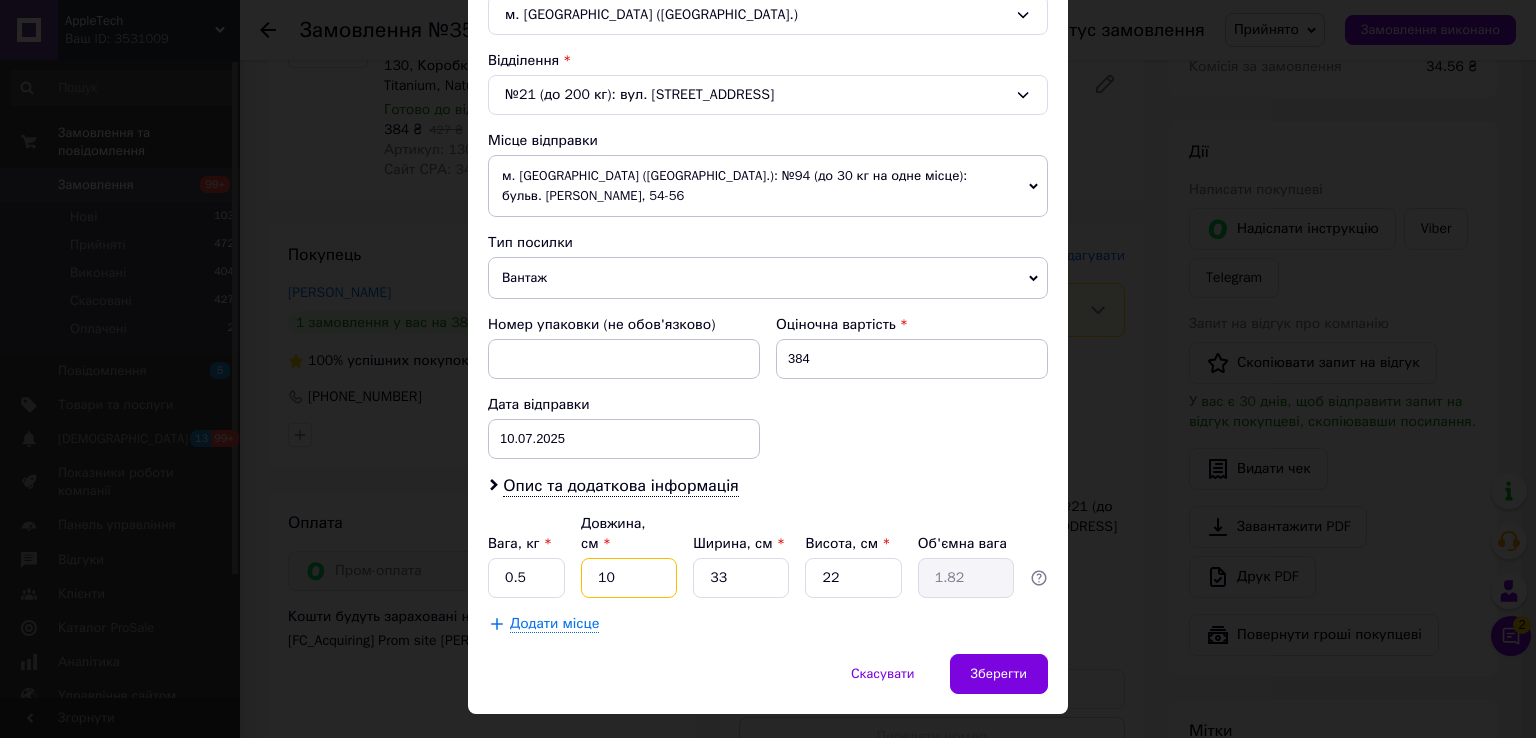 type on "10" 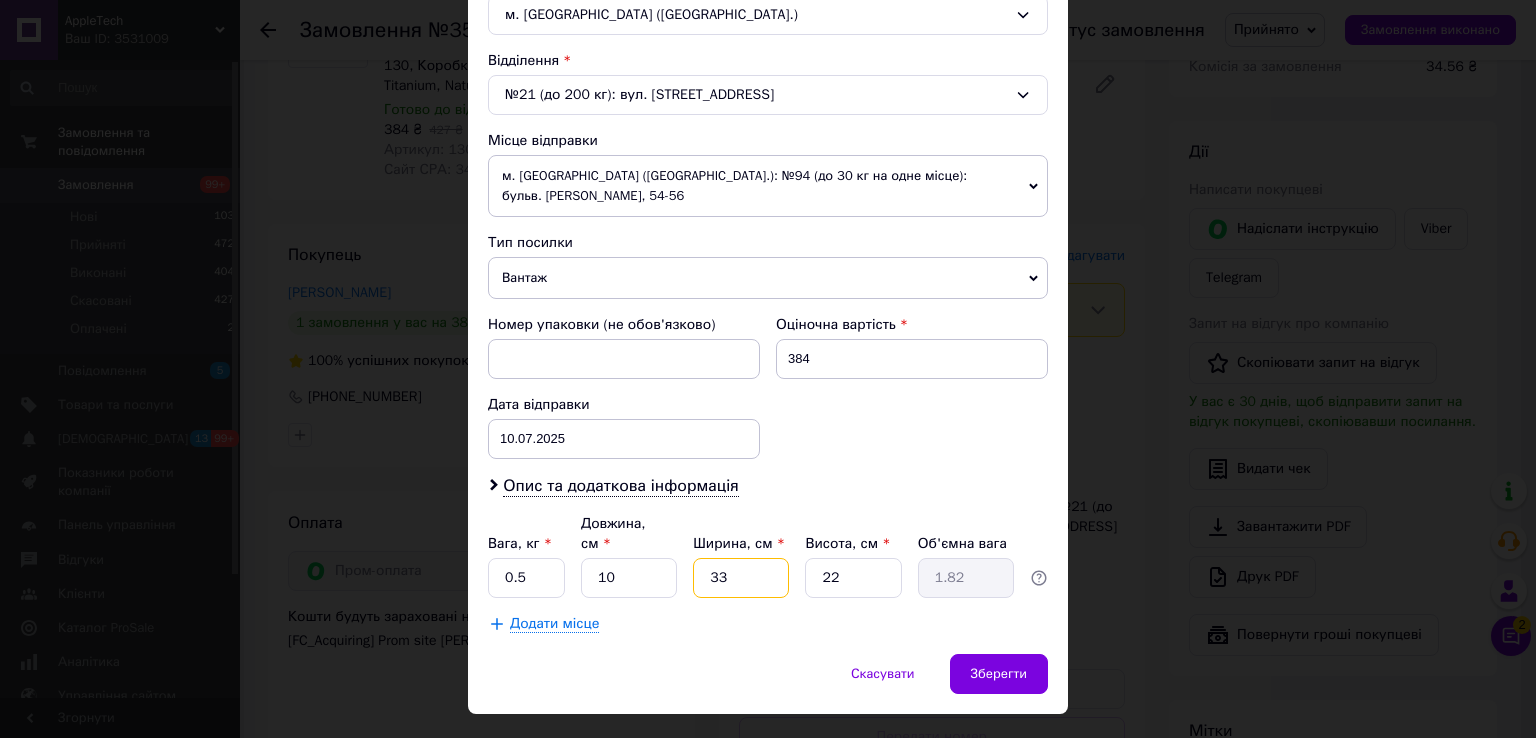 type on "1" 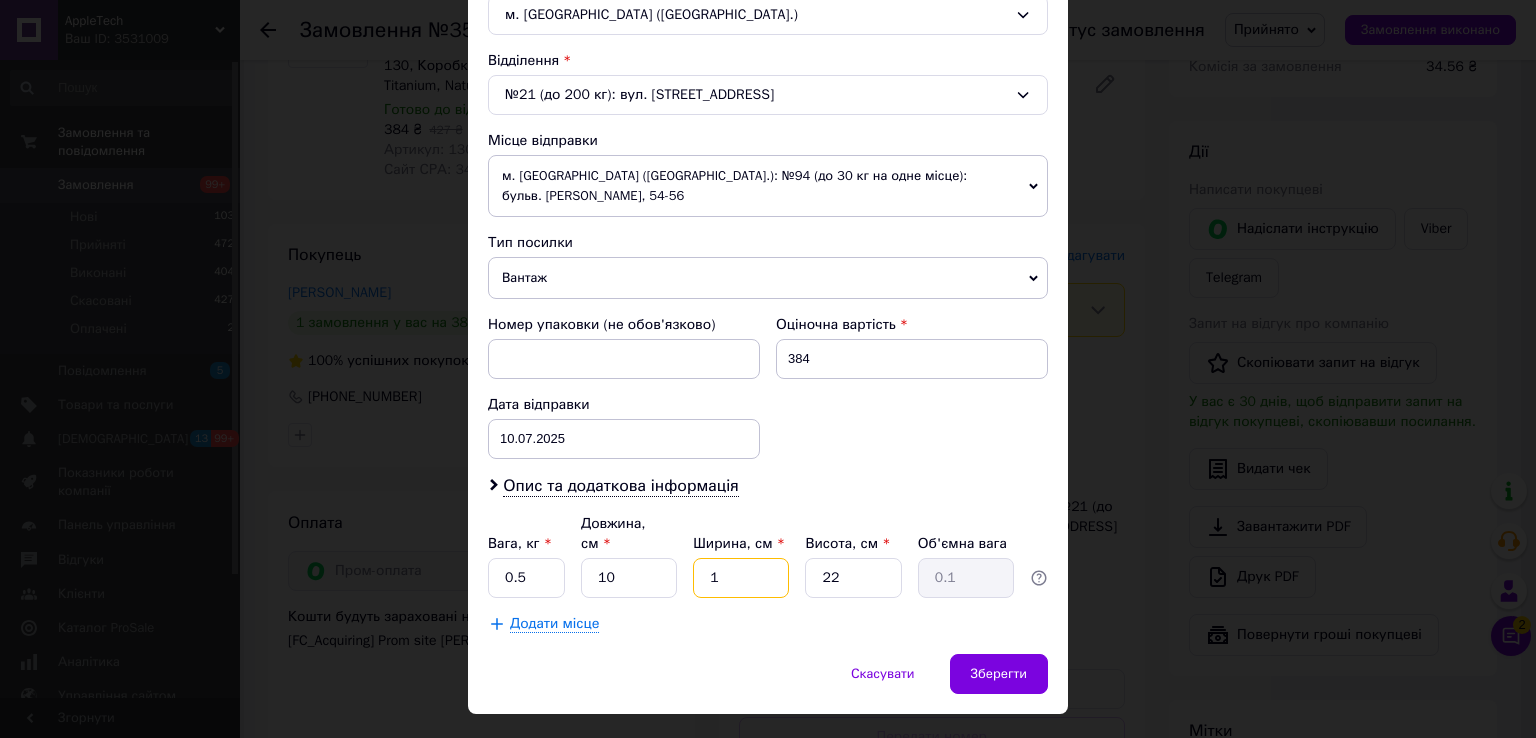 type on "10" 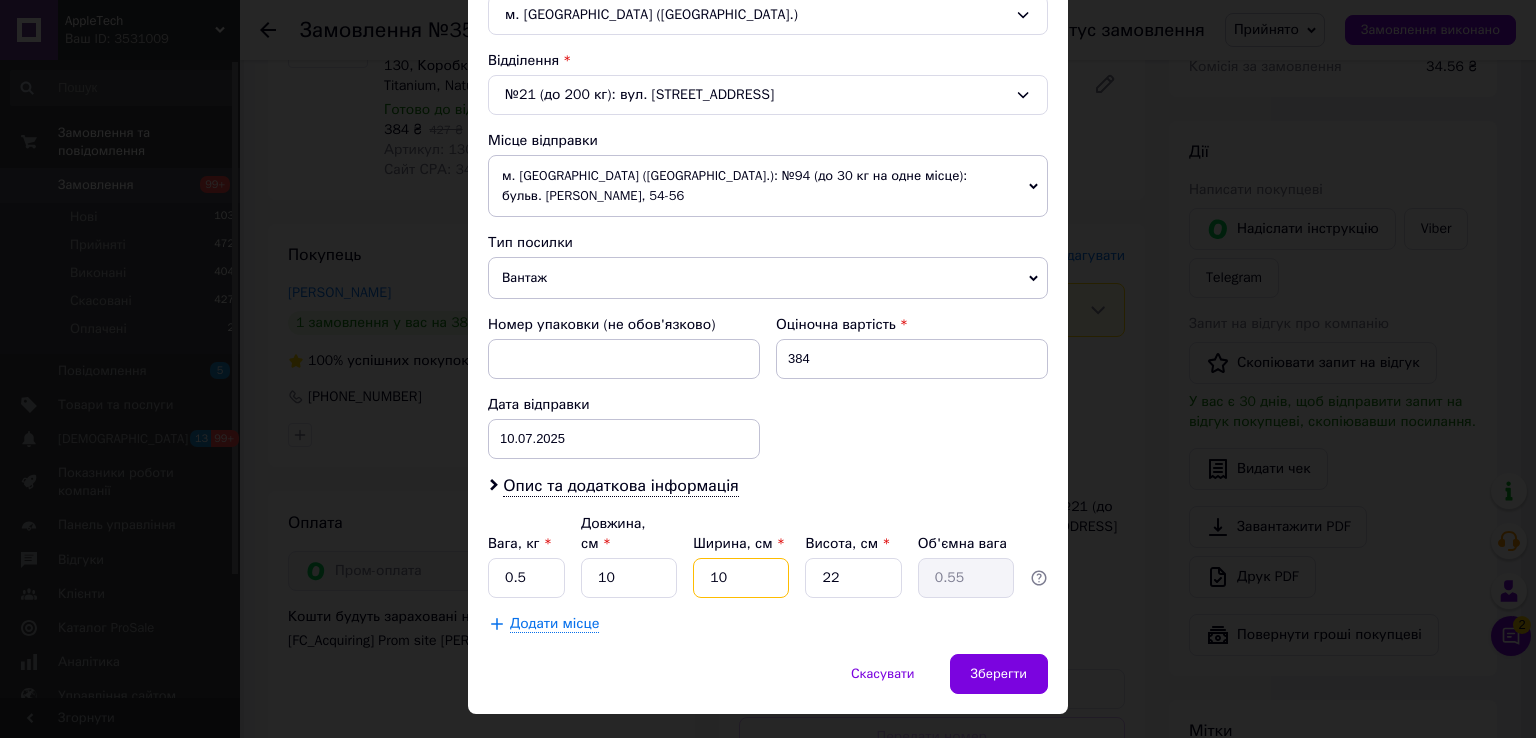 type on "10" 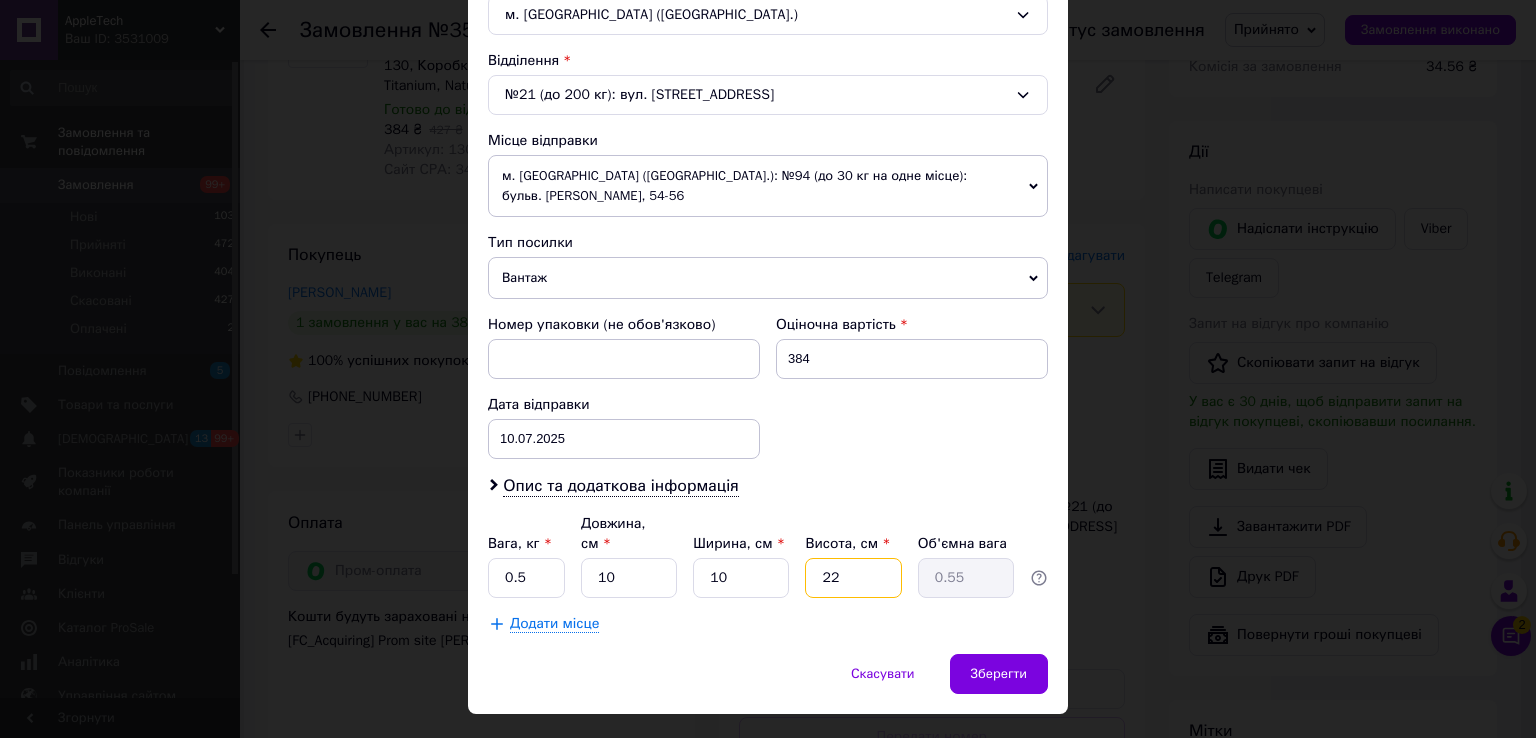 type on "2" 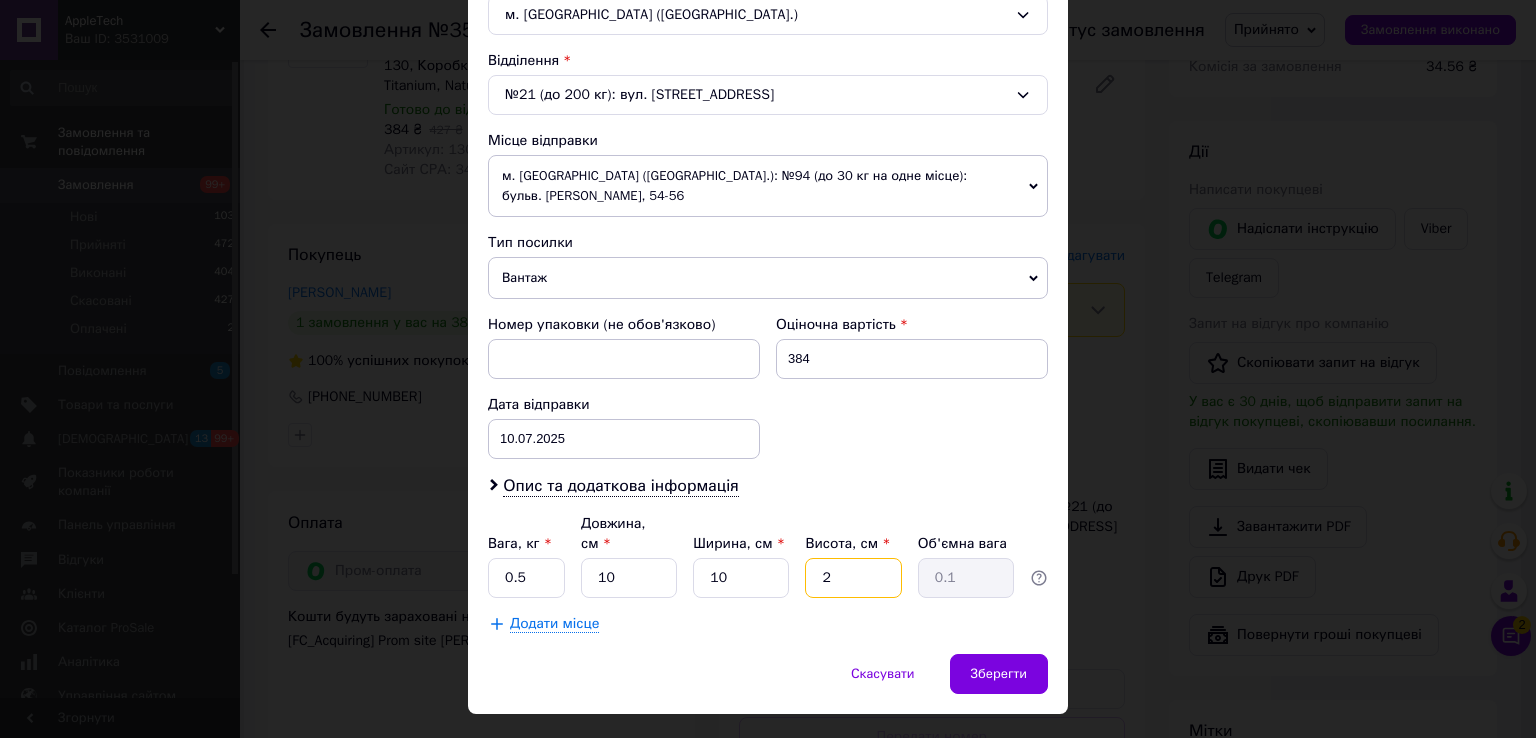 type on "20" 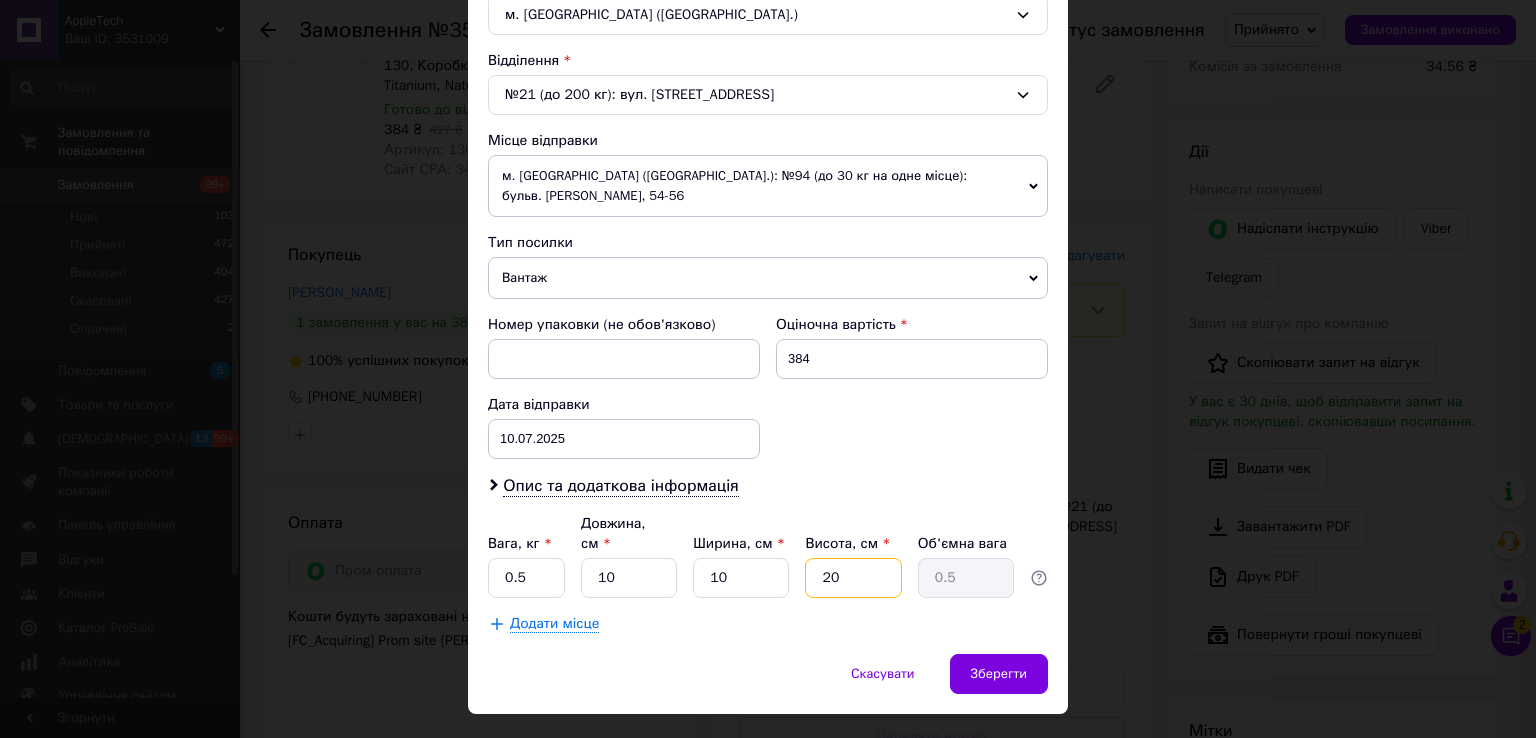 type on "20" 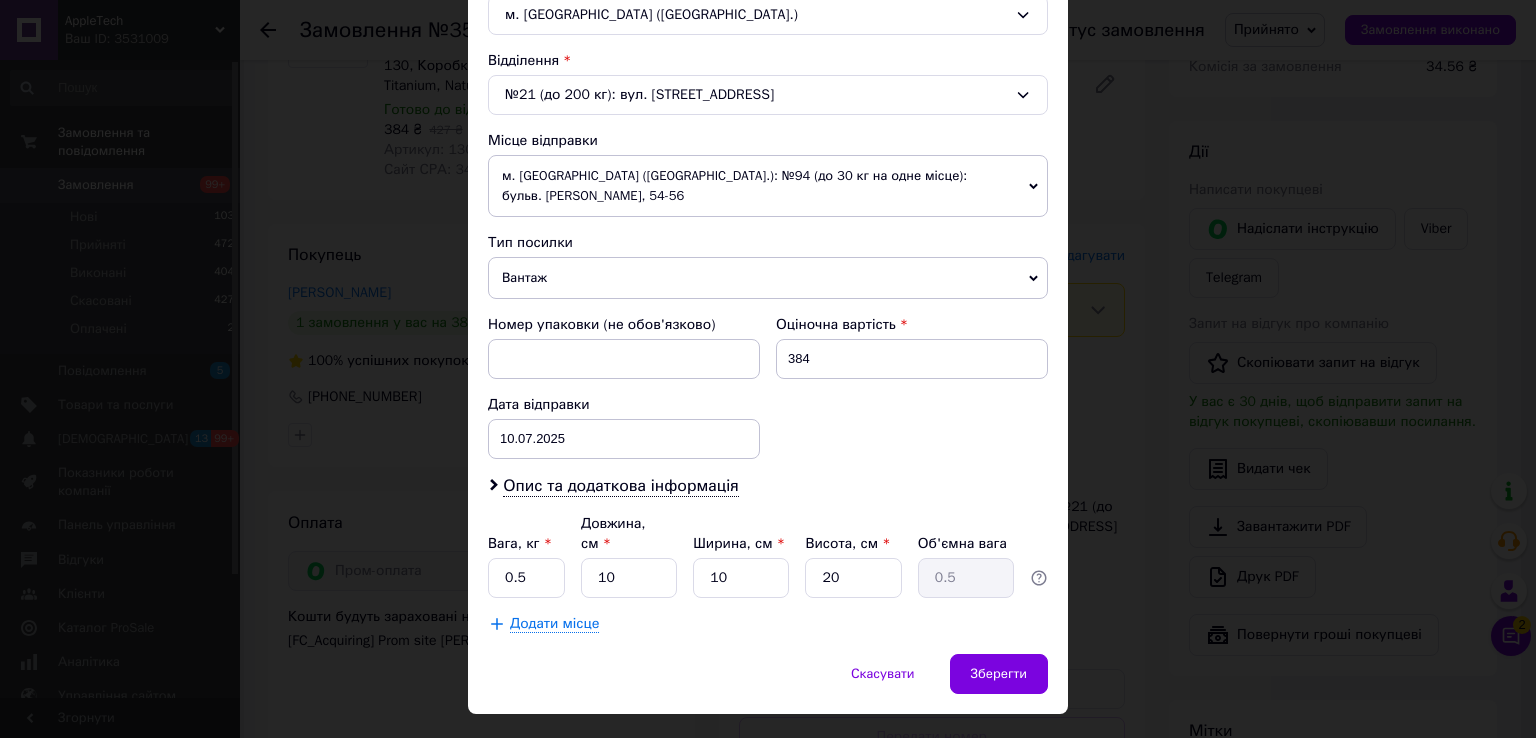 click on "Скасувати   Зберегти" at bounding box center (768, 684) 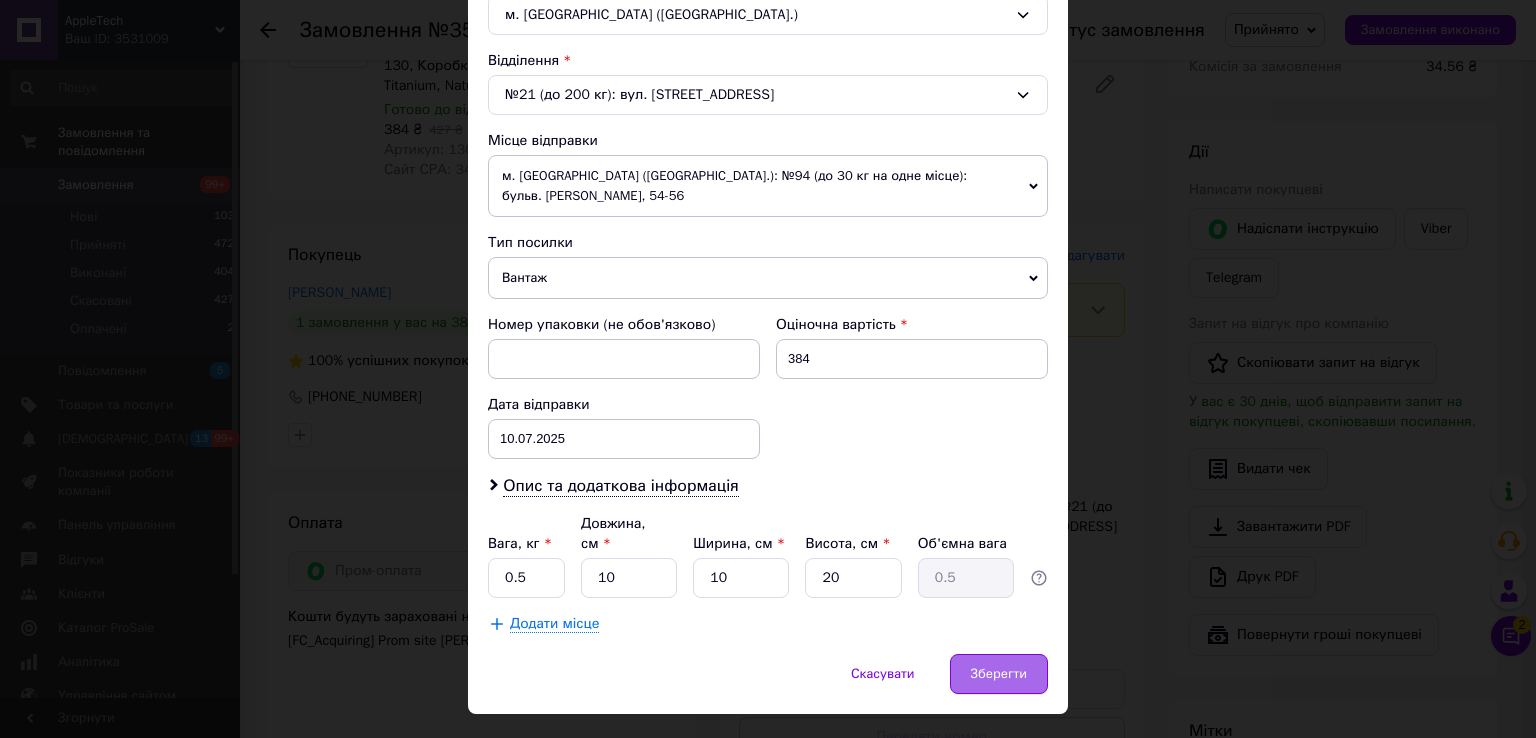 click on "Зберегти" at bounding box center (999, 674) 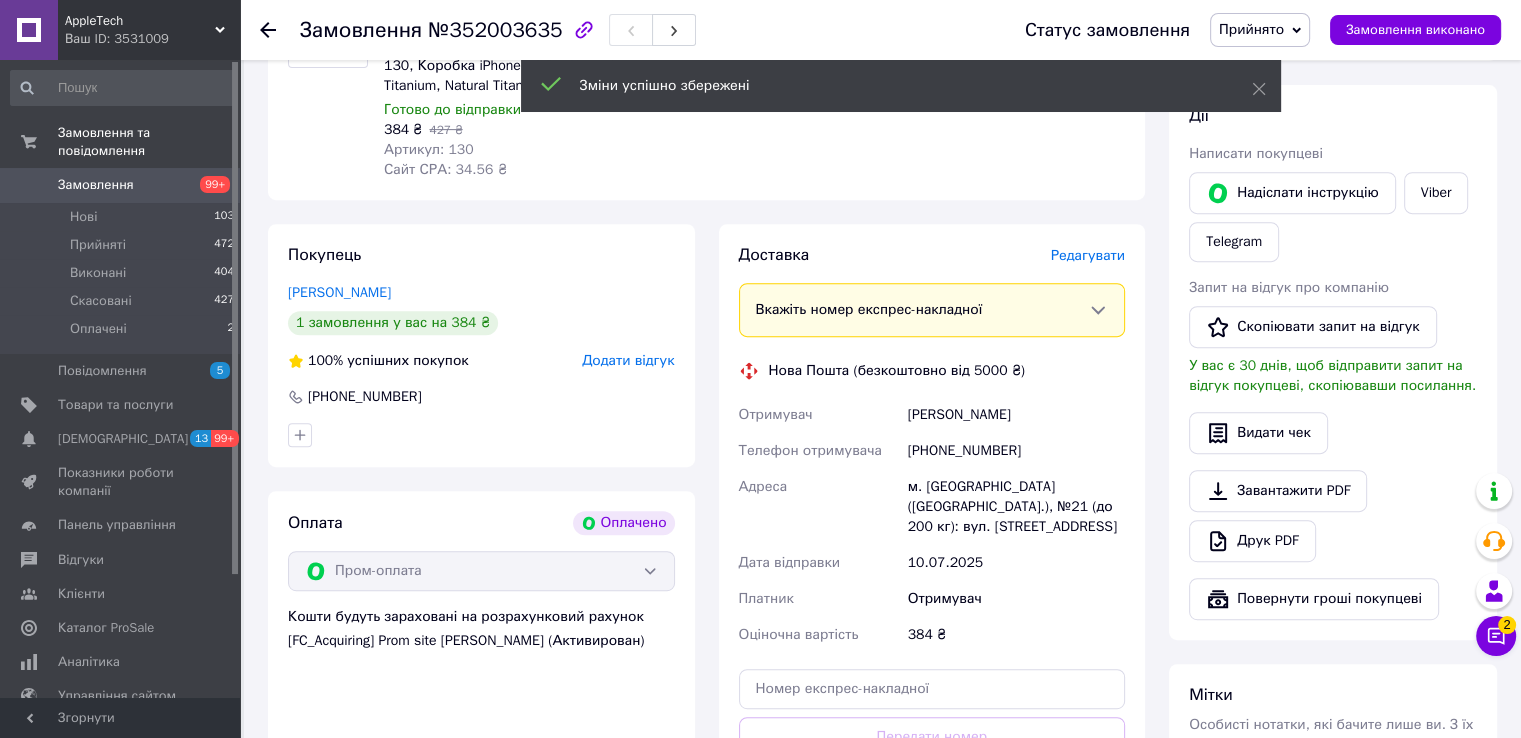 click on "Редагувати" at bounding box center (1088, 255) 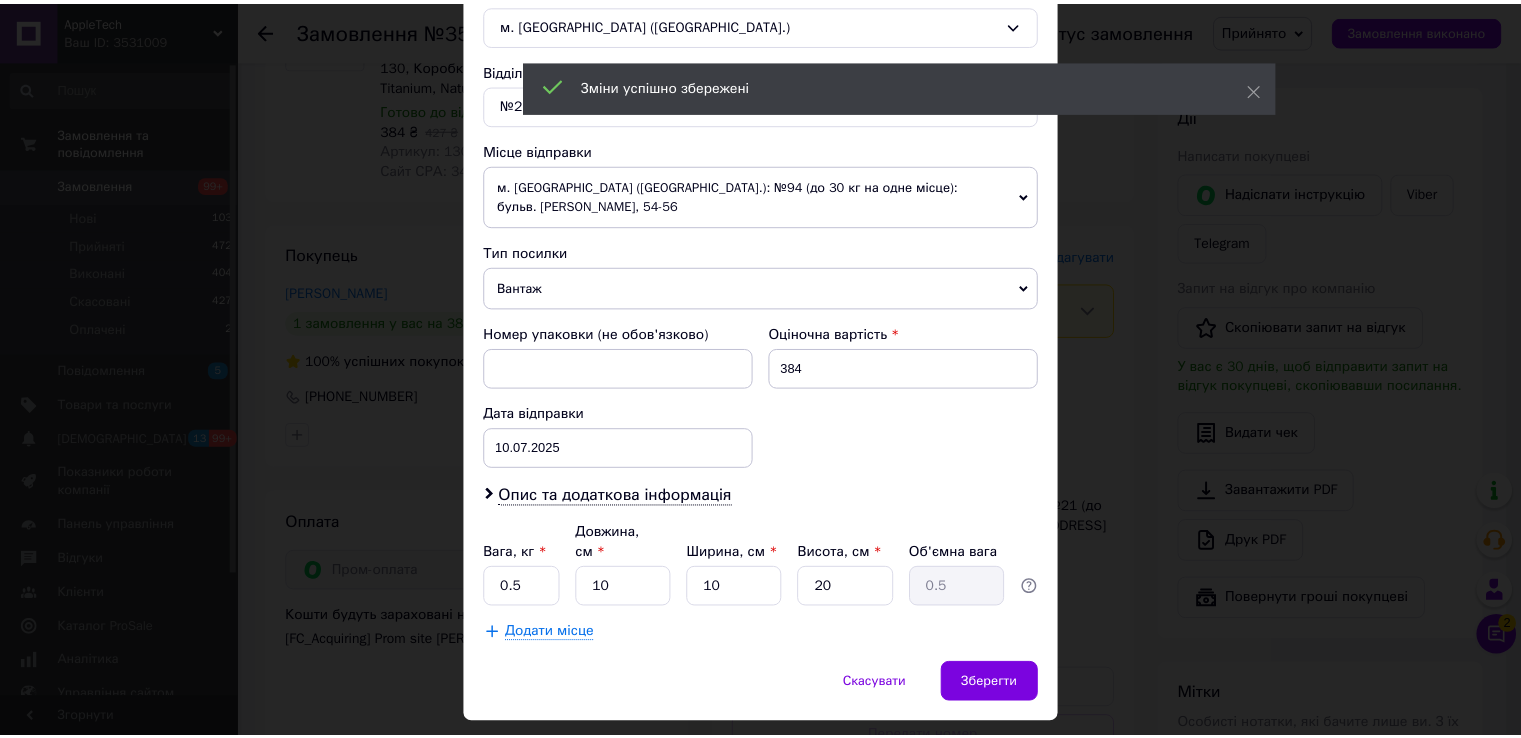 scroll, scrollTop: 584, scrollLeft: 0, axis: vertical 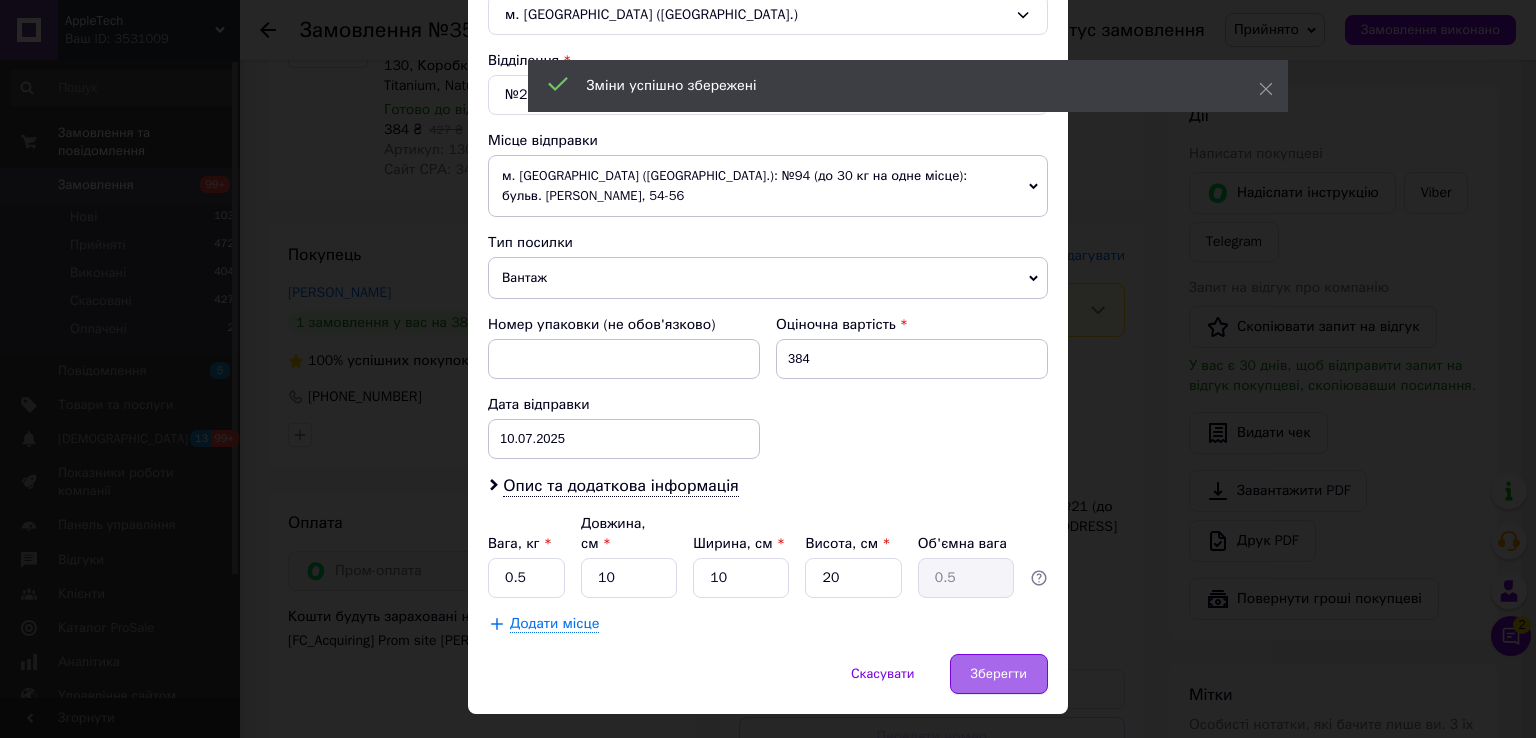 click on "Зберегти" at bounding box center (999, 674) 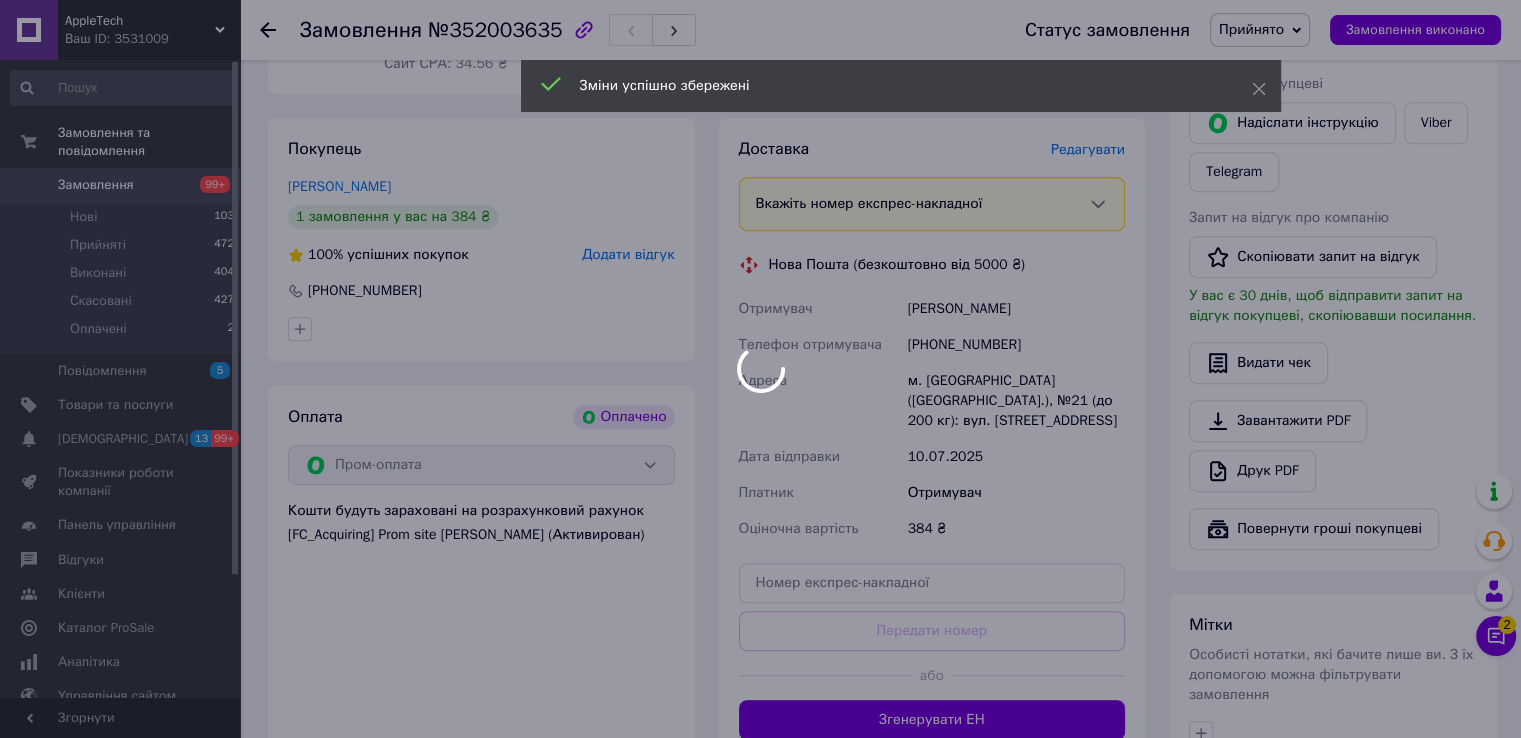 scroll, scrollTop: 1100, scrollLeft: 0, axis: vertical 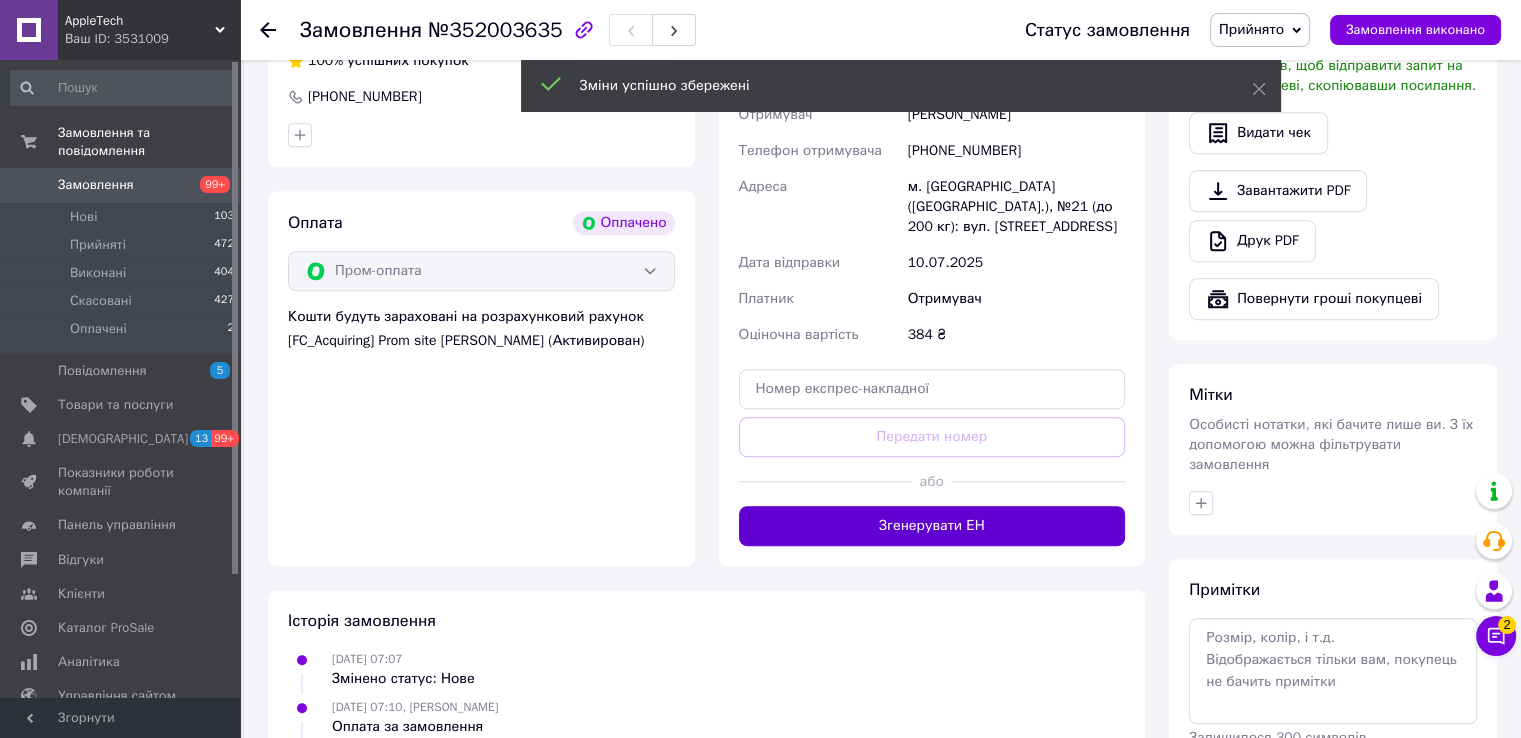 click on "Згенерувати ЕН" at bounding box center [932, 526] 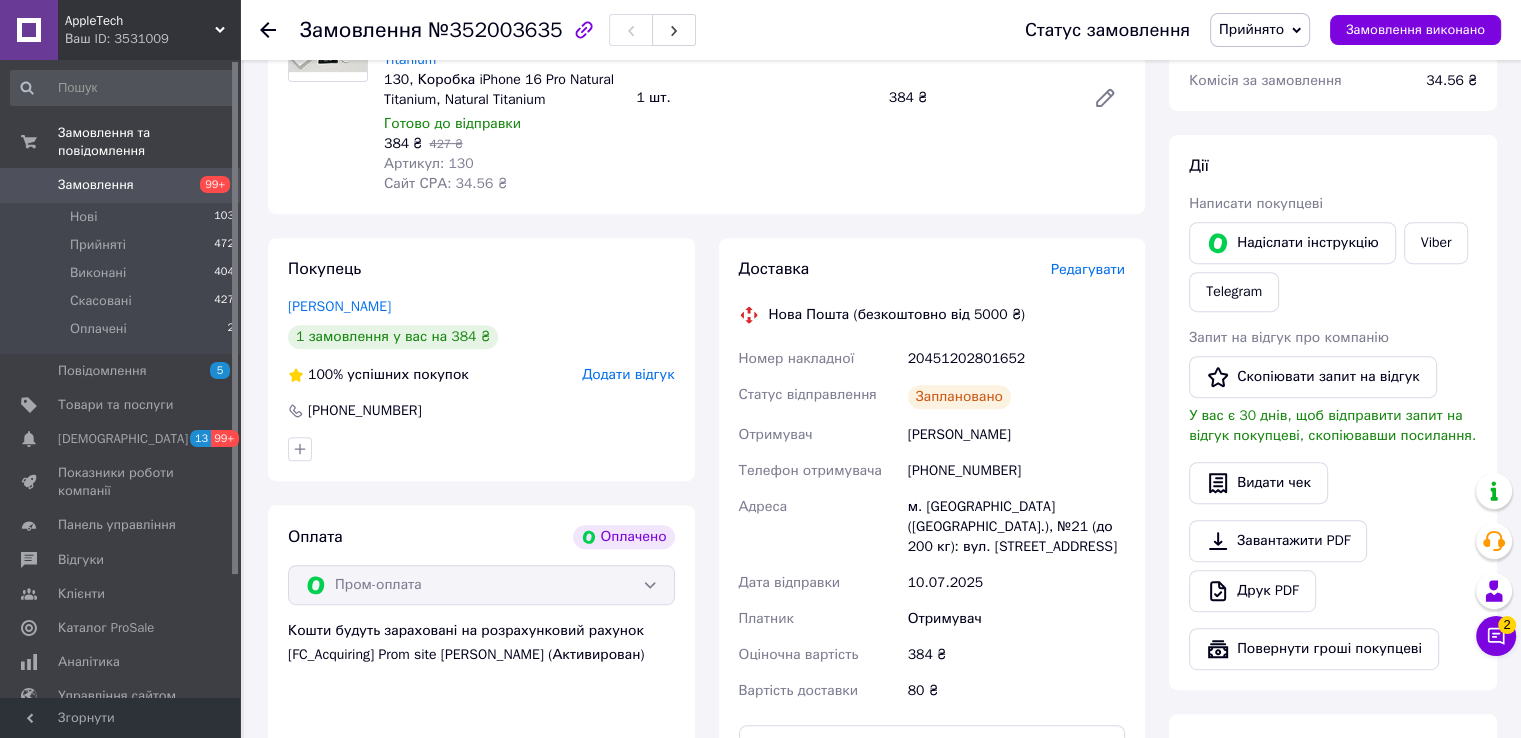 scroll, scrollTop: 700, scrollLeft: 0, axis: vertical 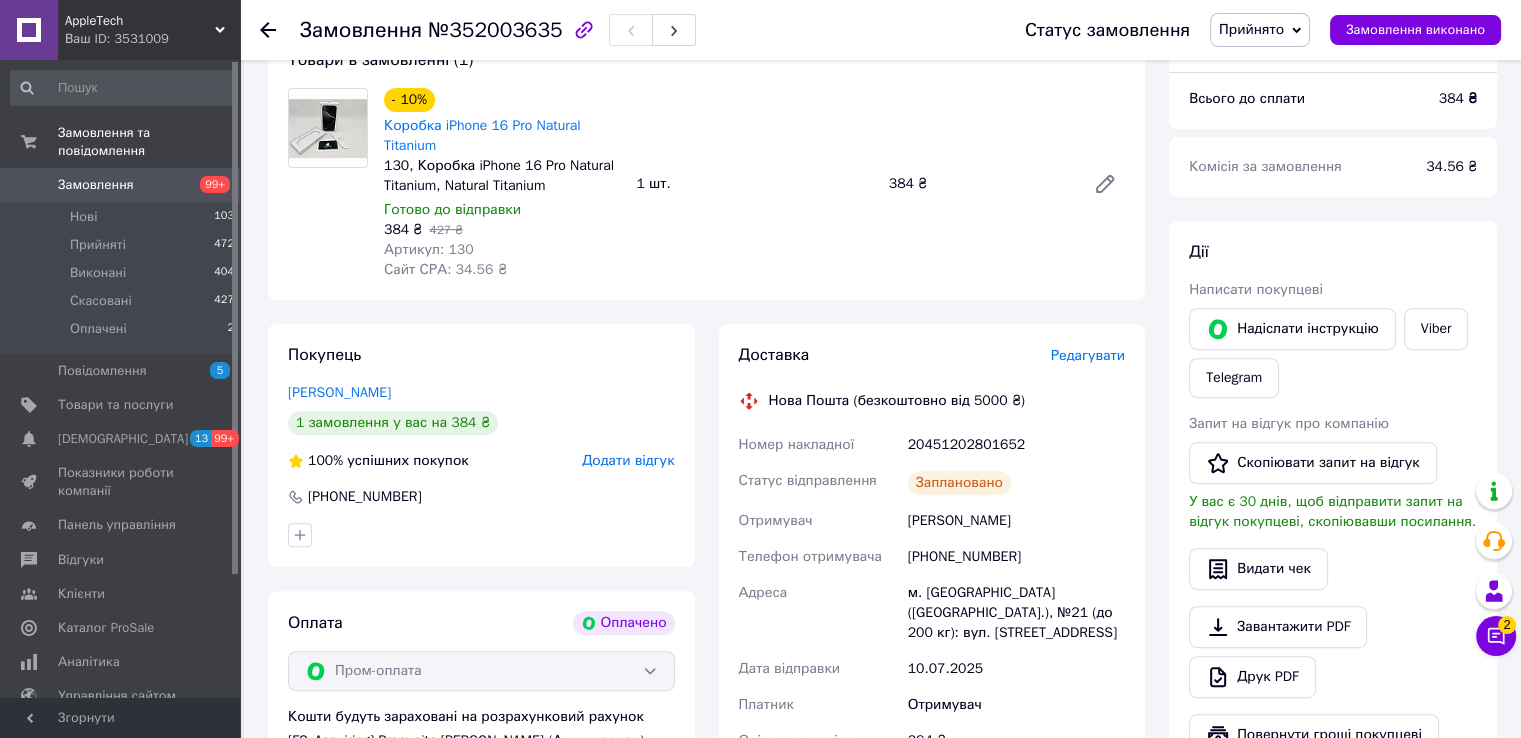 click on "№352003635" at bounding box center (495, 30) 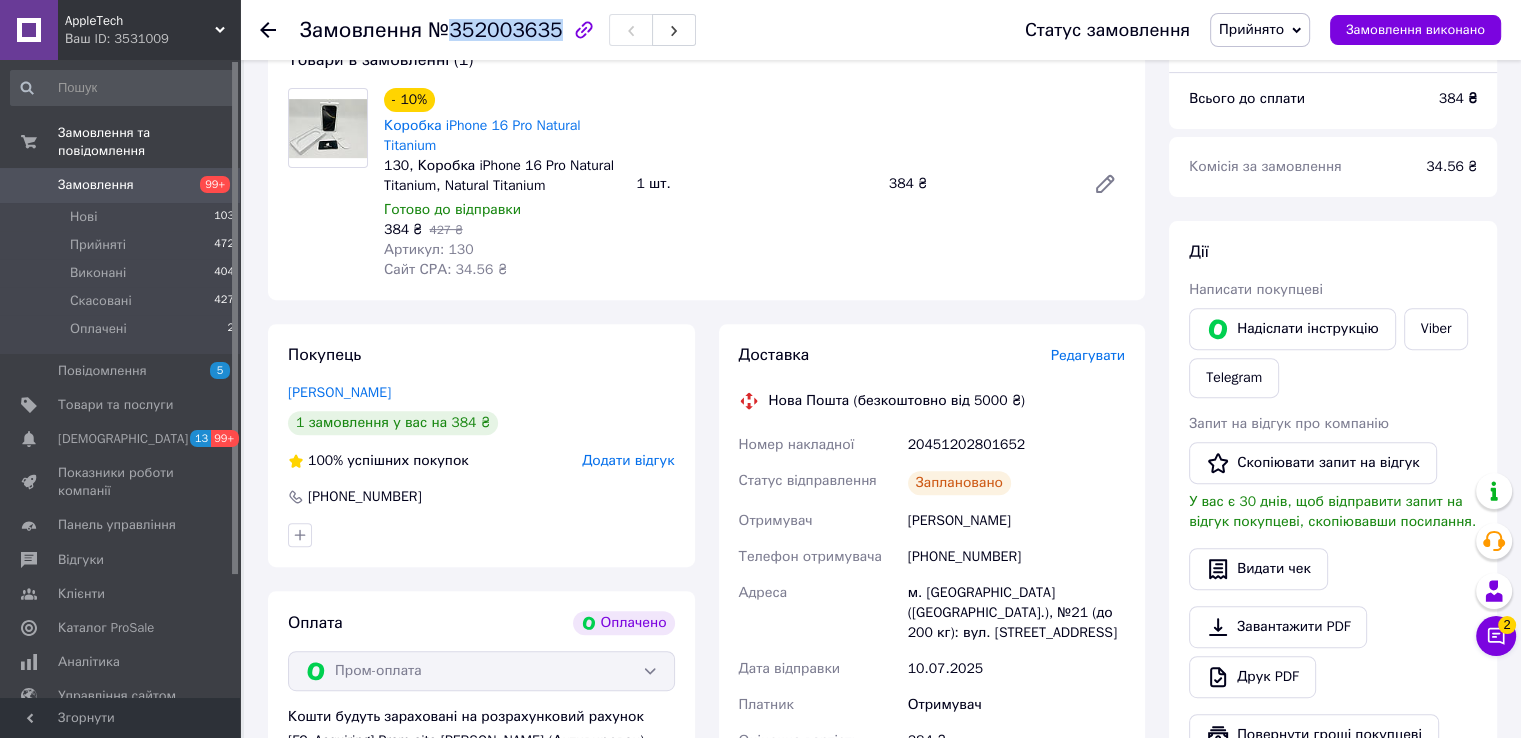 click on "№352003635" at bounding box center [495, 30] 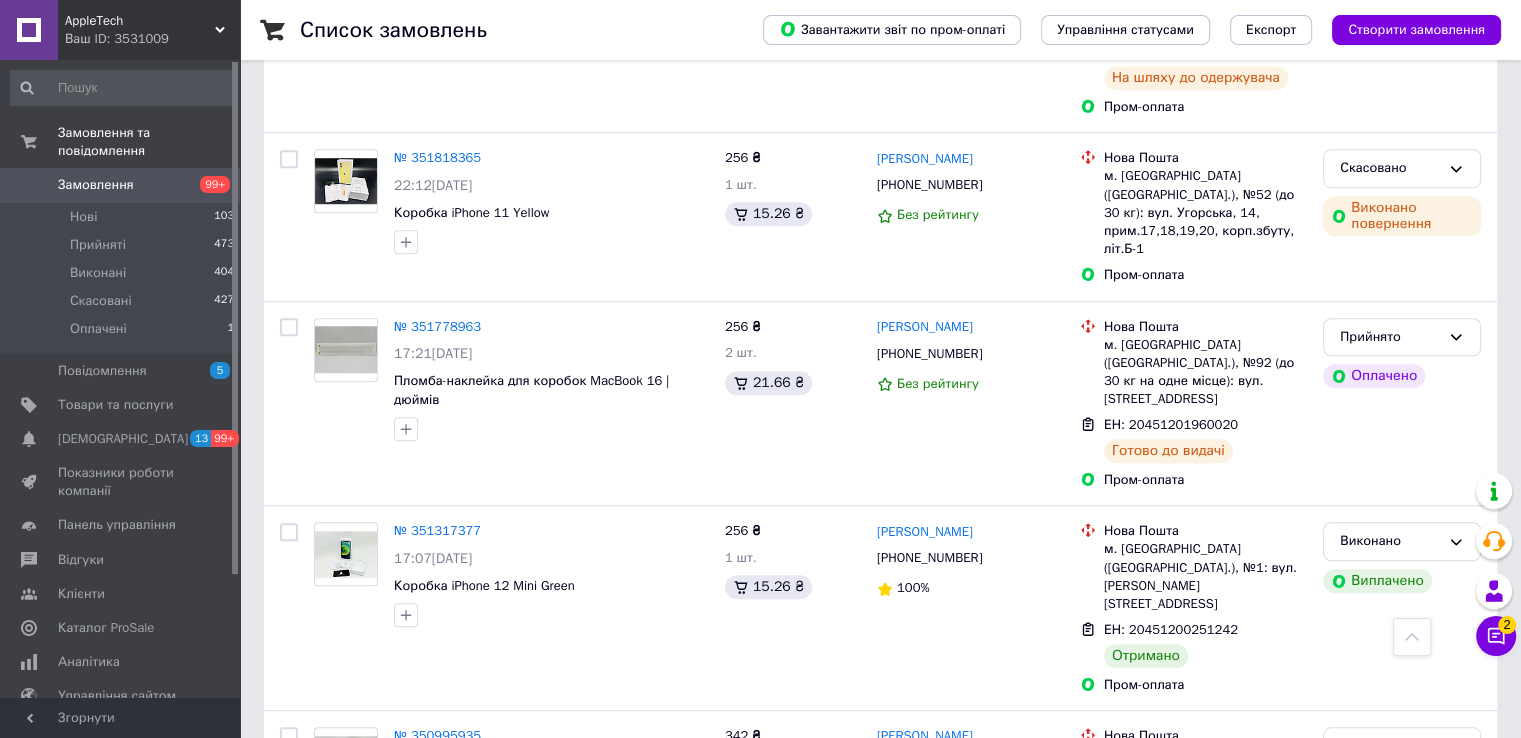 scroll, scrollTop: 1500, scrollLeft: 0, axis: vertical 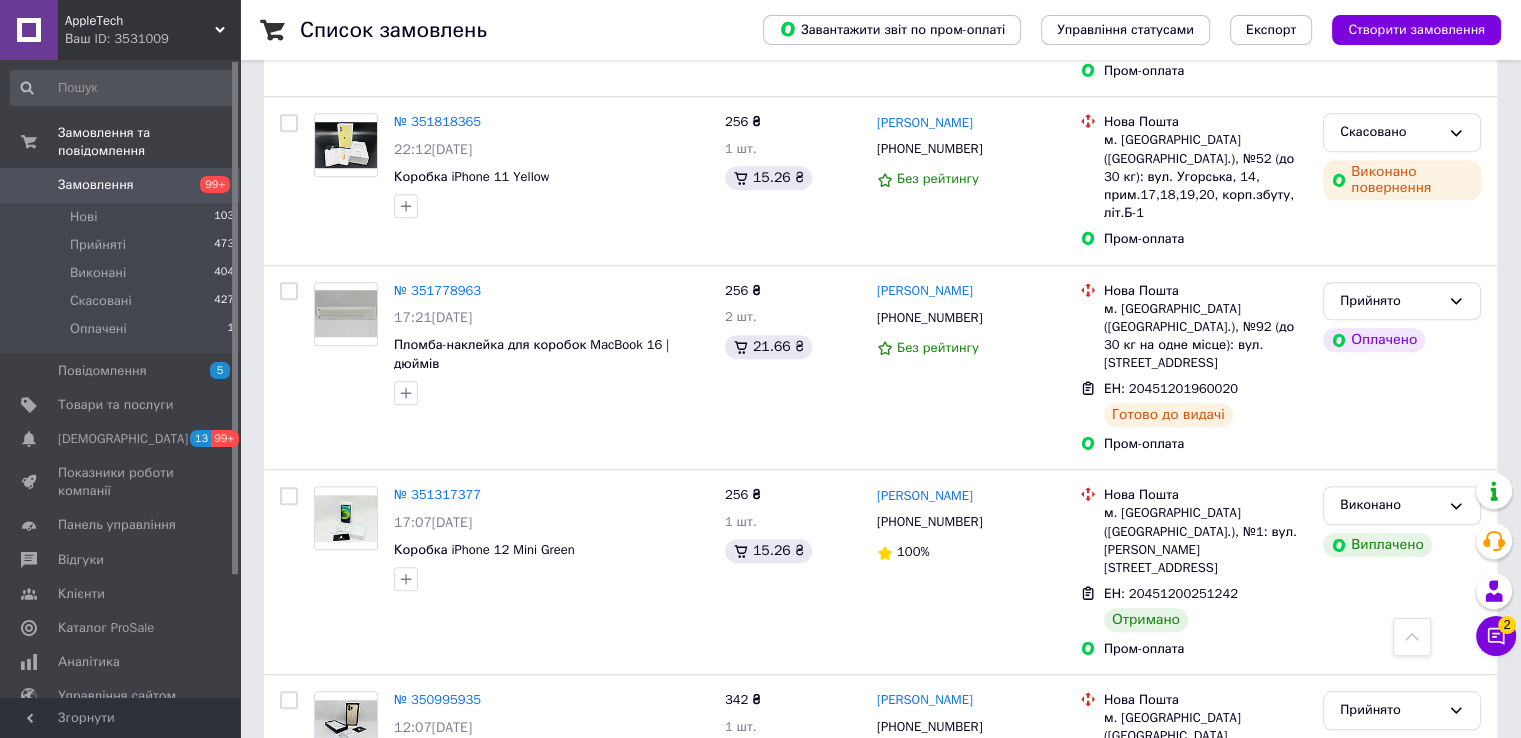 click on "Список замовлень   Завантажити звіт по пром-оплаті Управління статусами Експорт Створити замовлення" at bounding box center (880, 30) 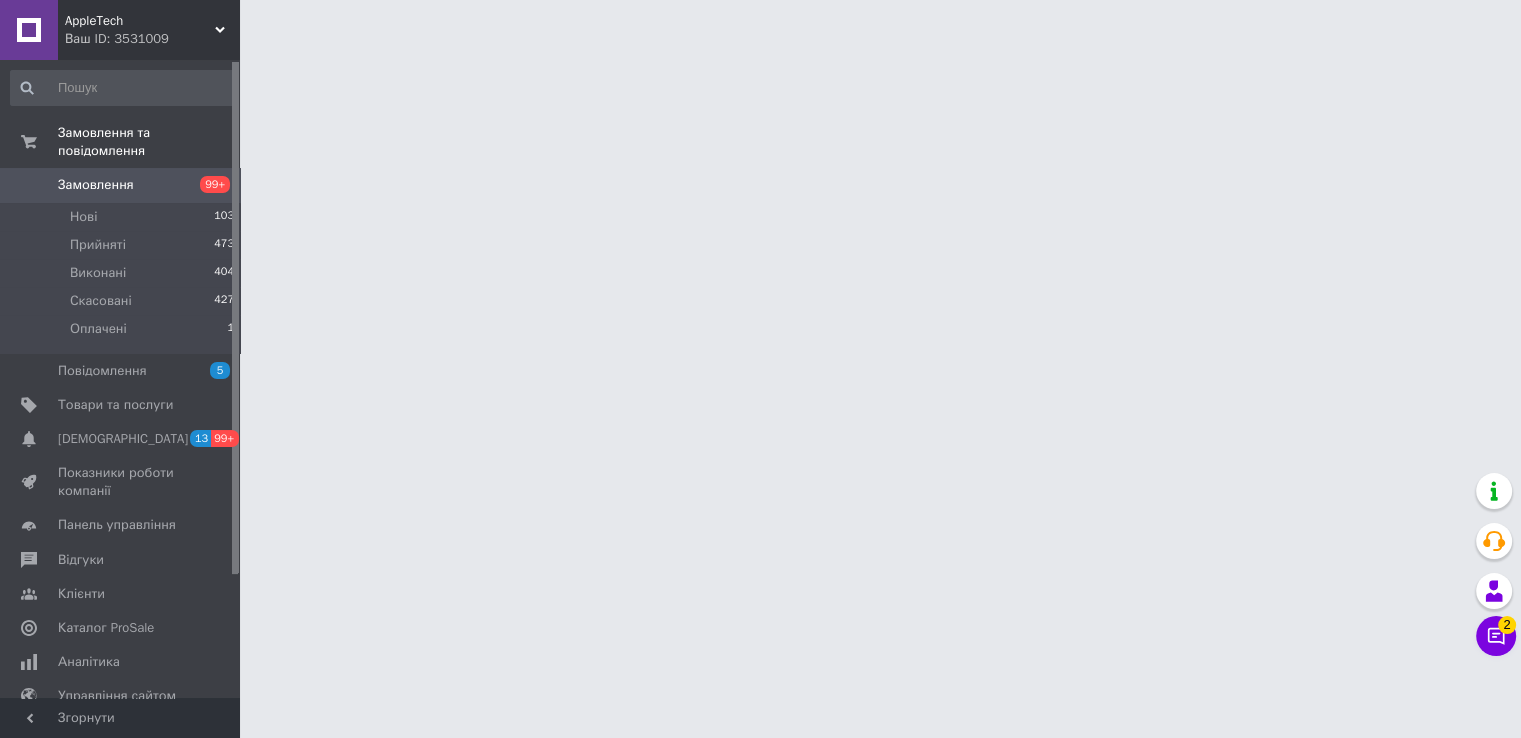 scroll, scrollTop: 0, scrollLeft: 0, axis: both 